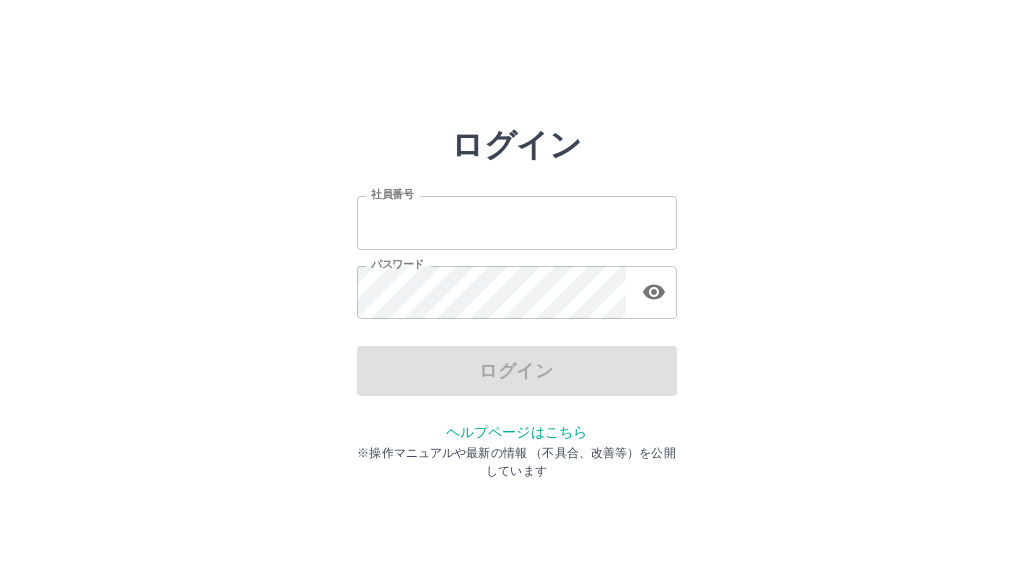 scroll, scrollTop: 0, scrollLeft: 0, axis: both 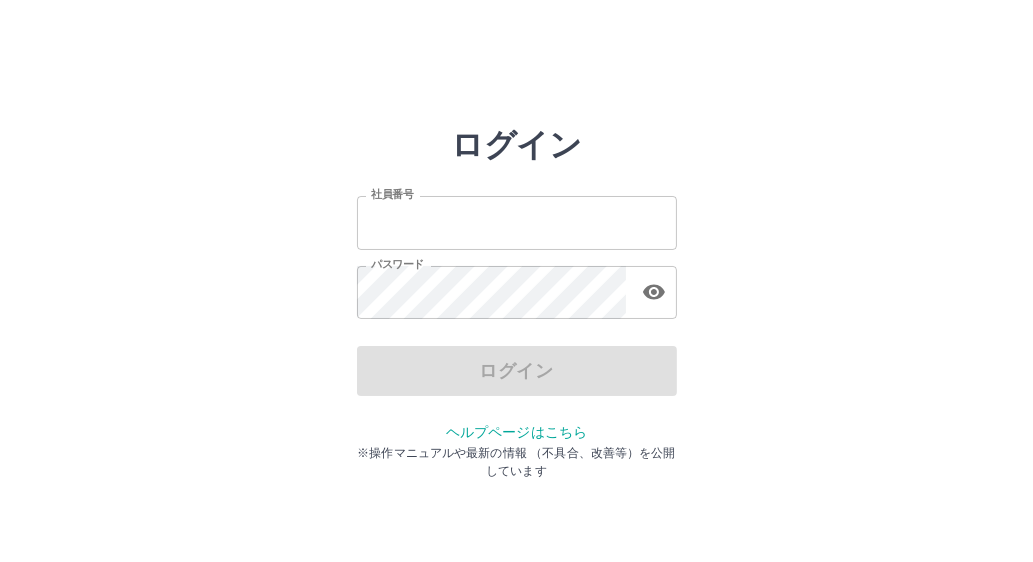 type on "*******" 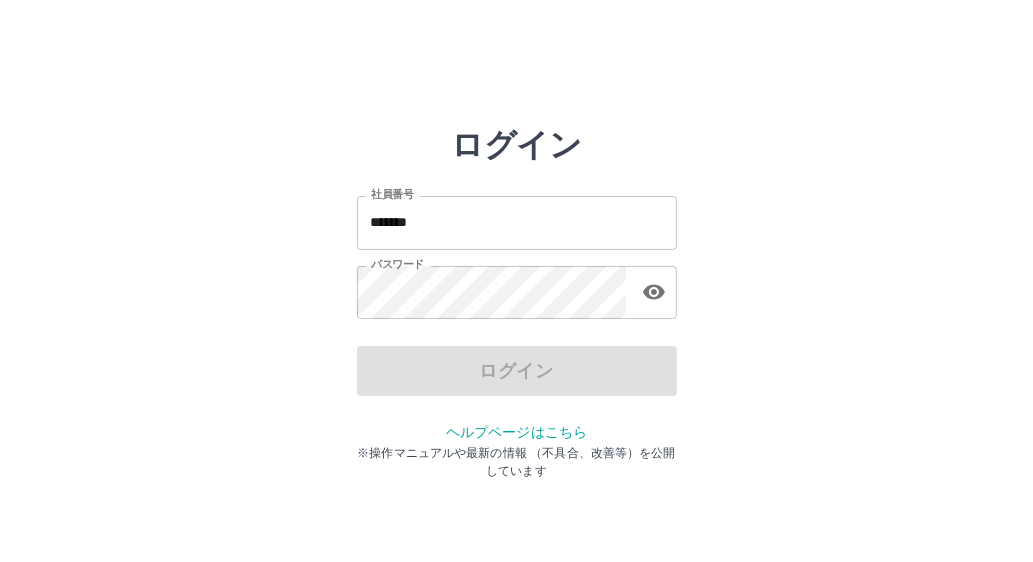 click on "*******" at bounding box center (517, 222) 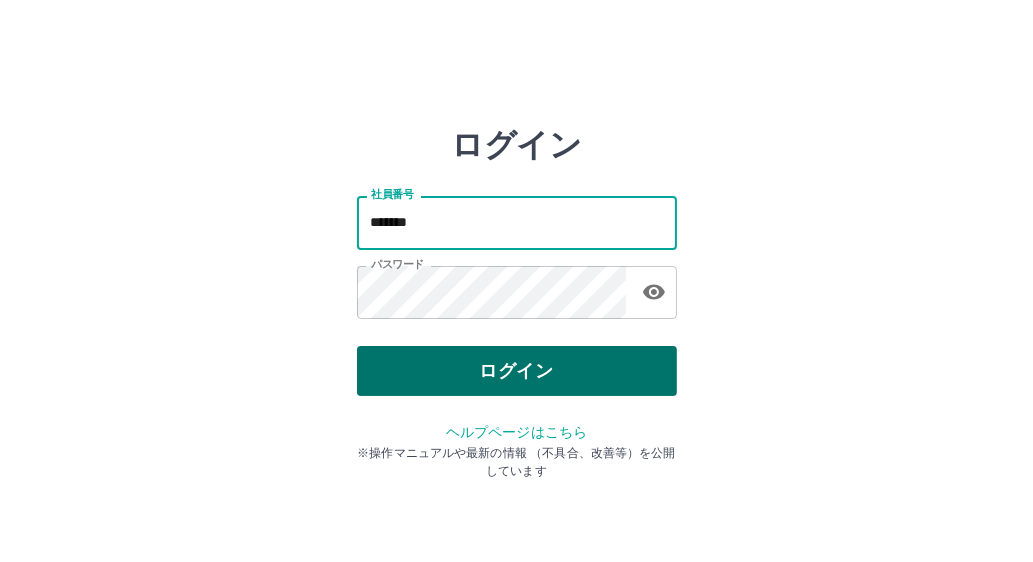 click on "ログイン" at bounding box center [517, 371] 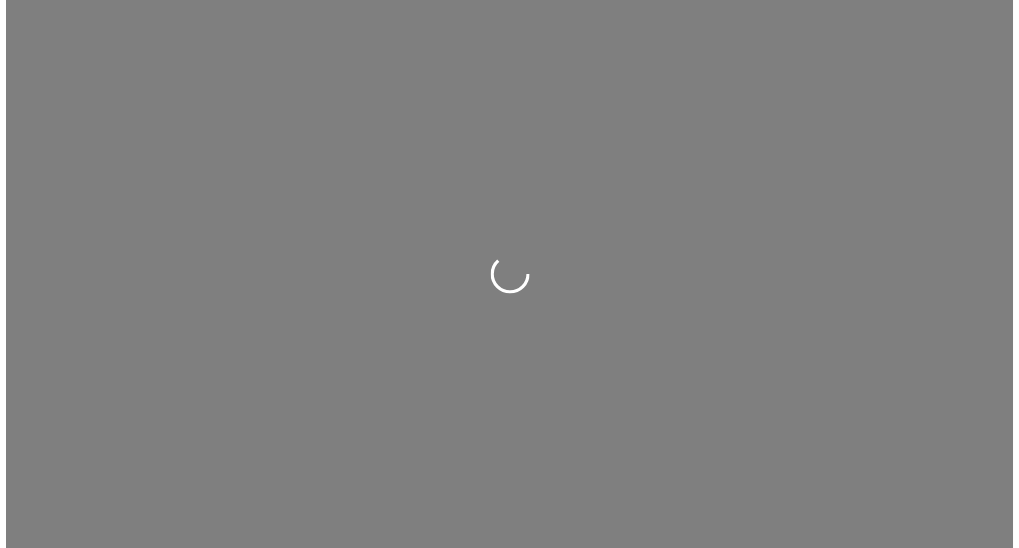 scroll, scrollTop: 0, scrollLeft: 0, axis: both 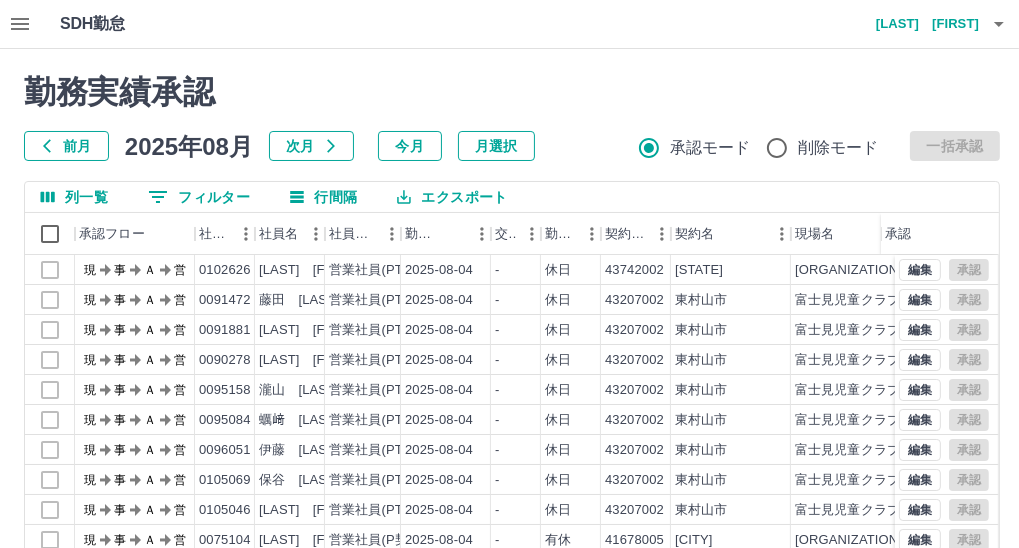 click on "前月" at bounding box center (66, 146) 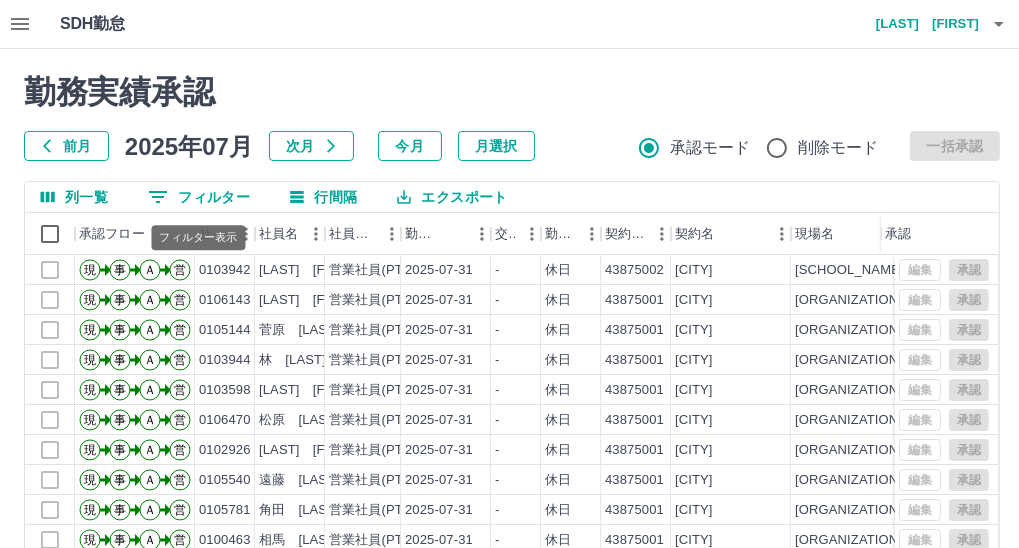 click on "0 フィルター" at bounding box center [199, 197] 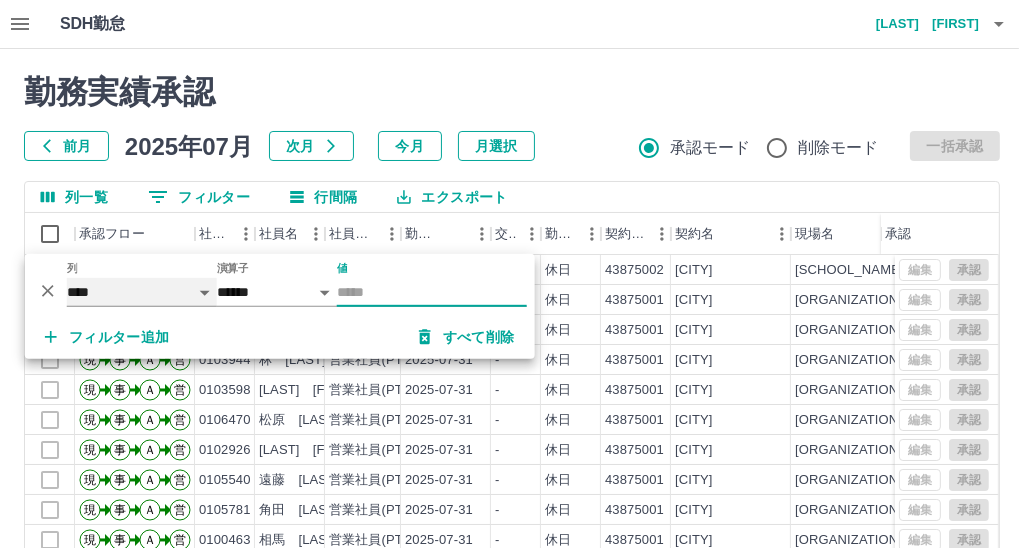 click on "**** *** **** *** *** **** ***** *** *** ** ** ** **** **** **** ** ** *** **** *****" at bounding box center [142, 292] 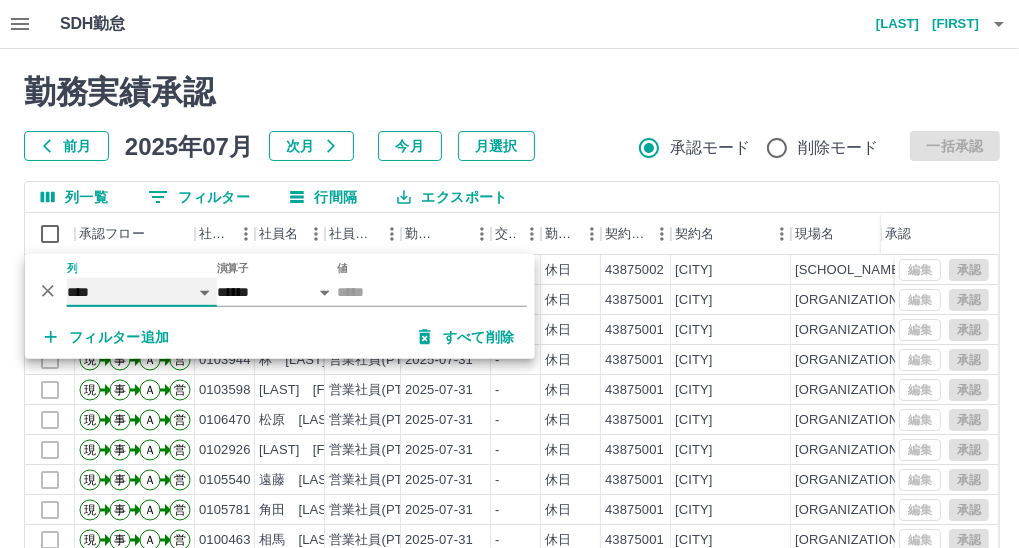 click on "**** *** **** *** *** **** ***** *** *** ** ** ** **** **** **** ** ** *** **** *****" at bounding box center (142, 292) 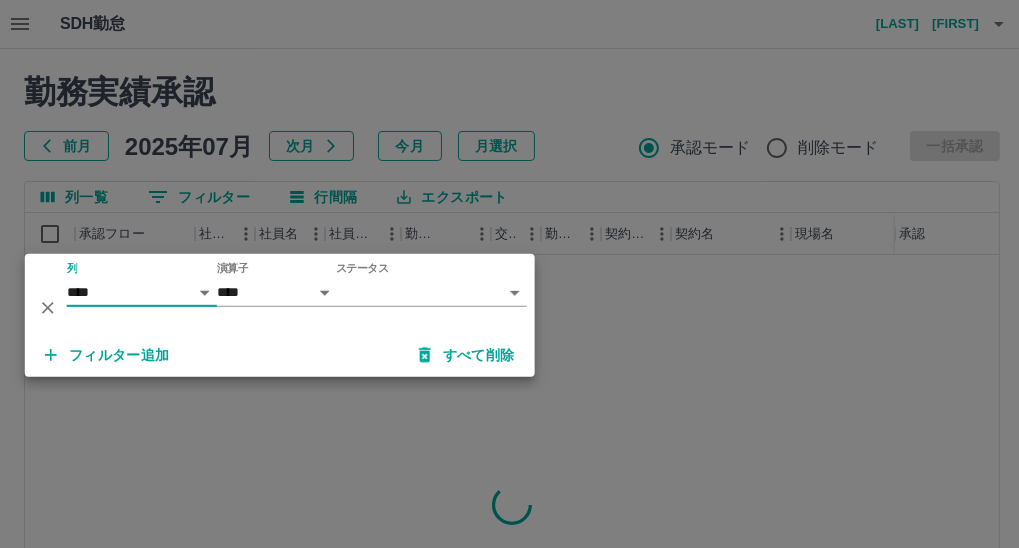 click on "SDH勤怠 正元　喜哲 勤務実績承認 前月 2025年07月 次月 今月 月選択 承認モード 削除モード 一括承認 列一覧 0 フィルター 行間隔 エクスポート 承認フロー 社員番号 社員名 社員区分 勤務日 交通費 勤務区分 契約コード 契約名 現場名 始業 終業 休憩 所定開始 所定終業 承認 ページあたりの行数: 20 ** 1～20 / 25903 SDH勤怠 *** ** 列 **** *** **** *** *** **** ***** *** *** ** ** ** **** **** **** ** ** *** **** ***** 演算子 **** ****** ステータス ​ ********* フィルター追加 すべて削除" at bounding box center [509, 422] 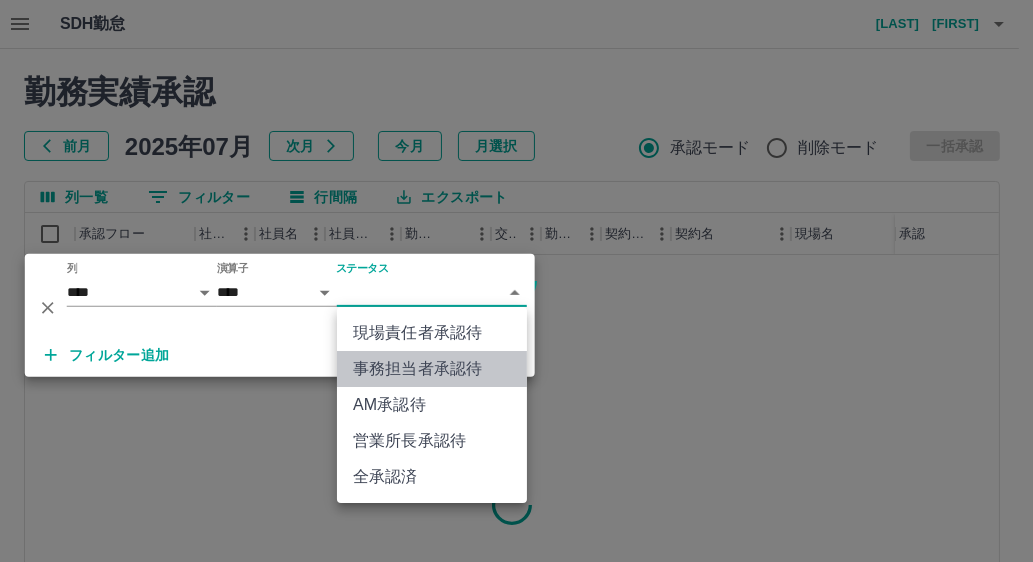 click on "事務担当者承認待" at bounding box center (432, 369) 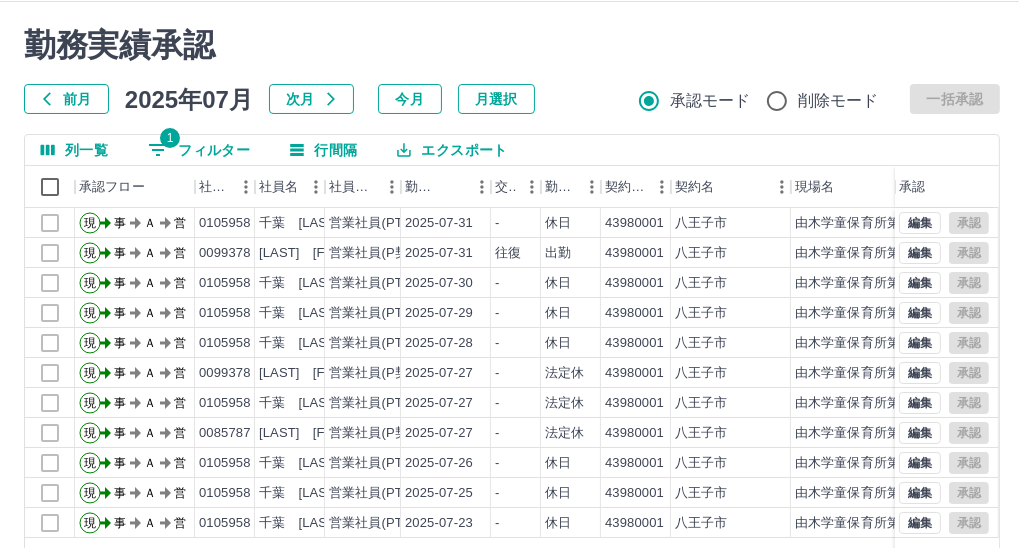 scroll, scrollTop: 0, scrollLeft: 0, axis: both 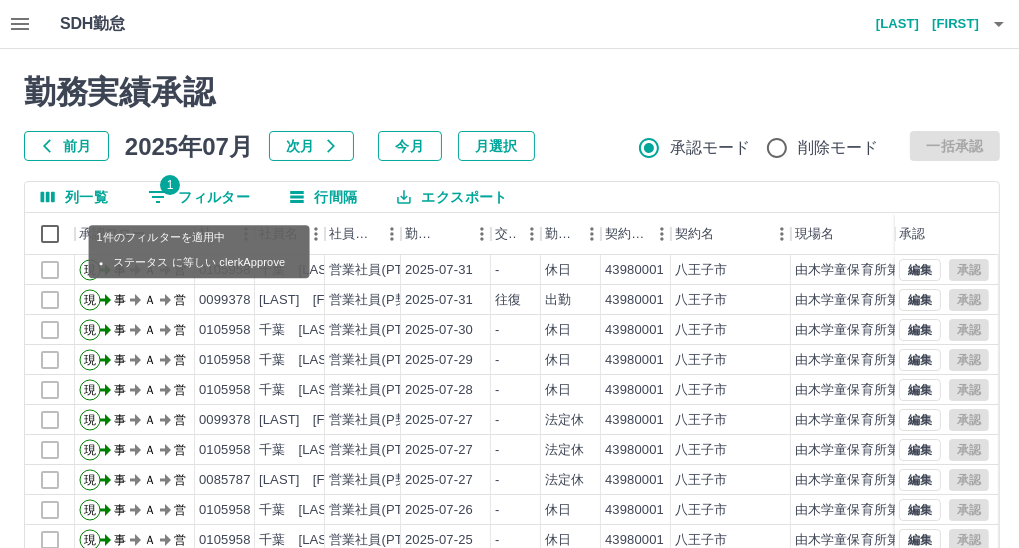 click on "1 フィルター" at bounding box center (199, 197) 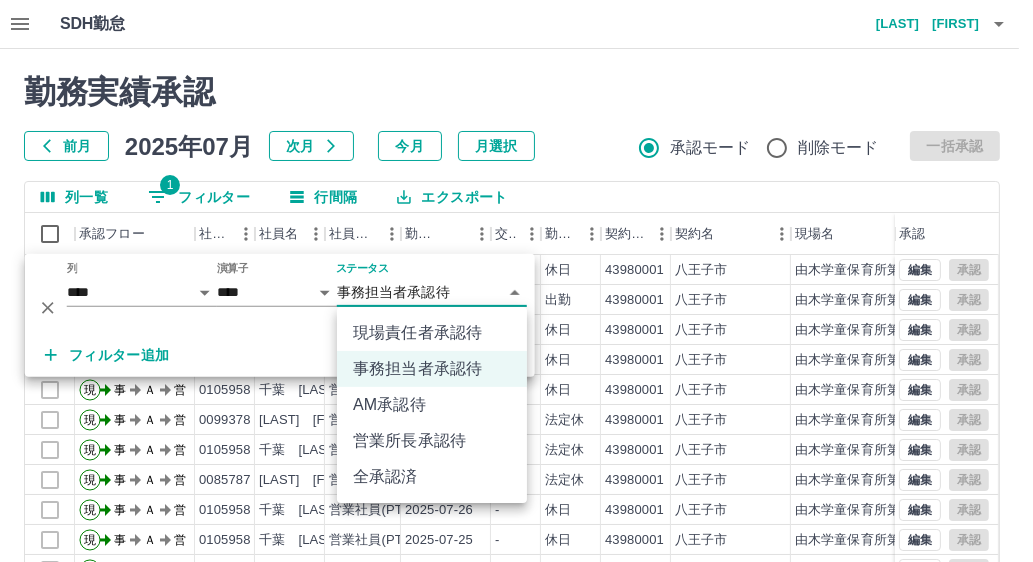 click on "SDH勤怠 正元　喜哲 勤務実績承認 前月 2025年07月 次月 今月 月選択 承認モード 削除モード 一括承認 列一覧 1 フィルター 行間隔 エクスポート 承認フロー 社員番号 社員名 社員区分 勤務日 交通費 勤務区分 契約コード 契約名 現場名 始業 終業 休憩 所定開始 所定終業 承認 現 事 Ａ 営 0105958 千葉　明 営業社員(PT契約) 2025-07-31  -  休日 43980001 八王子市 由木学童保育所第2 - - - - - 現 事 Ａ 営 0099378 中村　浩子 営業社員(P契約) 2025-07-31 往復 出勤 43980001 八王子市 由木学童保育所第2 10:00 19:30 01:00 10:00 19:00 現 事 Ａ 営 0105958 千葉　明 営業社員(PT契約) 2025-07-30  -  休日 43980001 八王子市 由木学童保育所第2 - - - - - 現 事 Ａ 営 0105958 千葉　明 営業社員(PT契約) 2025-07-29  -  休日 43980001 八王子市 由木学童保育所第2 - - - - - 現 事 Ａ 営 0105958 千葉　明 営業社員(PT契約) 2025-07-28 -" at bounding box center [516, 422] 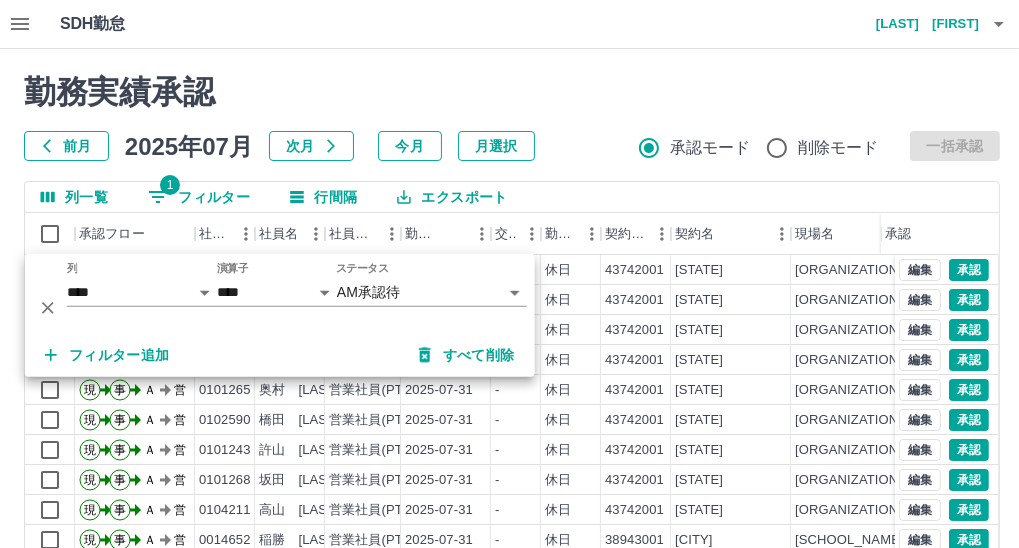 click on "列一覧 1 フィルター 行間隔 エクスポート" at bounding box center (512, 197) 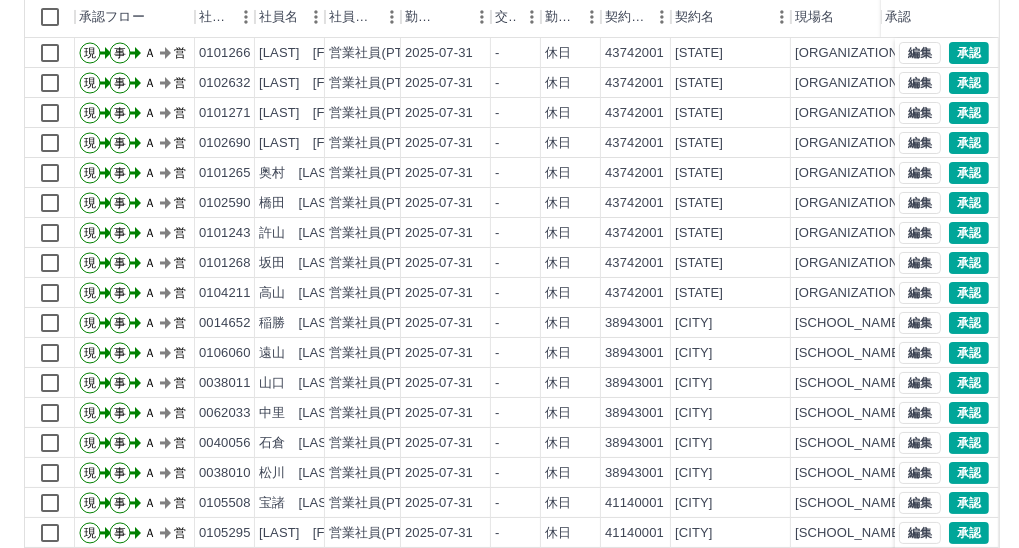 scroll, scrollTop: 219, scrollLeft: 0, axis: vertical 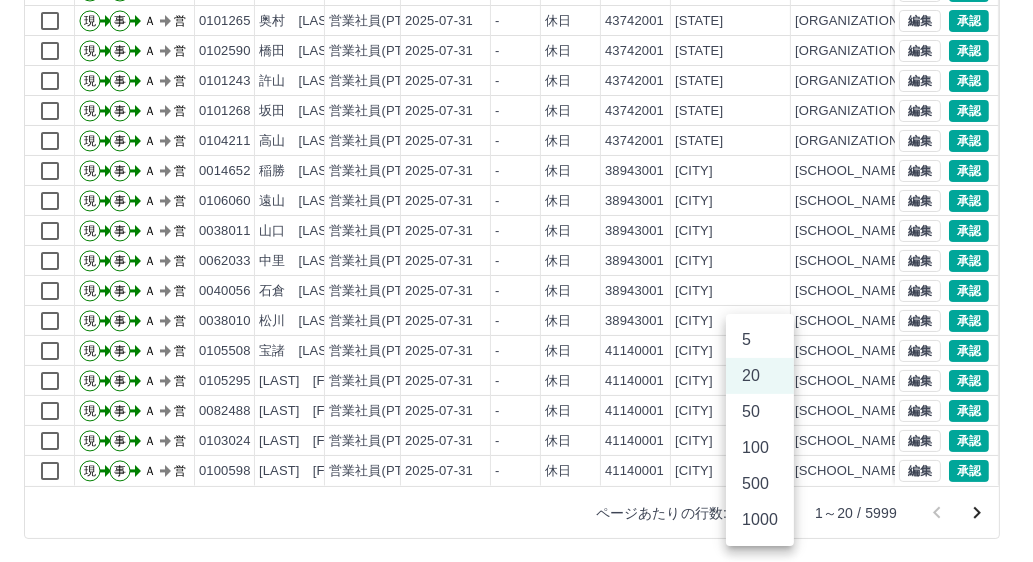 click on "SDH勤怠 正元　喜哲 勤務実績承認 前月 2025年07月 次月 今月 月選択 承認モード 削除モード 一括承認 列一覧 1 フィルター 行間隔 エクスポート 承認フロー 社員番号 社員名 社員区分 勤務日 交通費 勤務区分 契約コード 契約名 現場名 始業 終業 休憩 所定開始 所定終業 承認 現 事 Ａ 営 0102632 根本　貴子 営業社員(PT契約) 2025-07-31  -  休日 43742001 東京都 都立立川国際中等教育学校 - - - - - 現 事 Ａ 営 0101271 齊藤　美穂 営業社員(PT契約) 2025-07-31  -  休日 43742001 東京都 都立立川国際中等教育学校 - - - - - 現 事 Ａ 営 0102690 後藤　緑 営業社員(PT契約) 2025-07-31  -  休日 43742001 東京都 都立立川国際中等教育学校 - - - - - 現 事 Ａ 営 0101265 奥村　奈津子 営業社員(PT契約) 2025-07-31  -  休日 43742001 東京都 都立立川国際中等教育学校 - - - - - 現 事 Ａ 営 0102590 橋田　恵美子 2025-07-31" at bounding box center [516, 140] 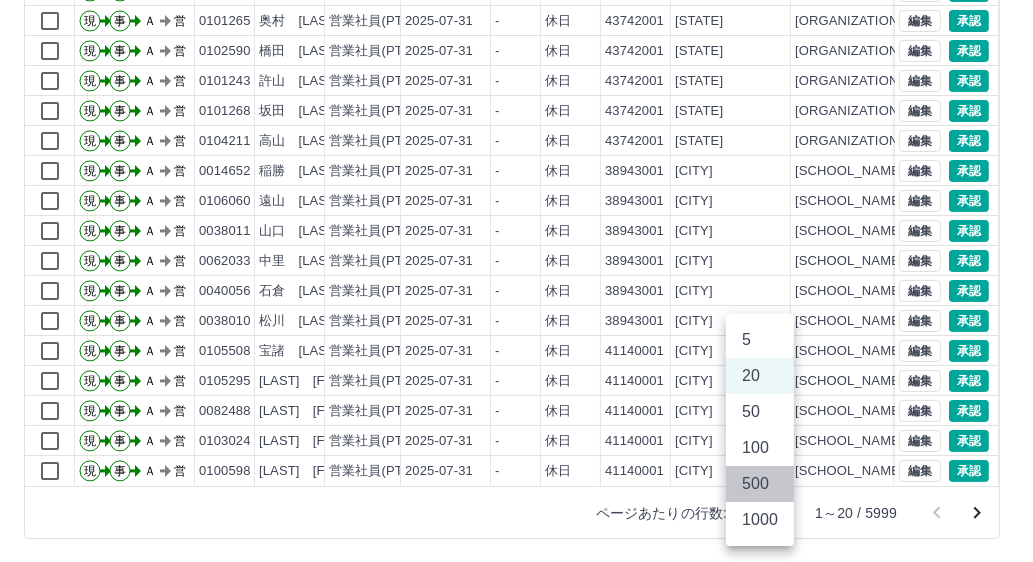 click on "500" at bounding box center (760, 484) 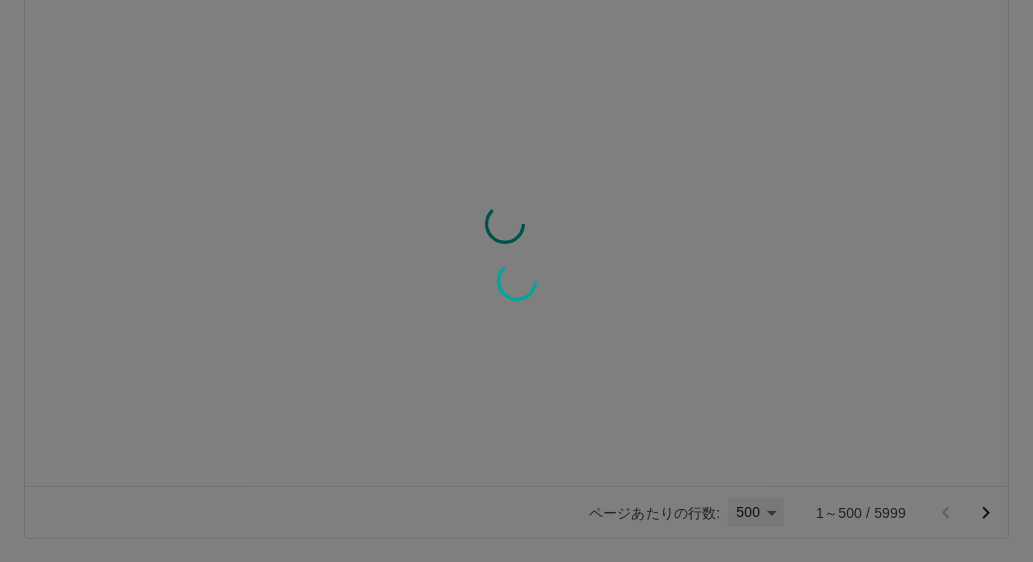 type on "***" 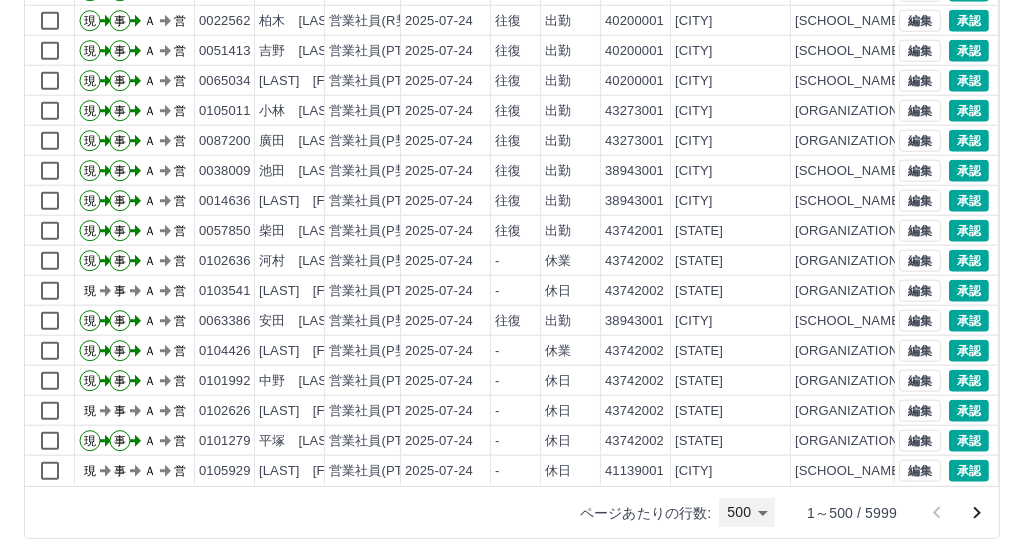 scroll, scrollTop: 14499, scrollLeft: 0, axis: vertical 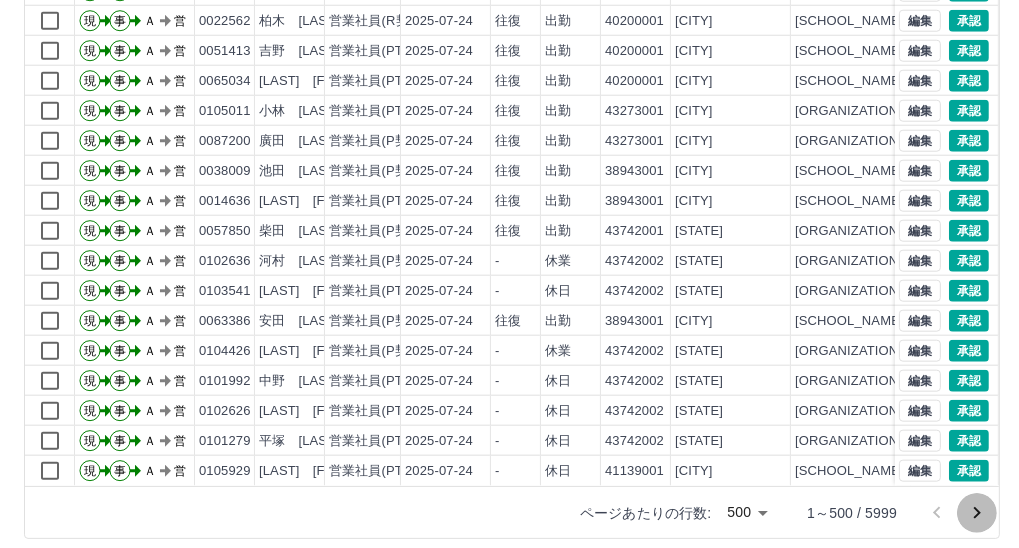 click 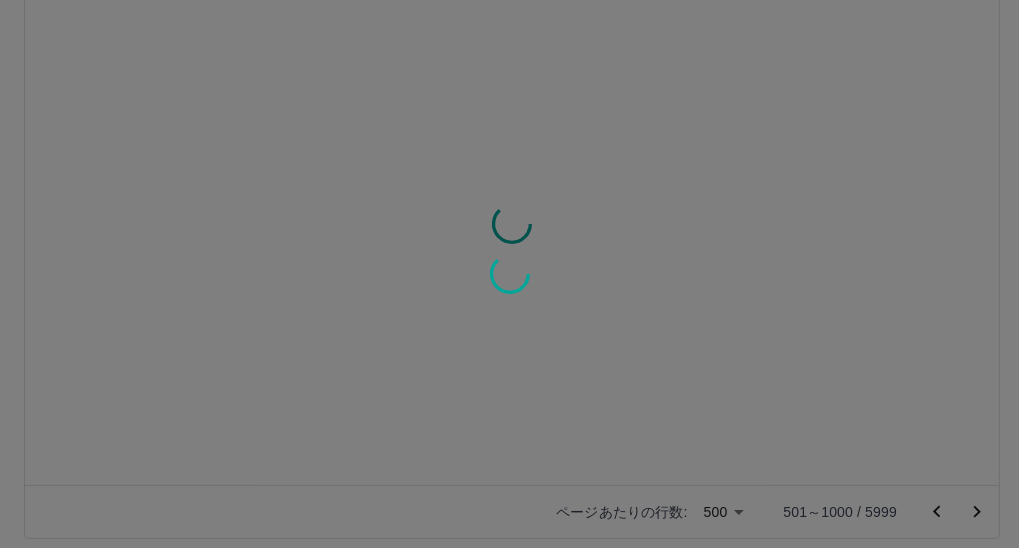 scroll, scrollTop: 0, scrollLeft: 0, axis: both 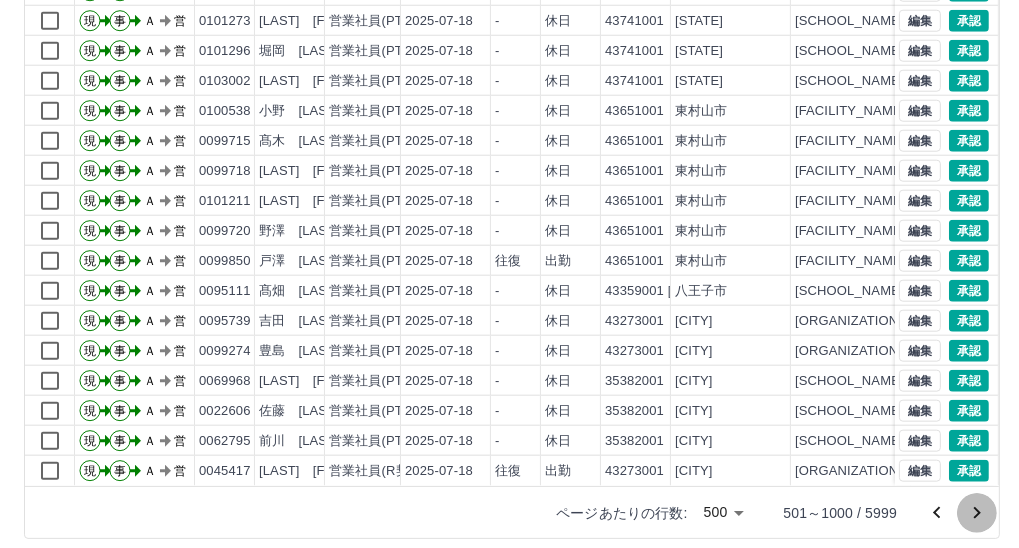 click 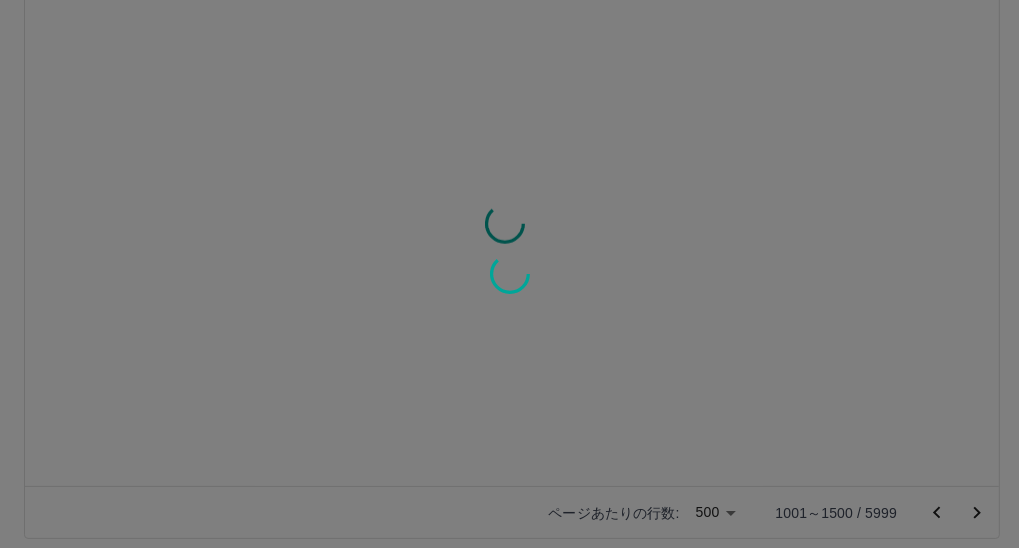 scroll, scrollTop: 0, scrollLeft: 0, axis: both 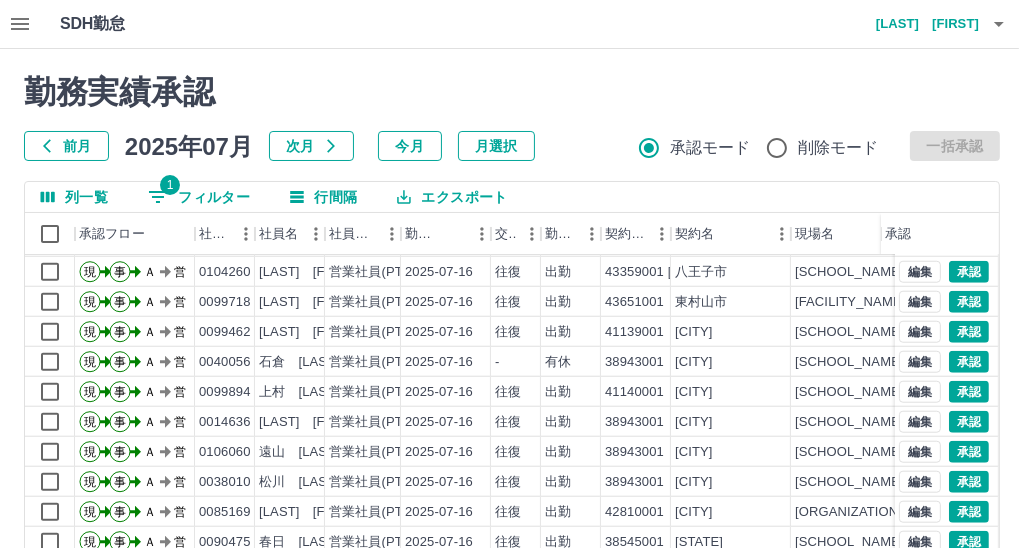 click on "1 フィルター" at bounding box center (199, 197) 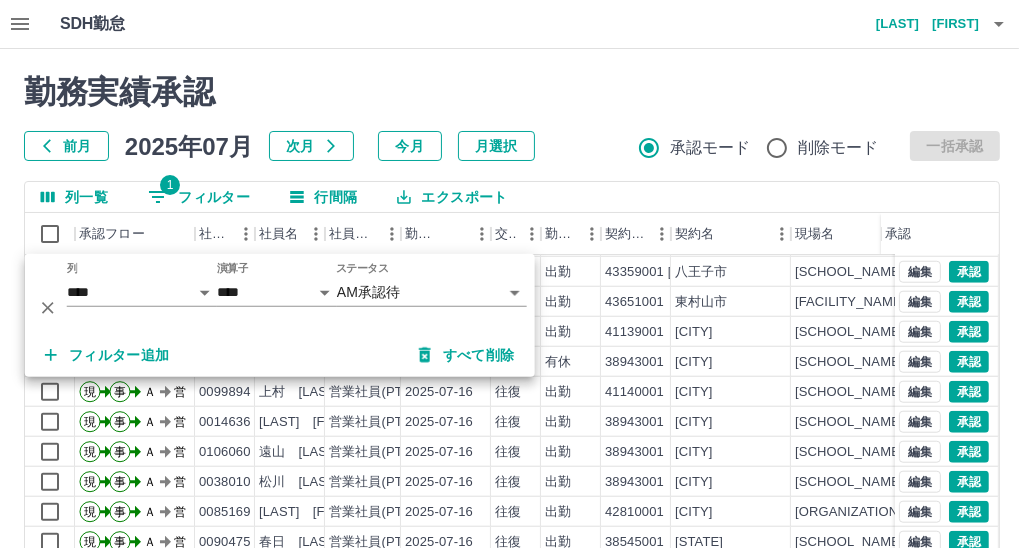 click 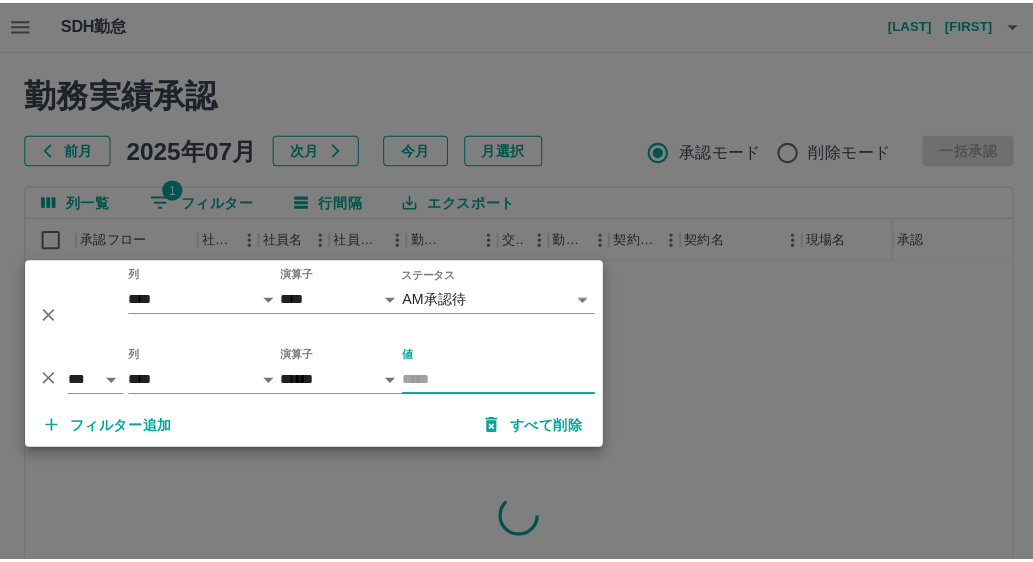 scroll, scrollTop: 0, scrollLeft: 0, axis: both 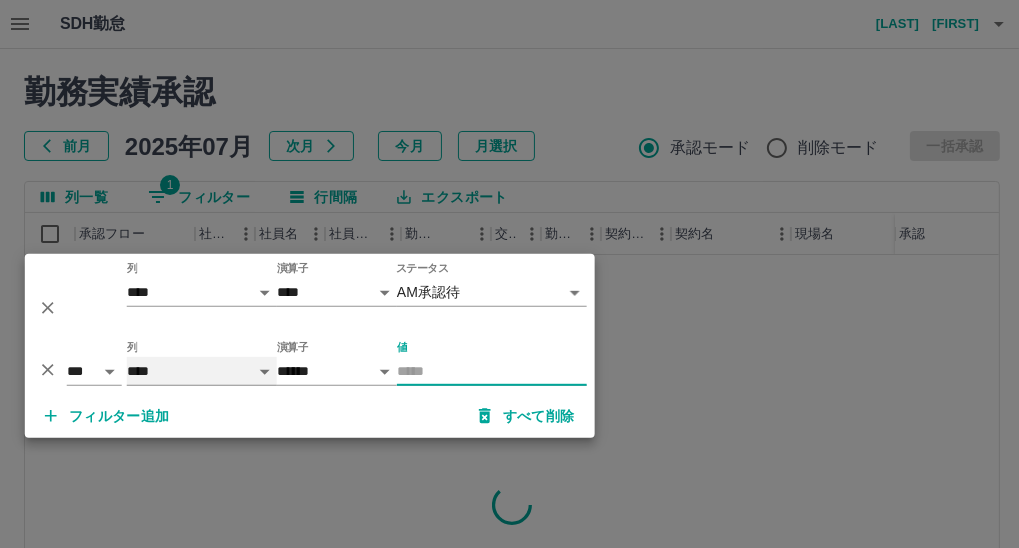 click on "**** *** **** *** *** **** ***** *** *** ** ** ** **** **** **** ** ** *** **** *****" at bounding box center [202, 371] 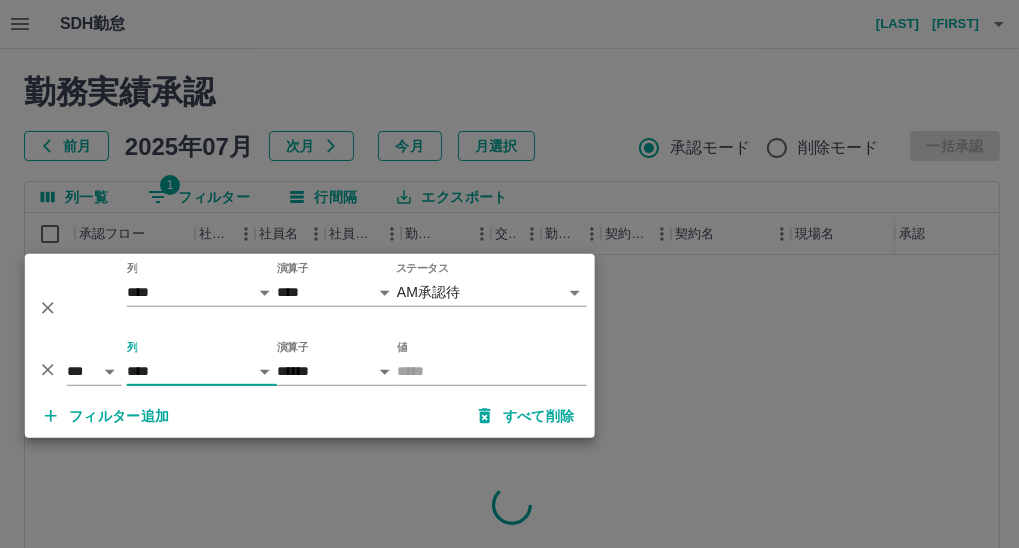 click at bounding box center (509, 274) 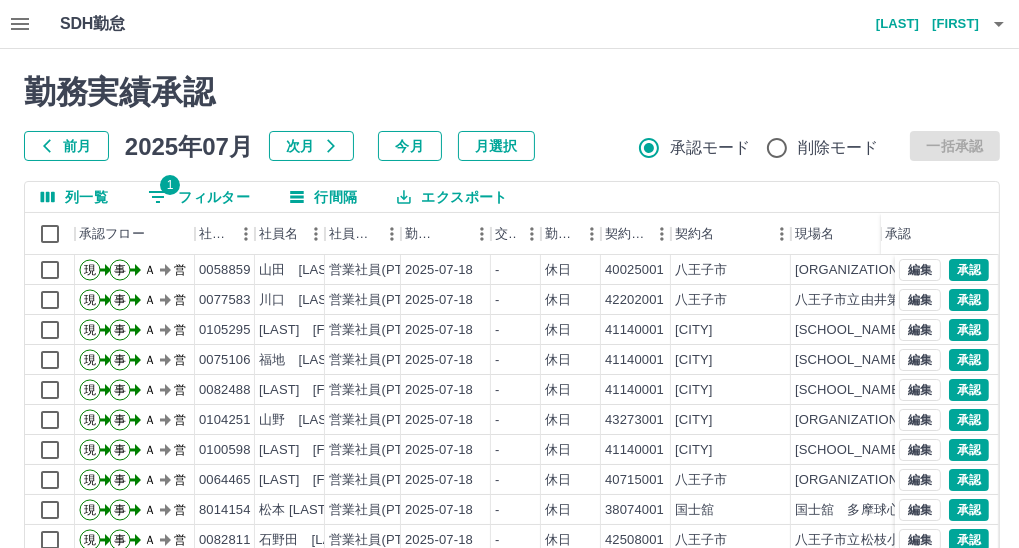 drag, startPoint x: 727, startPoint y: 30, endPoint x: 941, endPoint y: 58, distance: 215.824 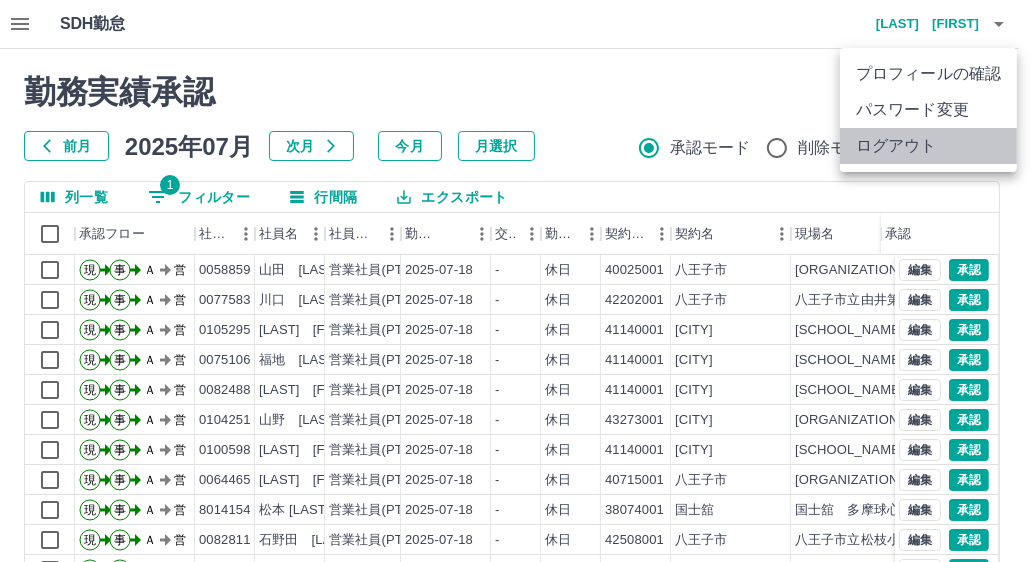click on "ログアウト" at bounding box center [928, 146] 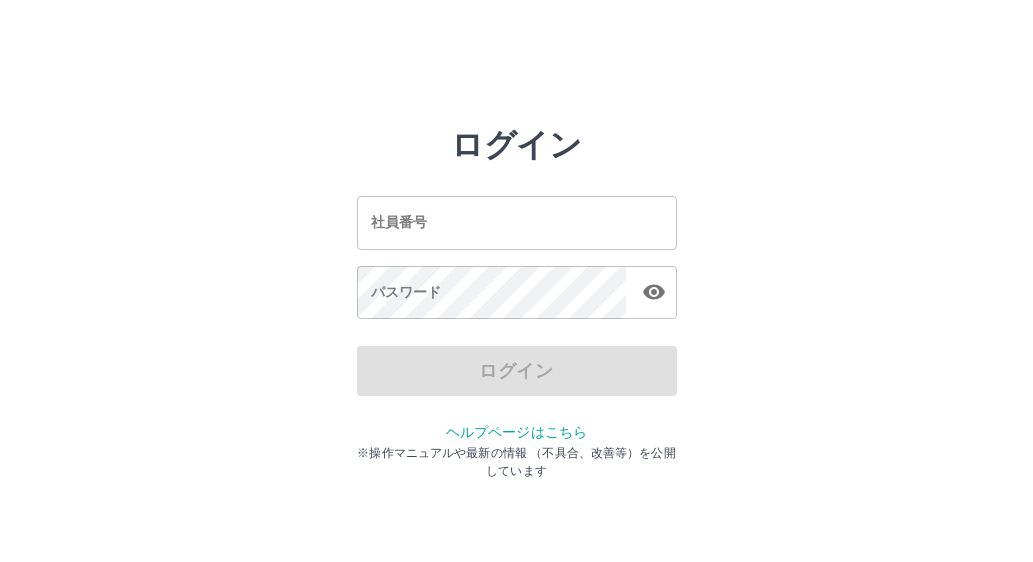 scroll, scrollTop: 0, scrollLeft: 0, axis: both 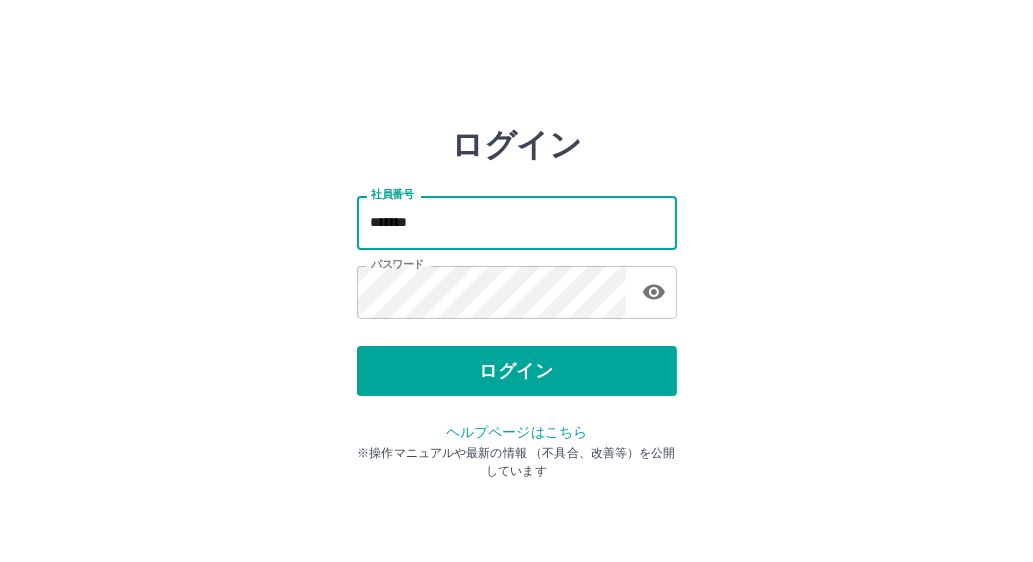 click on "*******" at bounding box center (517, 222) 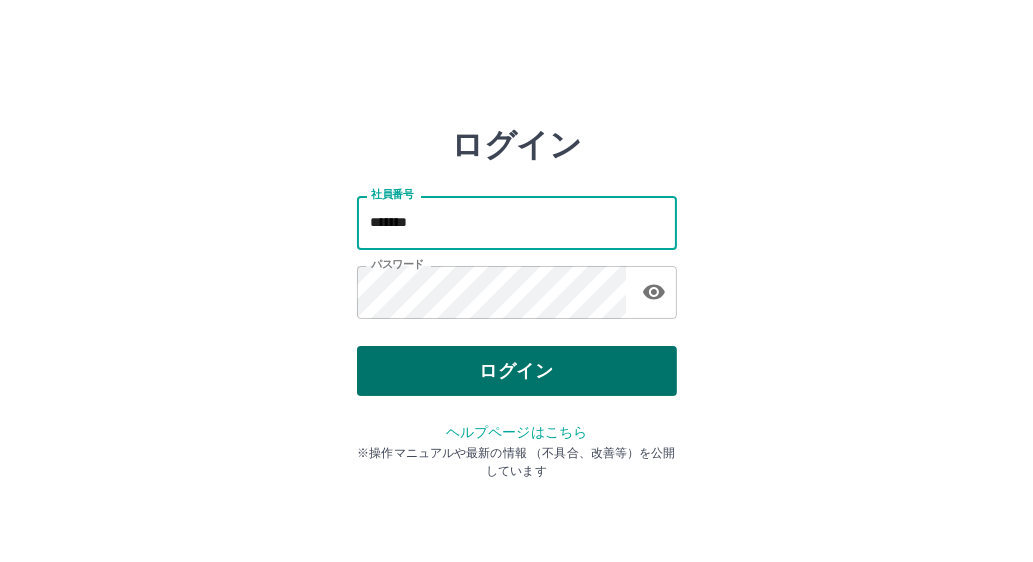 click on "ログイン" at bounding box center [517, 371] 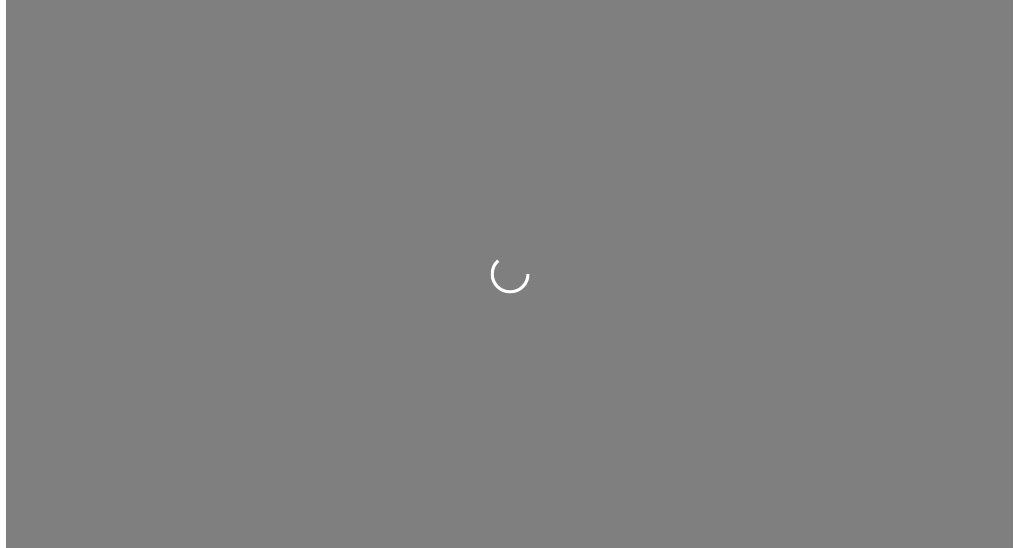 scroll, scrollTop: 0, scrollLeft: 0, axis: both 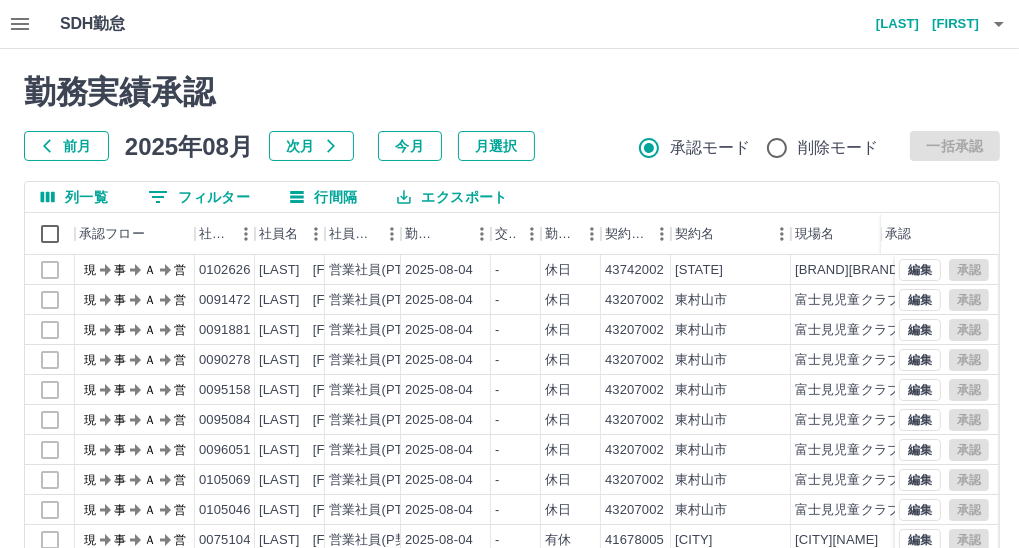 click on "前月" at bounding box center (66, 146) 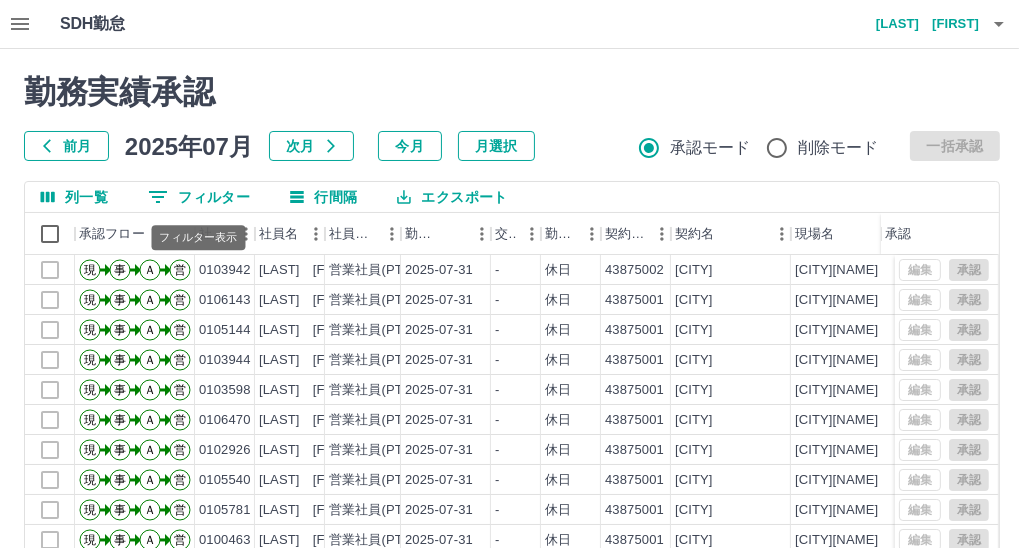 click on "0 フィルター" at bounding box center (199, 197) 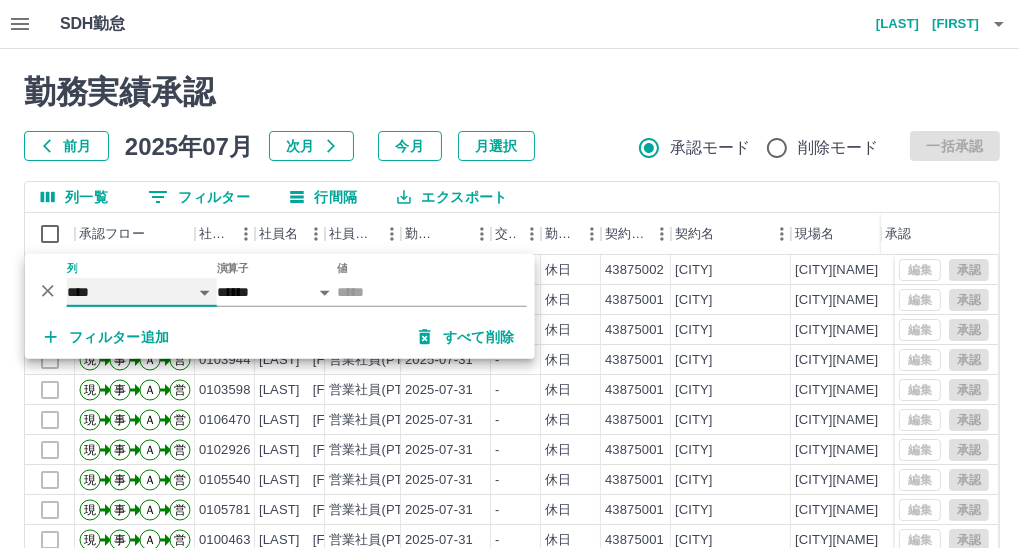 click on "**** *** **** *** *** **** ***** *** *** ** ** ** **** **** **** ** ** *** **** *****" at bounding box center [142, 292] 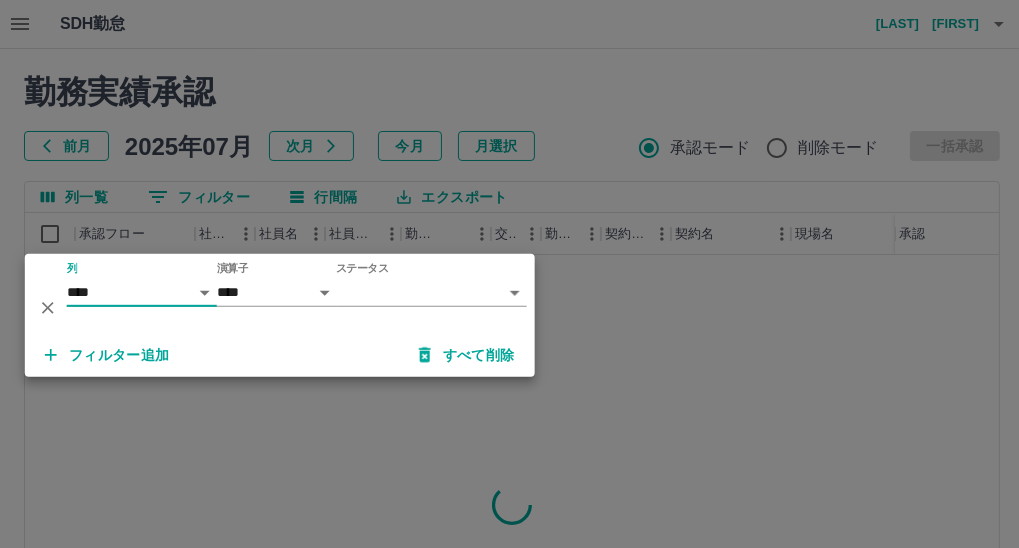 click on "SDH勤怠 渋沢　由紀子 勤務実績承認 前月 2025年07月 次月 今月 月選択 承認モード 削除モード 一括承認 列一覧 0 フィルター 行間隔 エクスポート 承認フロー 社員番号 社員名 社員区分 勤務日 交通費 勤務区分 契約コード 契約名 現場名 始業 終業 休憩 所定開始 所定終業 承認 ページあたりの行数: 20 ** 1～20 / 25898 SDH勤怠 *** ** 列 **** *** **** *** *** **** ***** *** *** ** ** ** **** **** **** ** ** *** **** ***** 演算子 **** ****** ステータス ​ ********* フィルター追加 すべて削除" at bounding box center [509, 422] 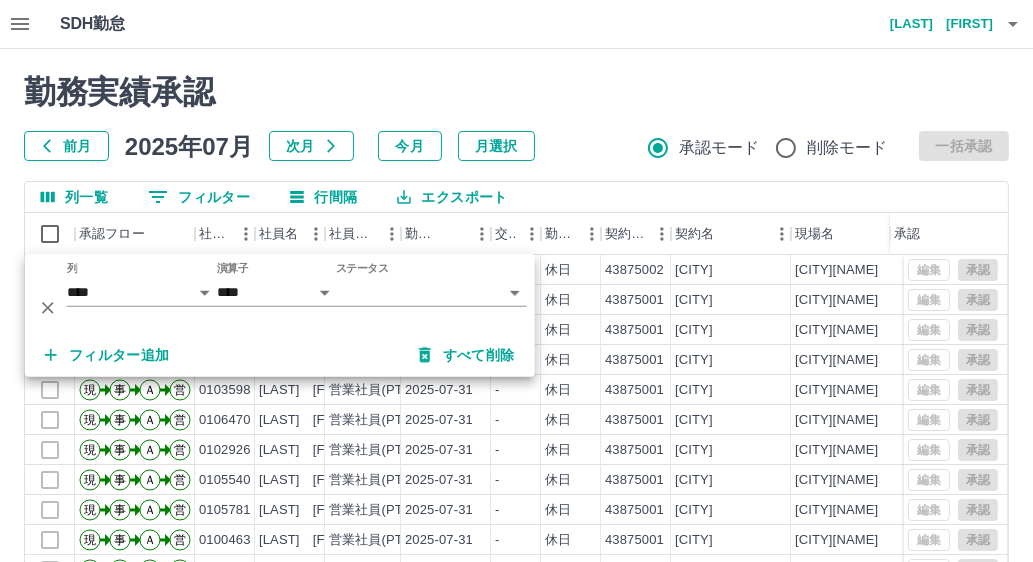 click on "SDH勤怠 渋沢　由紀子 勤務実績承認 前月 2025年07月 次月 今月 月選択 承認モード 削除モード 一括承認 列一覧 0 フィルター 行間隔 エクスポート 承認フロー 社員番号 社員名 社員区分 勤務日 交通費 勤務区分 契約コード 契約名 現場名 始業 終業 休憩 所定開始 所定終業 承認 現 事 Ａ 営 0103942 吉岡　詩絵里 営業社員(PT契約) 2025-07-31  -  休日 43875002 町田市 町田市忠生学校給食センター　自主事業 - - - - - 現 事 Ａ 営 0106143 中木原　育美 営業社員(PT契約) 2025-07-31  -  休日 43875001 町田市 町田市忠生学校給食センター - - - - - 現 事 Ａ 営 0105144 菅原　美理 営業社員(PT契約) 2025-07-31  -  休日 43875001 町田市 町田市忠生学校給食センター - - - - - 現 事 Ａ 営 0103944 林　正也 営業社員(PT契約) 2025-07-31  -  休日 43875001 町田市 町田市忠生学校給食センター - - - - - 現 事 Ａ 営  -  -" at bounding box center [516, 422] 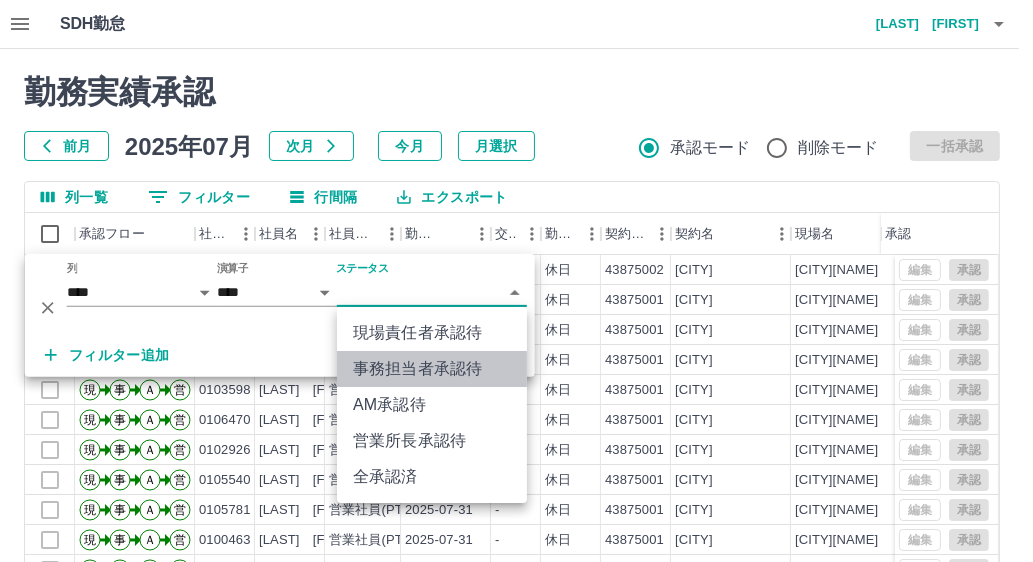 click on "事務担当者承認待" at bounding box center [432, 369] 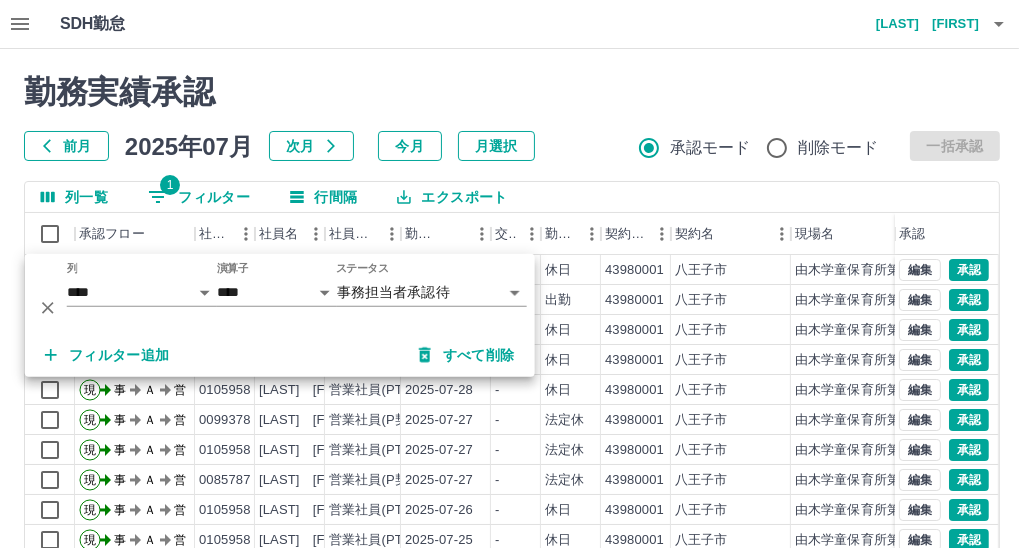 click on "勤務実績承認 前月 2025年07月 次月 今月 月選択 承認モード 削除モード 一括承認 列一覧 1 フィルター 行間隔 エクスポート 承認フロー 社員番号 社員名 社員区分 勤務日 交通費 勤務区分 契約コード 契約名 現場名 始業 終業 休憩 所定開始 所定終業 承認 現 事 Ａ 営 0105958 千葉　明 営業社員(PT契約) 2025-07-31  -  休日 43980001 八王子市 由木学童保育所第2 - - - - - 現 事 Ａ 営 0099378 中村　浩子 営業社員(P契約) 2025-07-31 往復 出勤 43980001 八王子市 由木学童保育所第2 10:00 19:30 01:00 10:00 19:00 現 事 Ａ 営 0105958 千葉　明 営業社員(PT契約) 2025-07-30  -  休日 43980001 八王子市 由木学童保育所第2 - - - - - 現 事 Ａ 営 0105958 千葉　明 営業社員(PT契約) 2025-07-29  -  休日 43980001 八王子市 由木学童保育所第2 - - - - - 現 事 Ａ 営 0105958 千葉　明 営業社員(PT契約) 2025-07-28  -  休日 43980001 - - - -" at bounding box center (512, 447) 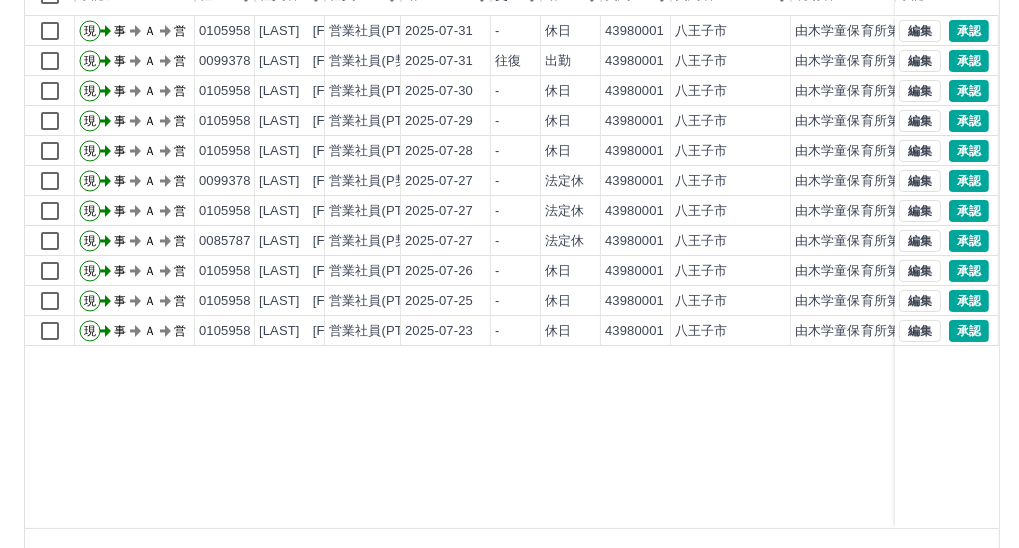scroll, scrollTop: 0, scrollLeft: 0, axis: both 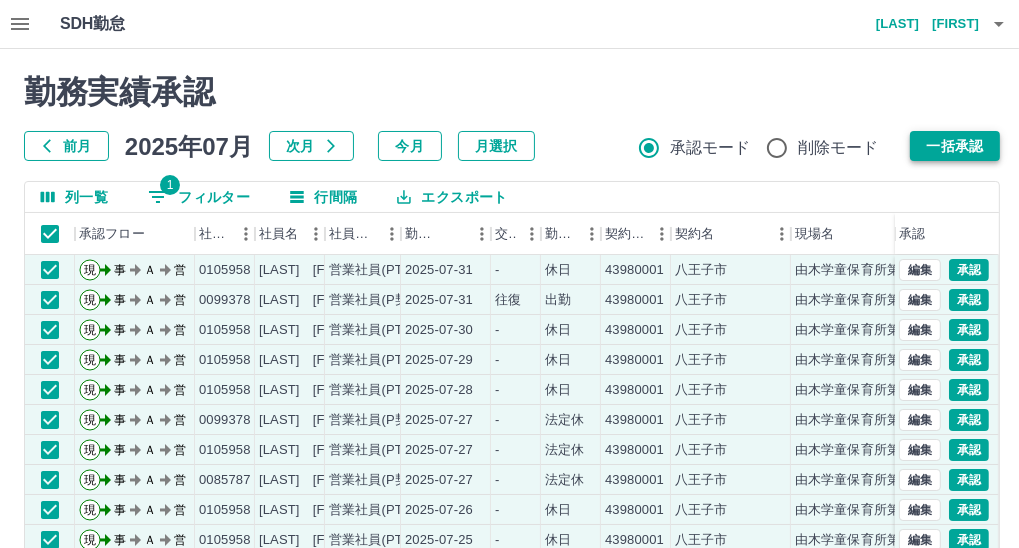 click on "一括承認" at bounding box center (955, 146) 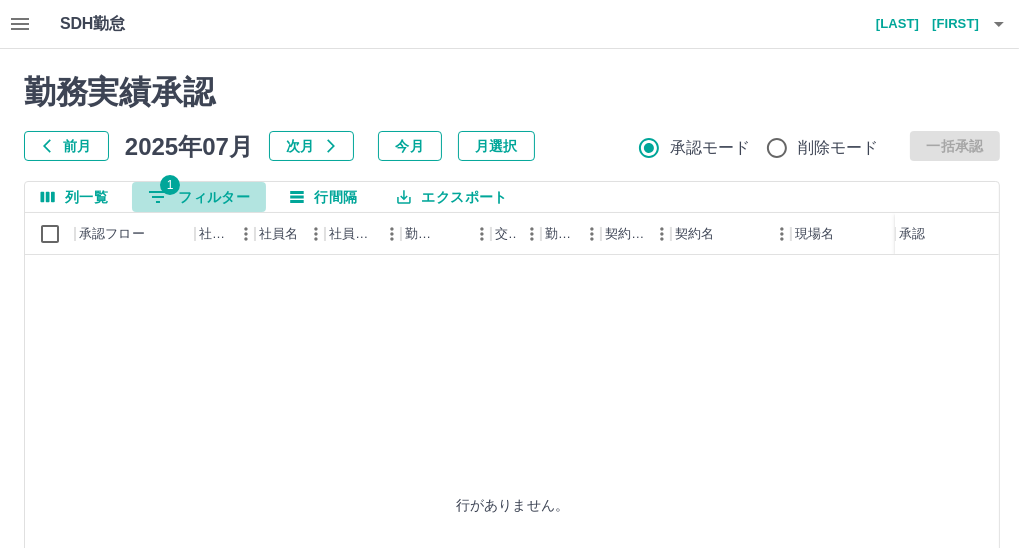 click on "1 フィルター" at bounding box center (199, 197) 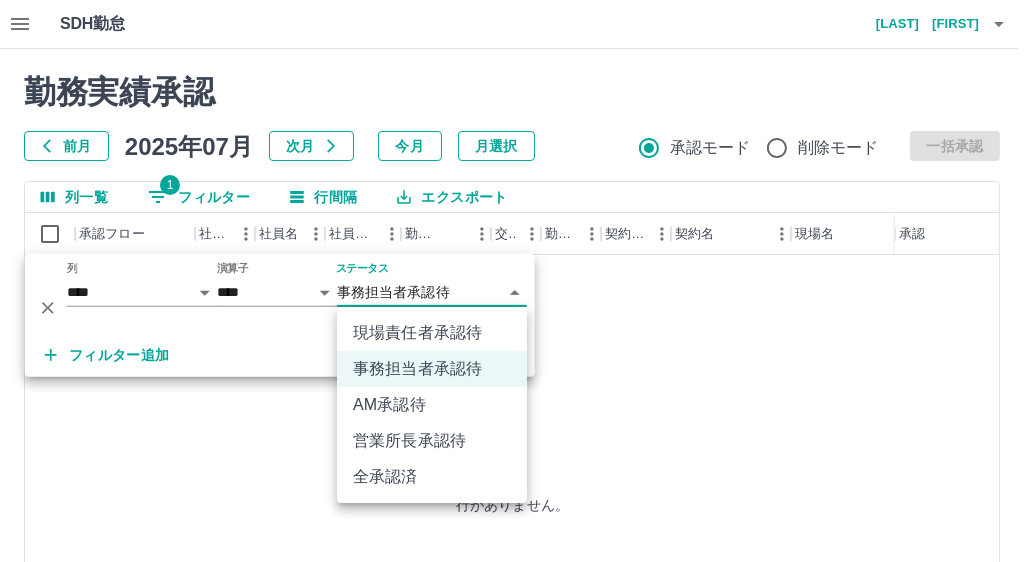 click on "**********" at bounding box center [516, 422] 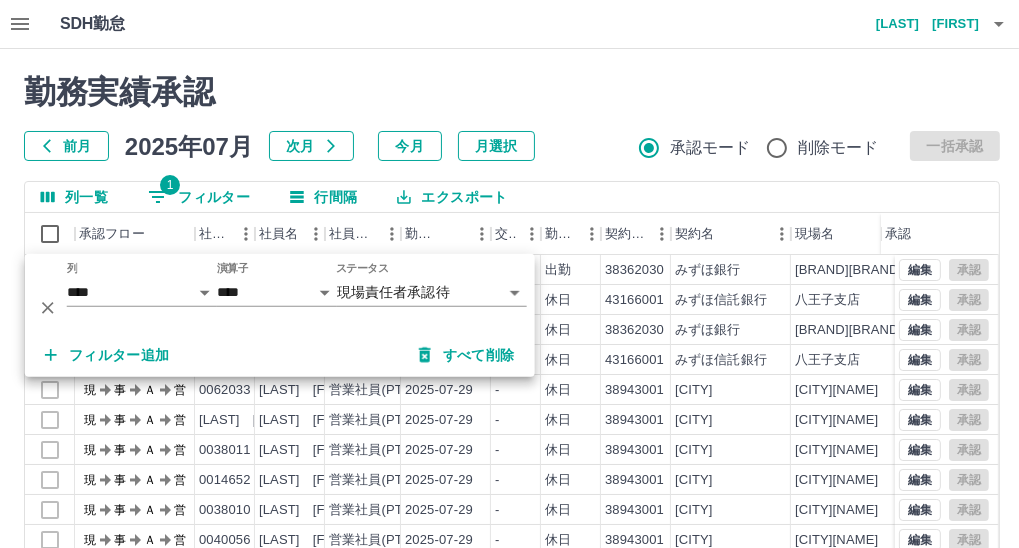 click on "勤務実績承認 前月 2025年07月 次月 今月 月選択 承認モード 削除モード 一括承認 列一覧 1 フィルター 行間隔 エクスポート 承認フロー 社員番号 社員名 社員区分 勤務日 交通費 勤務区分 契約コード 契約名 現場名 始業 終業 休憩 所定開始 所定終業 承認 現 事 Ａ 営 0062035 見波　弘幸 営業社員(P契約) 2025-07-31 往復 出勤 38362030 みずほ銀行 みずほ銀行三鷹支店 07:40 17:40 01:00 07:40 16:40 現 事 Ａ 営 0089472 市川　雅也 営業社員(P契約) 2025-07-30  -  休日 43166001 みずほ信託銀行 八王子支店 - - - - - 現 事 Ａ 営 0062035 見波　弘幸 営業社員(P契約) 2025-07-29  -  休日 38362030 みずほ銀行 みずほ銀行三鷹支店 - - - - - 現 事 Ａ 営 0089472 市川　雅也 営業社員(P契約) 2025-07-29  -  休日 43166001 みずほ信託銀行 八王子支店 - - - - - 現 事 Ａ 営 0062033 中里　由貴子 営業社員(PT契約) 2025-07-29  -  - -" at bounding box center [512, 447] 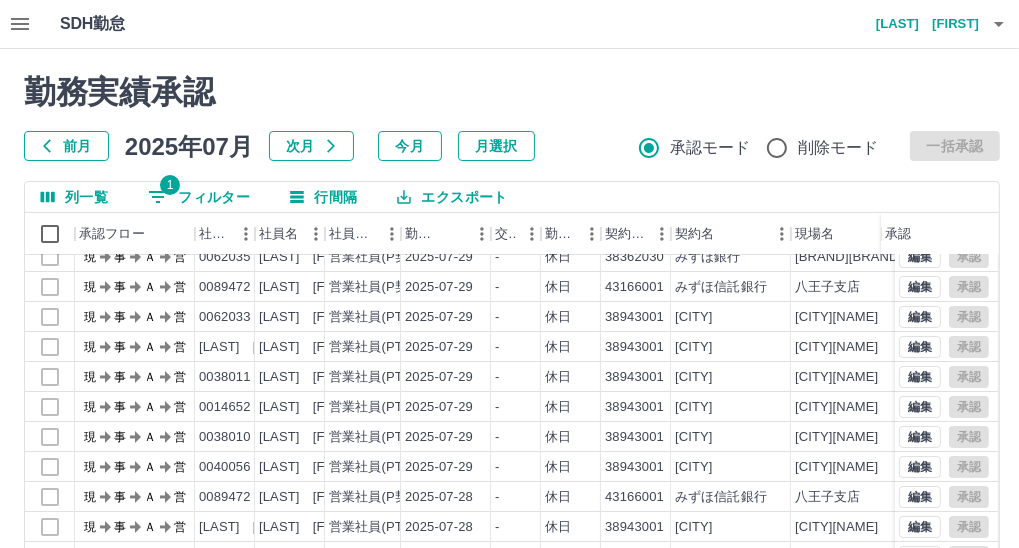 scroll, scrollTop: 99, scrollLeft: 0, axis: vertical 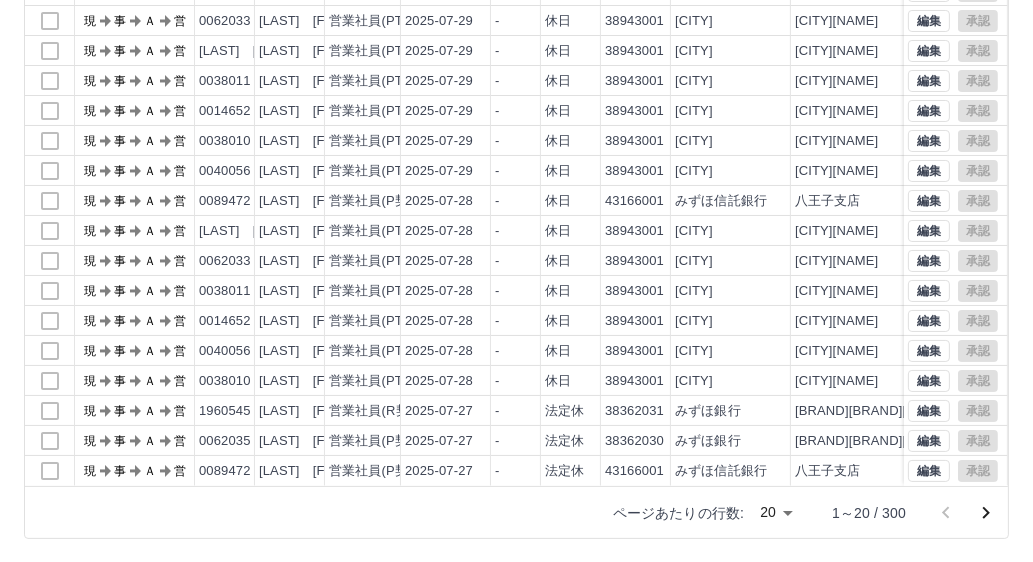click on "SDH勤怠 渋沢　由紀子 勤務実績承認 前月 2025年07月 次月 今月 月選択 承認モード 削除モード 一括承認 列一覧 1 フィルター 行間隔 エクスポート 承認フロー 社員番号 社員名 社員区分 勤務日 交通費 勤務区分 契約コード 契約名 現場名 始業 終業 休憩 所定開始 所定終業 承認 現 事 Ａ 営 0089472 市川　雅也 営業社員(P契約) 2025-07-30  -  休日 43166001 みずほ信託銀行 八王子支店 - - - - - 現 事 Ａ 営 0062035 見波　弘幸 営業社員(P契約) 2025-07-29  -  休日 38362030 みずほ銀行 みずほ銀行三鷹支店 - - - - - 現 事 Ａ 営 0089472 市川　雅也 営業社員(P契約) 2025-07-29  -  休日 43166001 みずほ信託銀行 八王子支店 - - - - - 現 事 Ａ 営 0062033 中里　由貴子 営業社員(PT契約) 2025-07-29  -  休日 38943001 狛江市 狛江市立第六小学校 - - - - - 現 事 Ａ 営 0106060 遠山　春菜 営業社員(PT契約) 2025-07-29  -  - -" at bounding box center [516, 140] 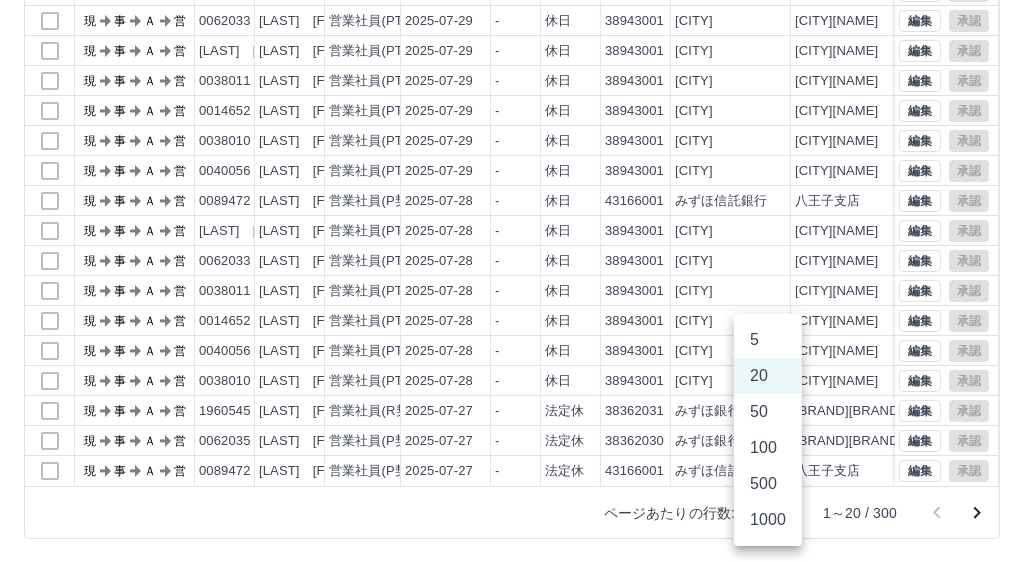 click on "500" at bounding box center (768, 484) 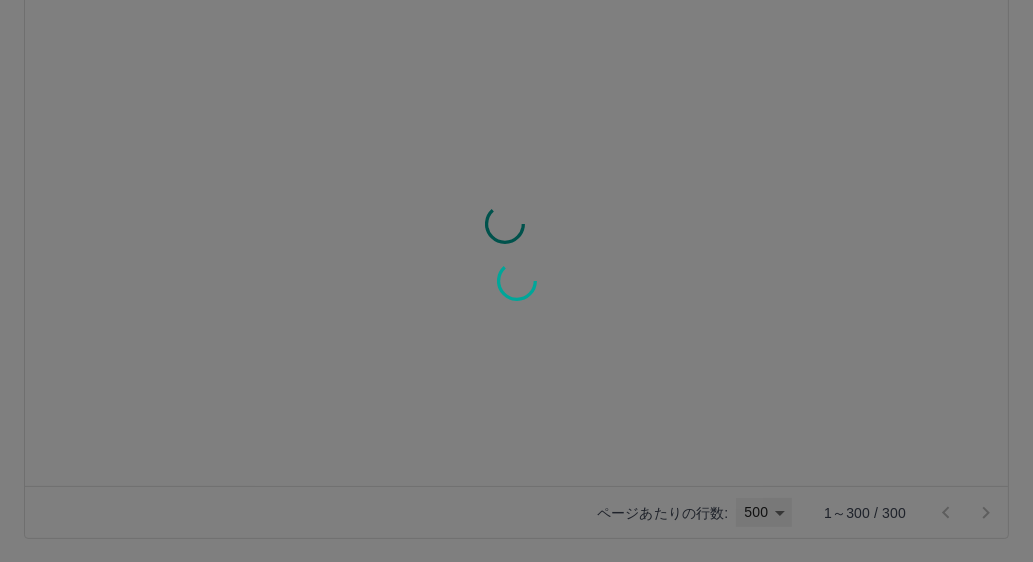 type on "***" 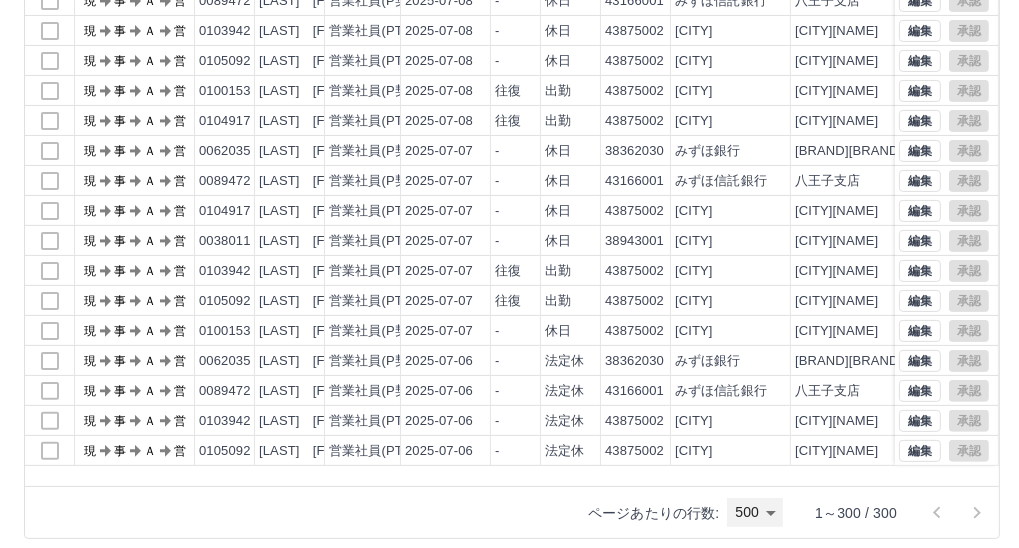 scroll, scrollTop: 6659, scrollLeft: 0, axis: vertical 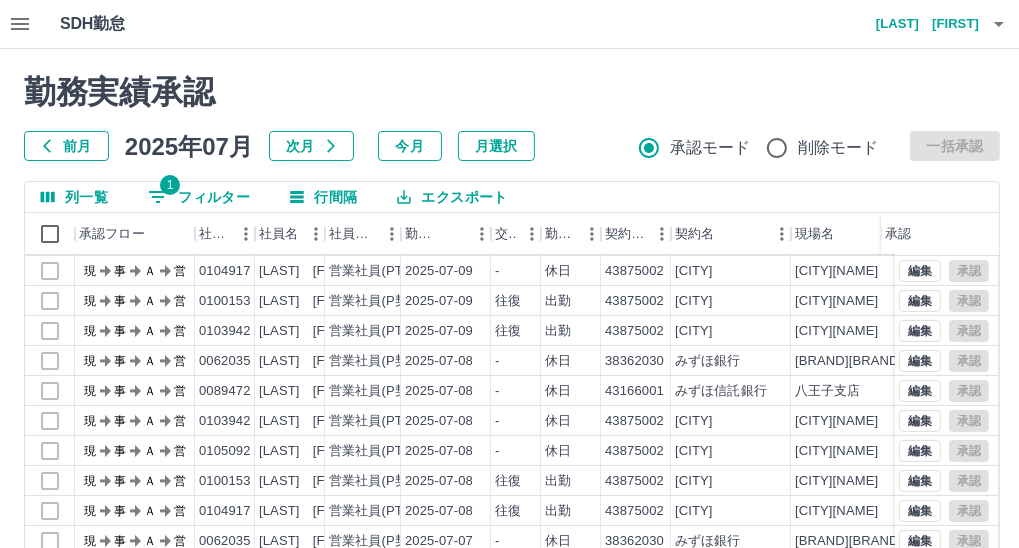 click on "渋沢　由紀子" at bounding box center [919, 24] 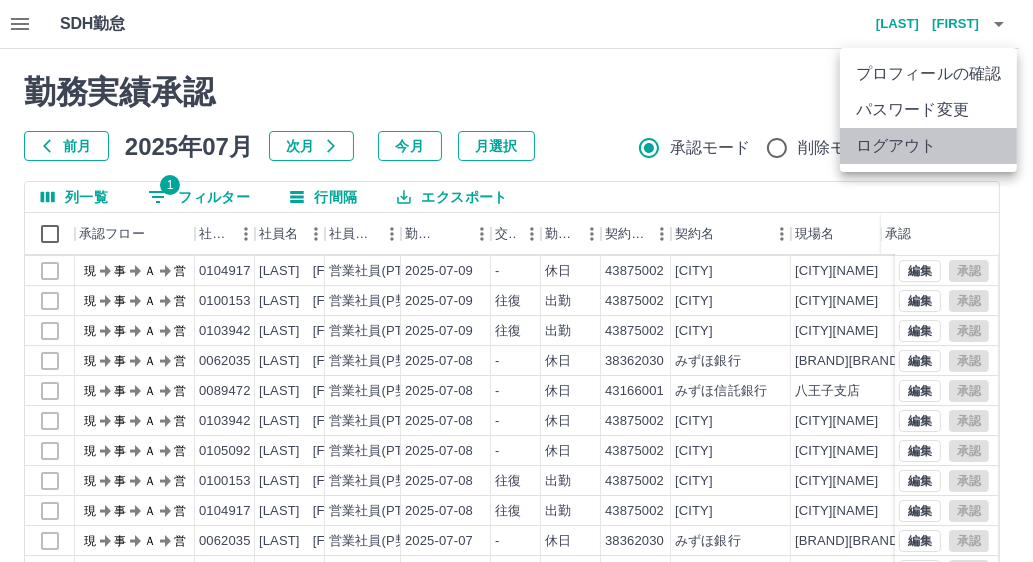 click on "ログアウト" at bounding box center [928, 146] 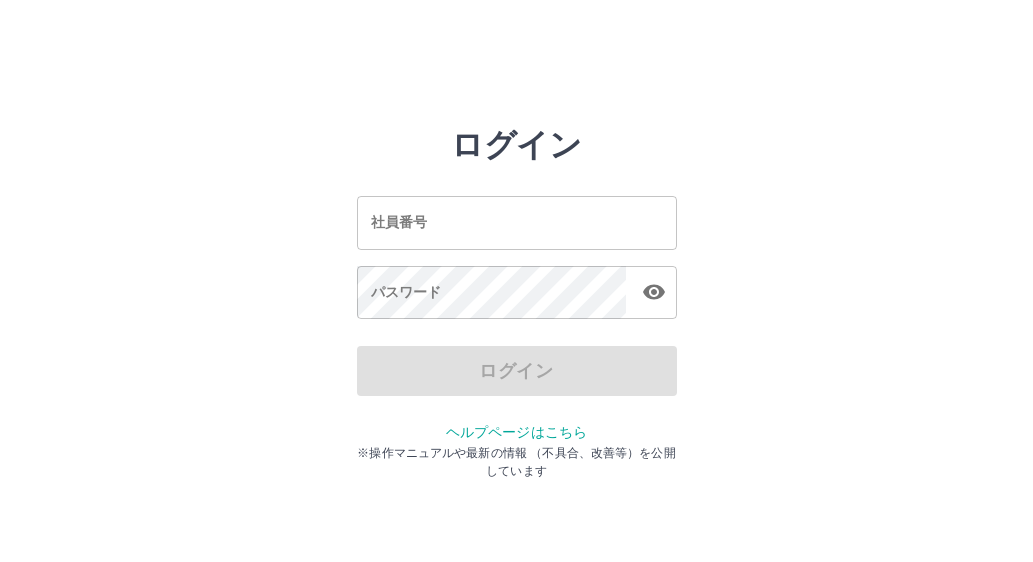scroll, scrollTop: 0, scrollLeft: 0, axis: both 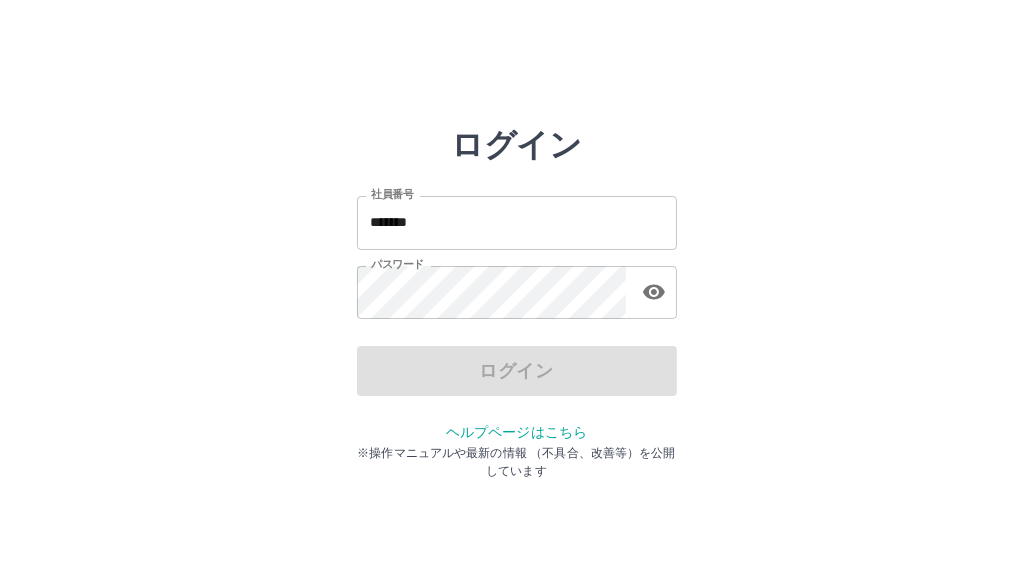 click on "*******" at bounding box center (517, 222) 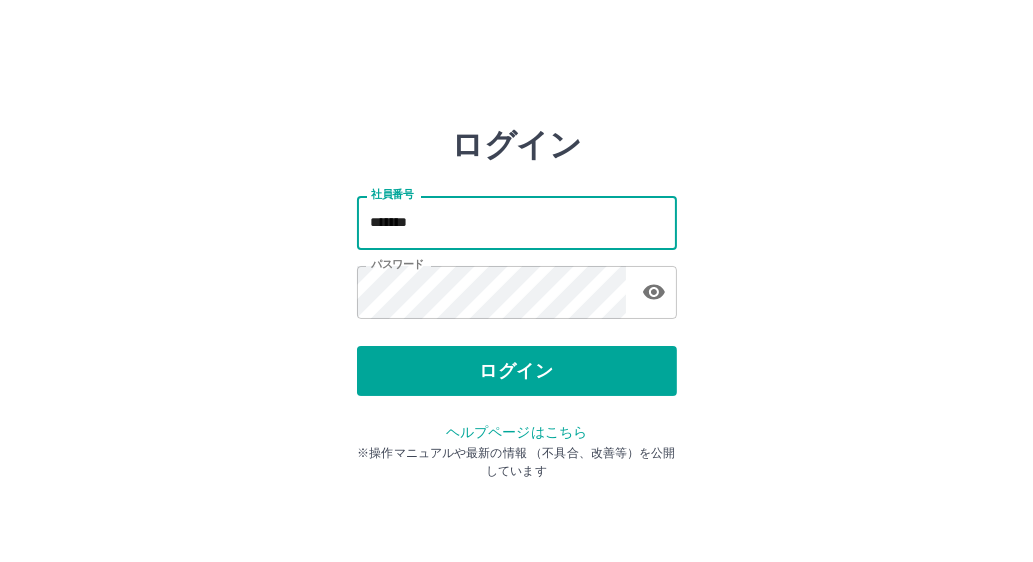 type on "*******" 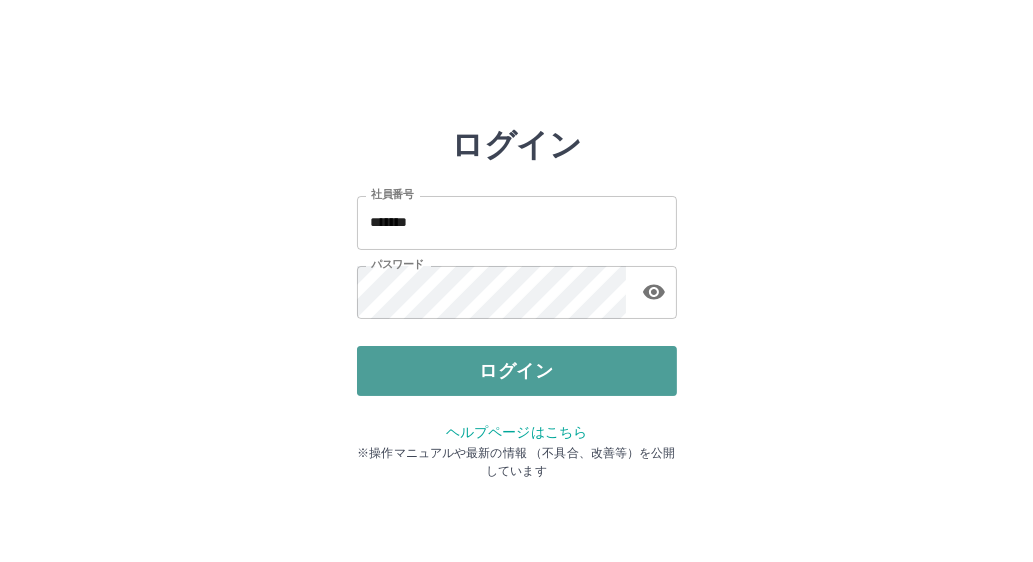 click on "ログイン" at bounding box center (517, 371) 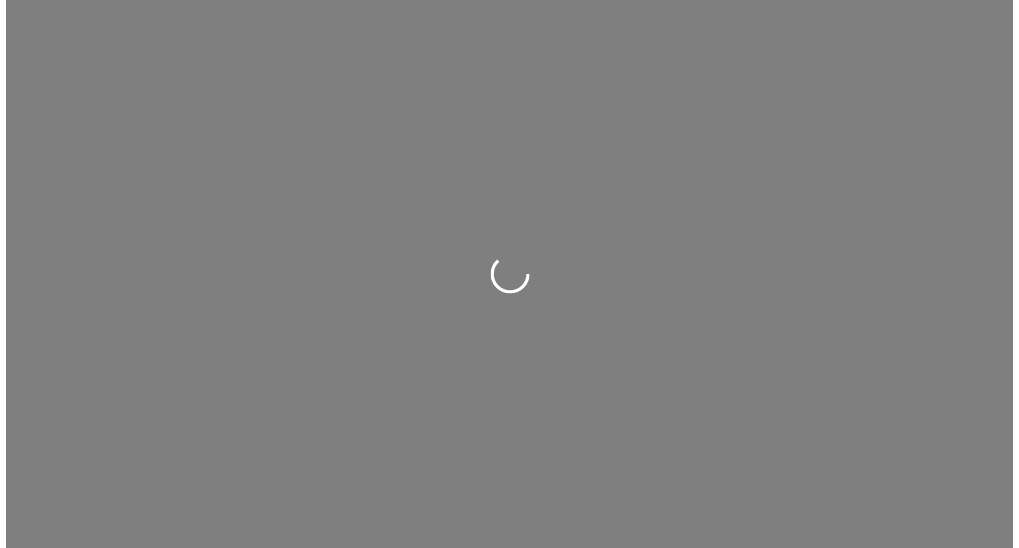 scroll, scrollTop: 0, scrollLeft: 0, axis: both 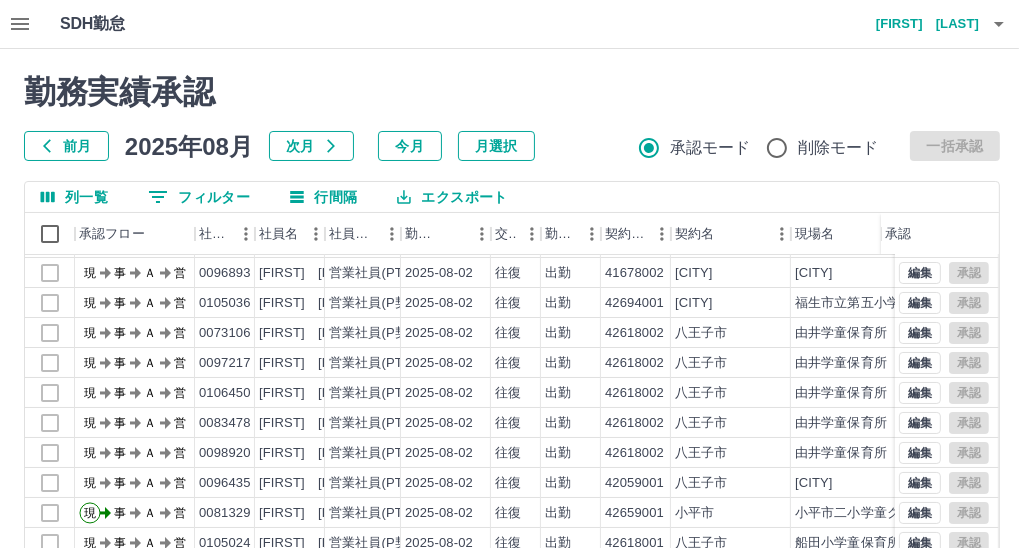 click on "前月" at bounding box center [66, 146] 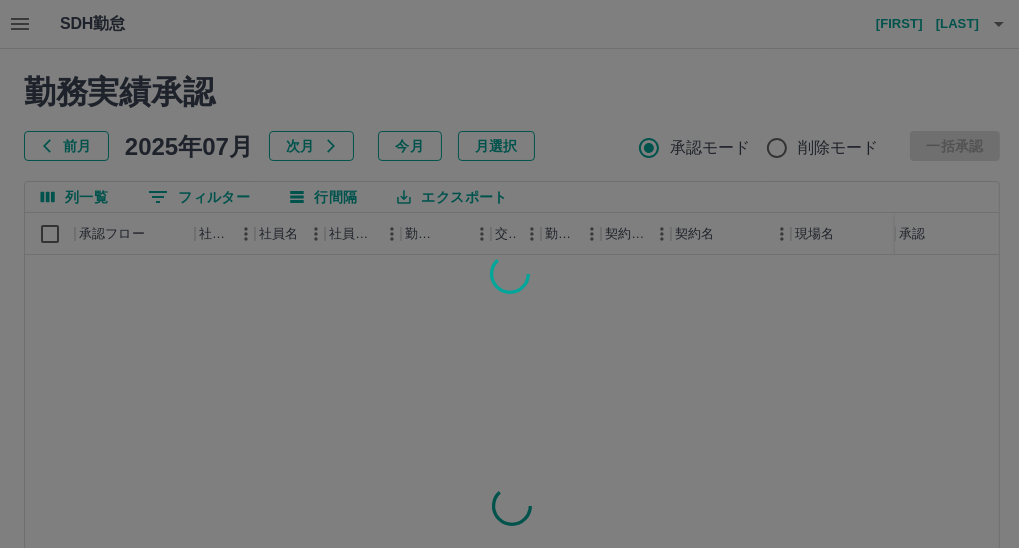 scroll, scrollTop: 0, scrollLeft: 0, axis: both 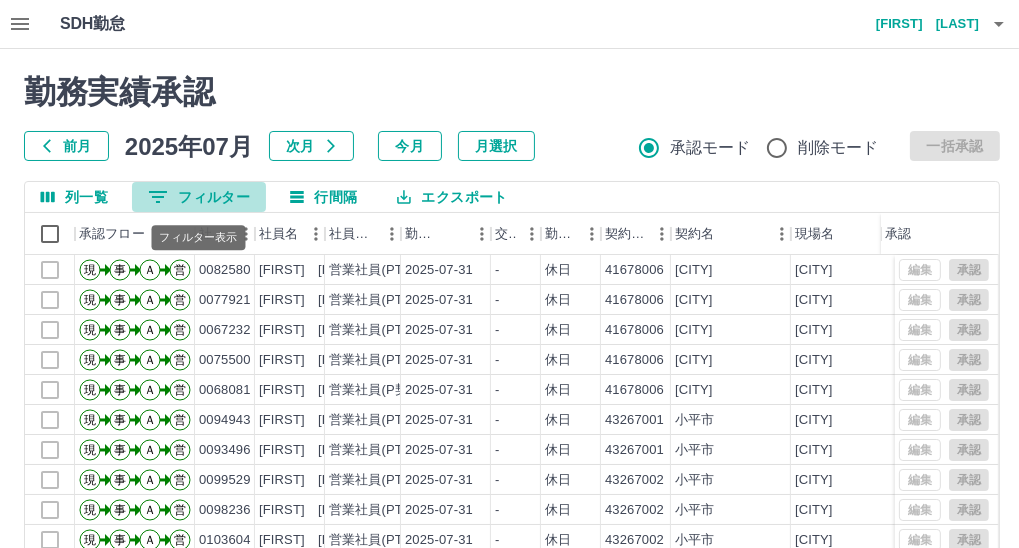 click on "0 フィルター" at bounding box center (199, 197) 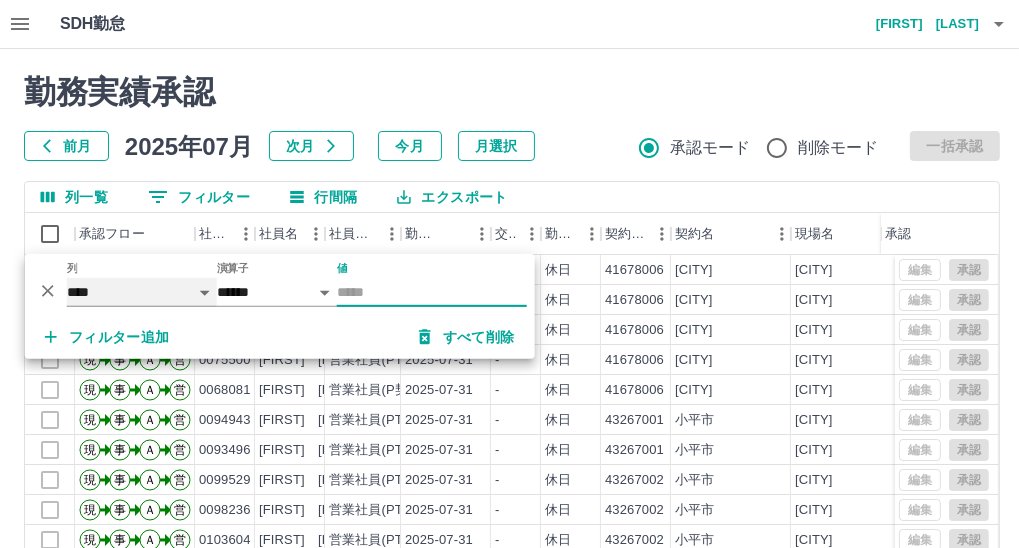 click on "**** *** **** *** *** **** ***** *** *** ** ** ** **** **** **** ** ** *** **** *****" at bounding box center [142, 292] 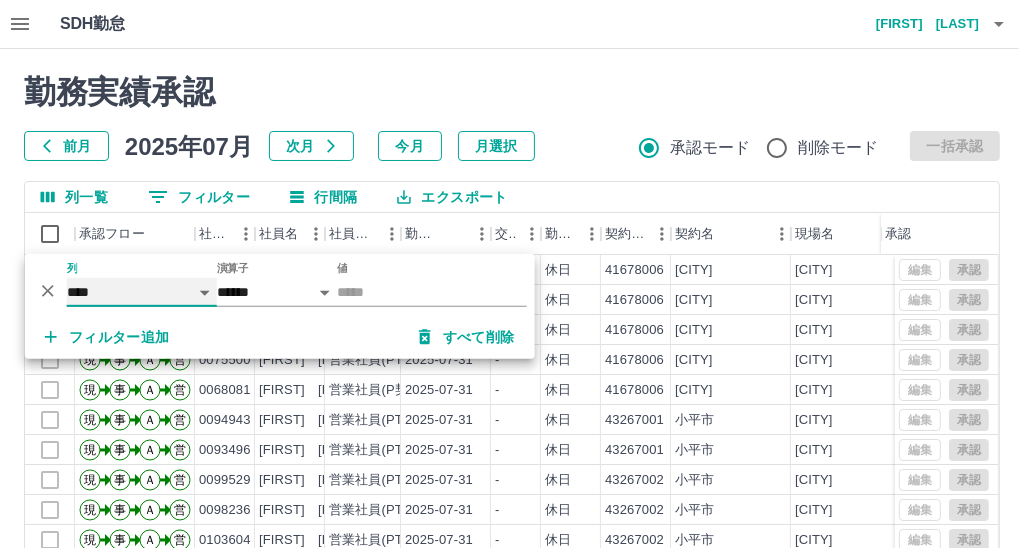 click on "**** *** **** *** *** **** ***** *** *** ** ** ** **** **** **** ** ** *** **** *****" at bounding box center (142, 292) 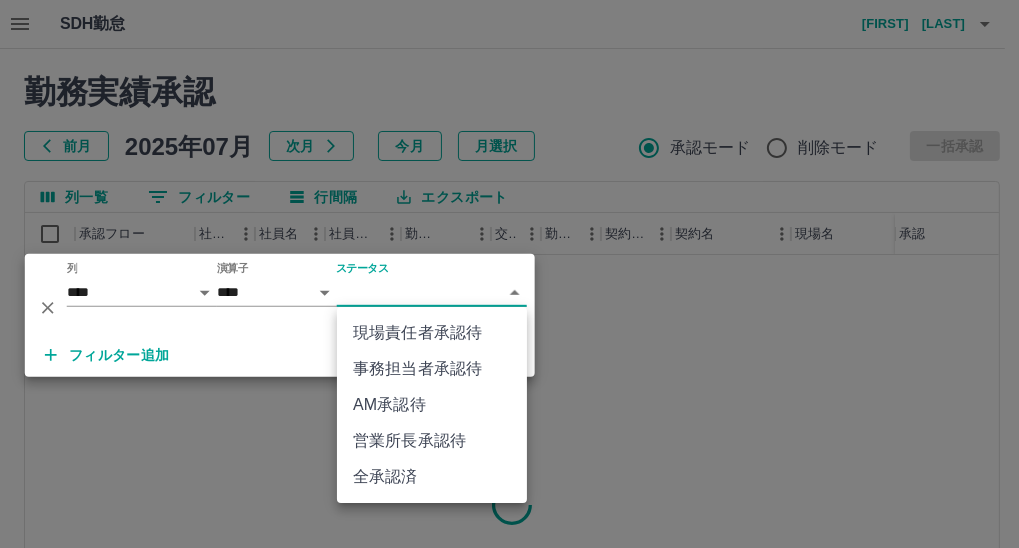 click on "SDH勤怠 鶴井　拓也 勤務実績承認 前月 2025年07月 次月 今月 月選択 承認モード 削除モード 一括承認 列一覧 0 フィルター 行間隔 エクスポート 承認フロー 社員番号 社員名 社員区分 勤務日 交通費 勤務区分 契約コード 契約名 現場名 始業 終業 休憩 所定開始 所定終業 承認 ページあたりの行数: 20 ** 1～20 / 9114 SDH勤怠 *** ** 列 **** *** **** *** *** **** ***** *** *** ** ** ** **** **** **** ** ** *** **** ***** 演算子 **** ****** ステータス ​ ********* フィルター追加 すべて削除 現場責任者承認待 事務担当者承認待 AM承認待 営業所長承認待 全承認済" at bounding box center [509, 422] 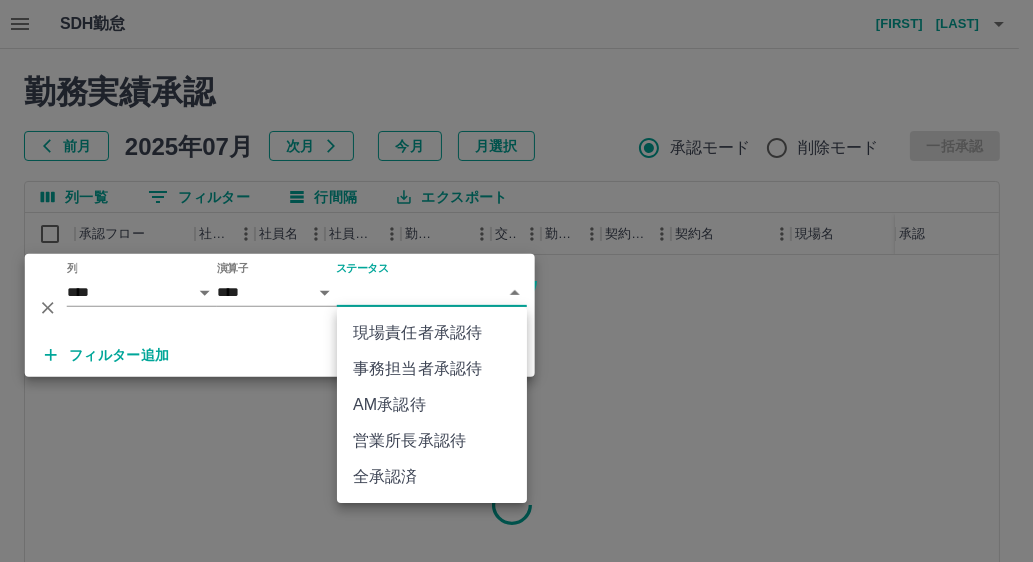 click on "AM承認待" at bounding box center (432, 405) 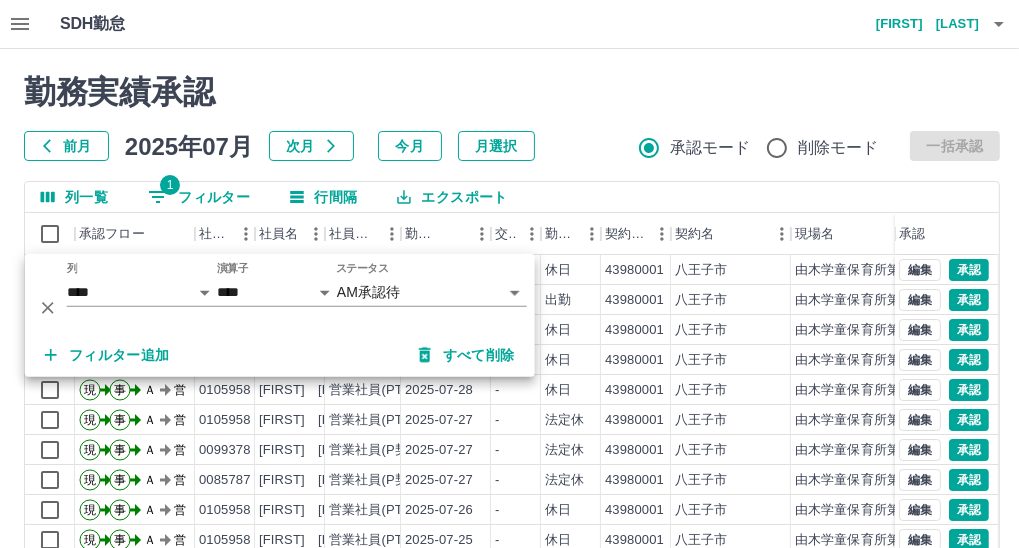 click on "勤務実績承認 前月 2025年07月 次月 今月 月選択 承認モード 削除モード 一括承認 列一覧 1 フィルター 行間隔 エクスポート 承認フロー 社員番号 社員名 社員区分 勤務日 交通費 勤務区分 契約コード 契約名 現場名 始業 終業 休憩 所定開始 所定終業 承認 現 事 Ａ 営 0105958 千葉　明 営業社員(PT契約) 2025-07-31  -  休日 43980001 八王子市 由木学童保育所第2 - - - - - 現 事 Ａ 営 0099378 中村　浩子 営業社員(P契約) 2025-07-31 往復 出勤 43980001 八王子市 由木学童保育所第2 10:00 19:30 01:00 10:00 19:00 現 事 Ａ 営 0105958 千葉　明 営業社員(PT契約) 2025-07-30  -  休日 43980001 八王子市 由木学童保育所第2 - - - - - 現 事 Ａ 営 0105958 千葉　明 営業社員(PT契約) 2025-07-29  -  休日 43980001 八王子市 由木学童保育所第2 - - - - - 現 事 Ａ 営 0105958 千葉　明 営業社員(PT契約) 2025-07-28  -  休日 43980001 - - - -" at bounding box center (512, 447) 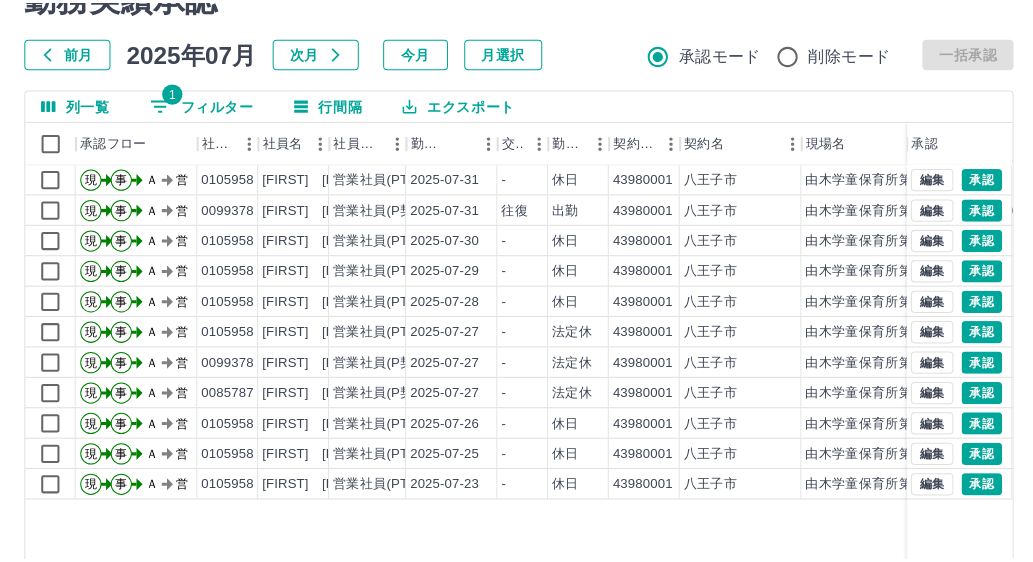 scroll, scrollTop: 0, scrollLeft: 0, axis: both 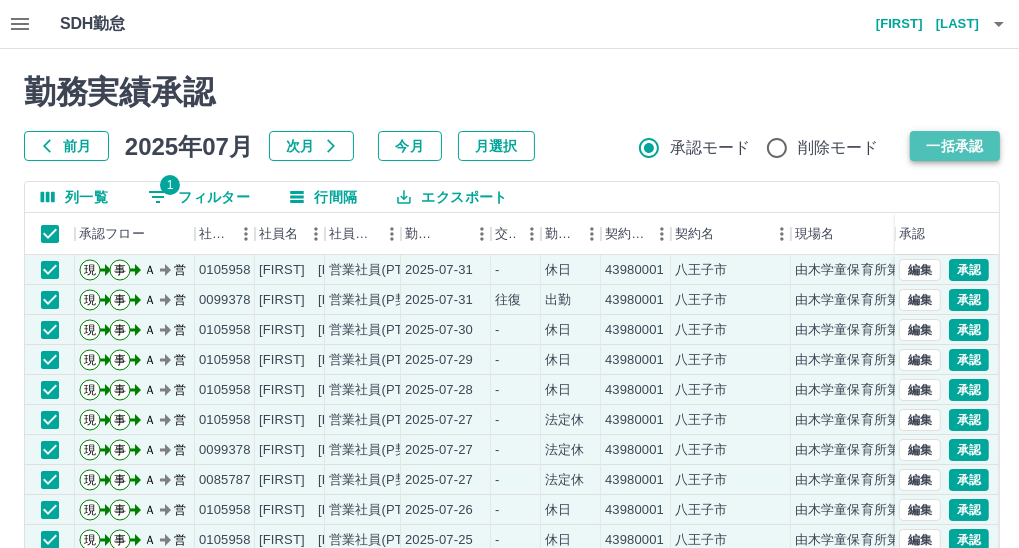 click on "一括承認" at bounding box center [955, 146] 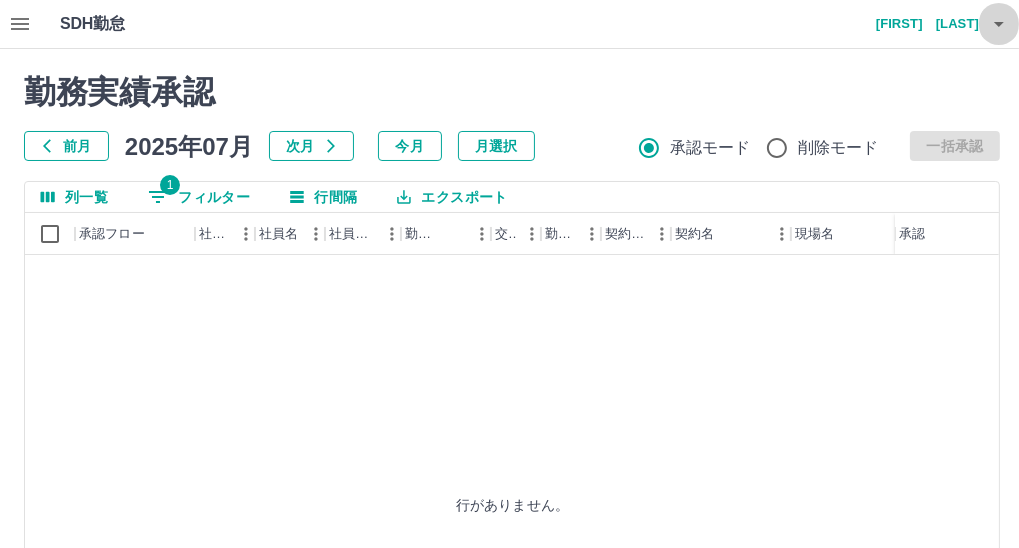 click 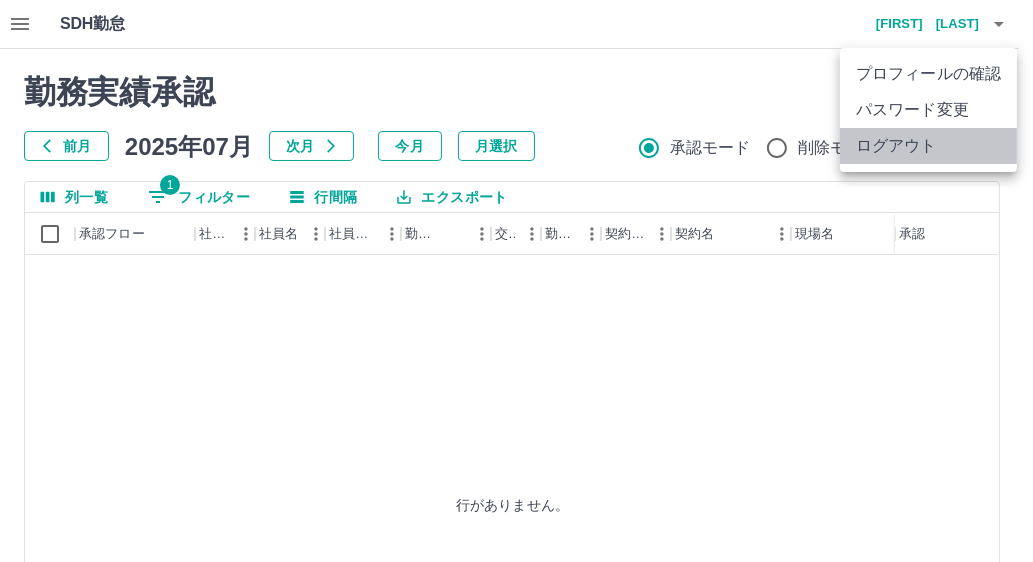 click on "ログアウト" at bounding box center (928, 146) 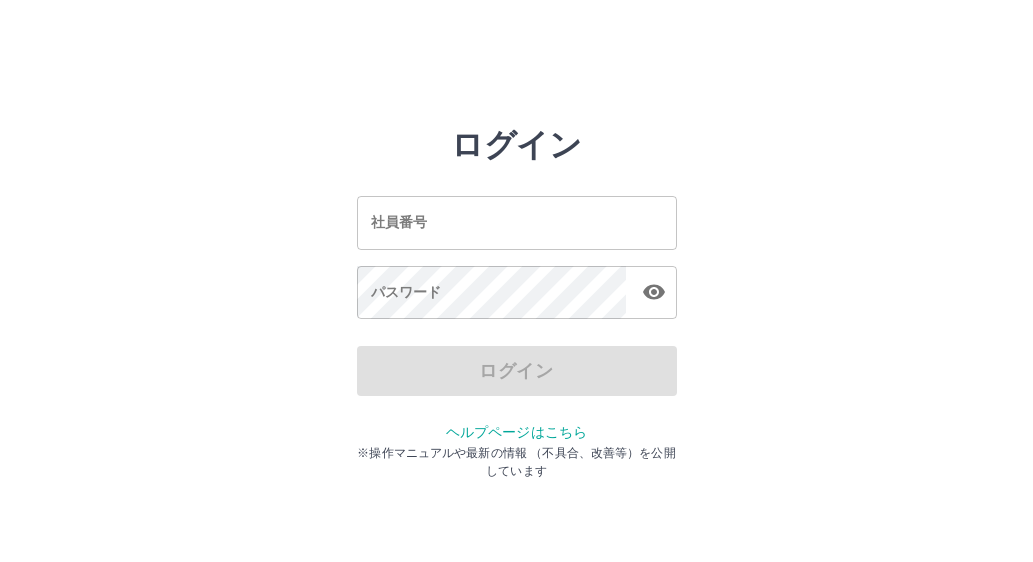 scroll, scrollTop: 0, scrollLeft: 0, axis: both 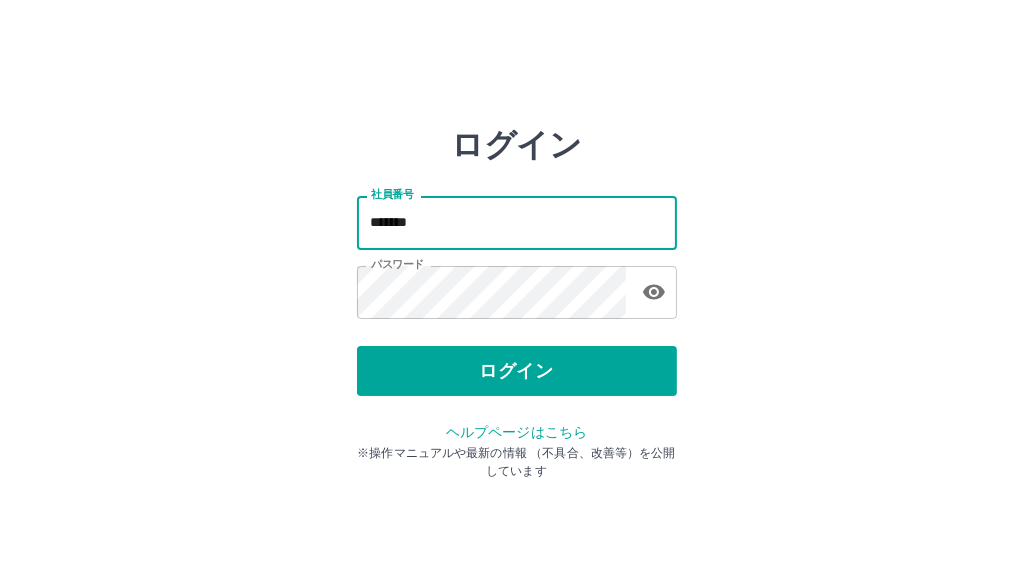 click on "*******" at bounding box center [517, 222] 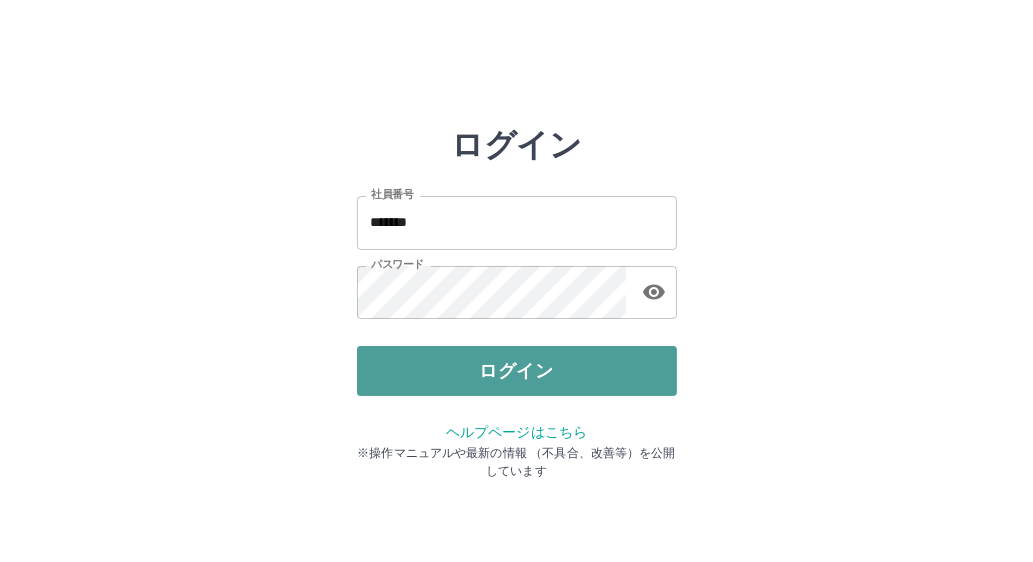 click on "ログイン" at bounding box center (517, 371) 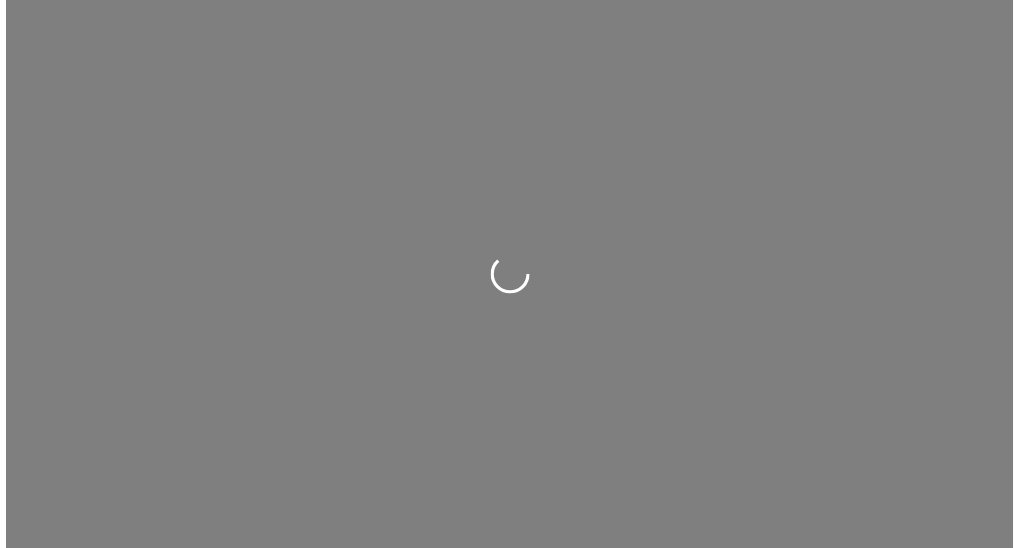 scroll, scrollTop: 0, scrollLeft: 0, axis: both 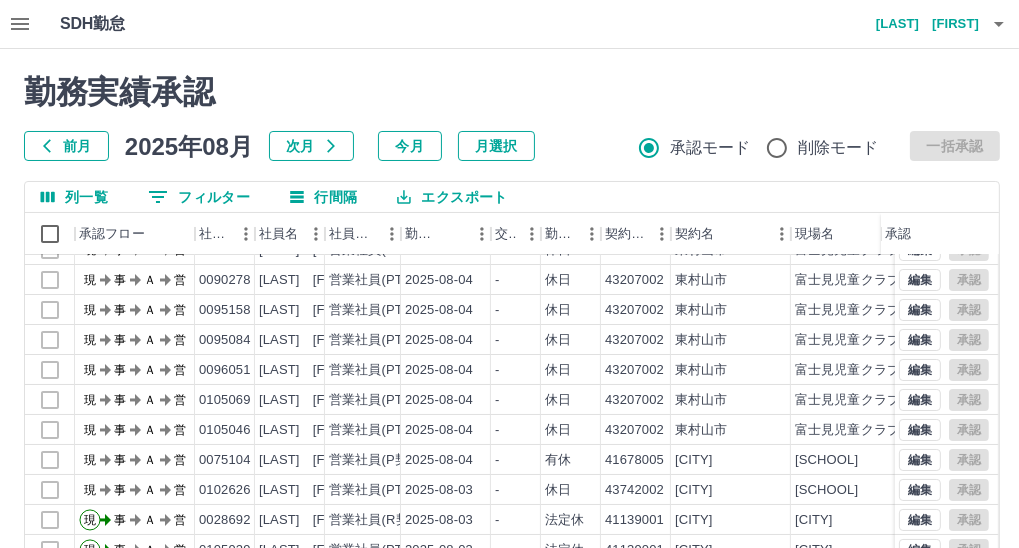 click on "前月" at bounding box center (66, 146) 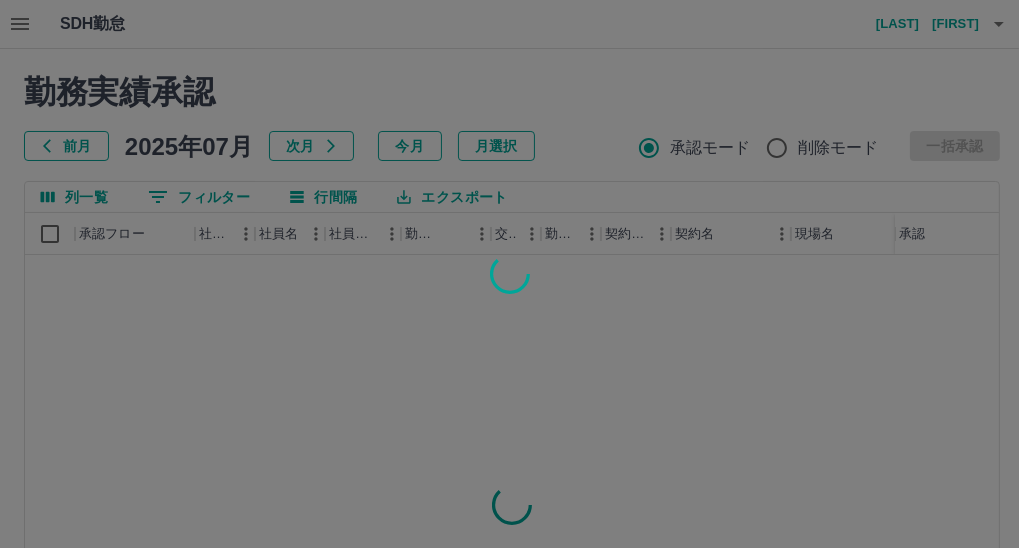 scroll, scrollTop: 0, scrollLeft: 0, axis: both 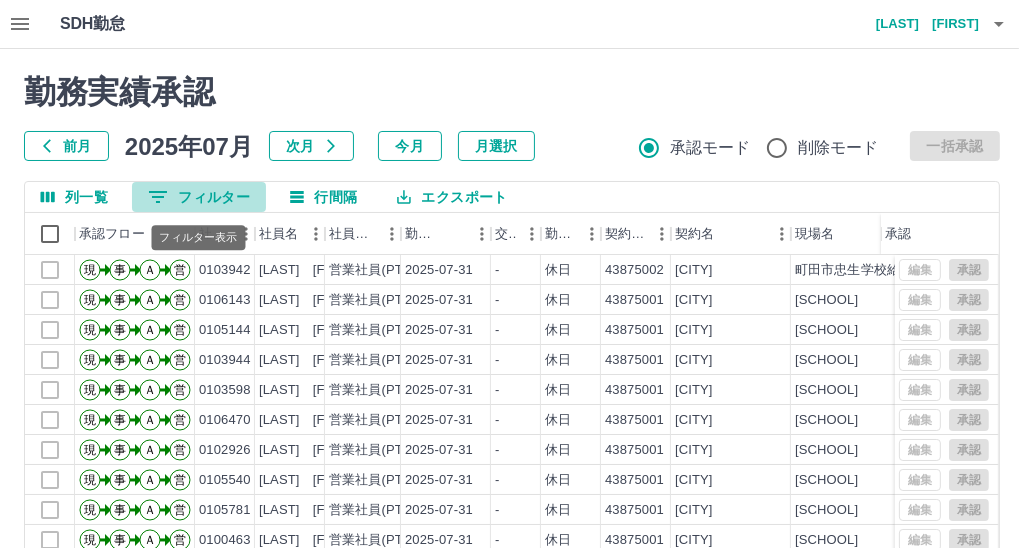 click on "0 フィルター" at bounding box center (199, 197) 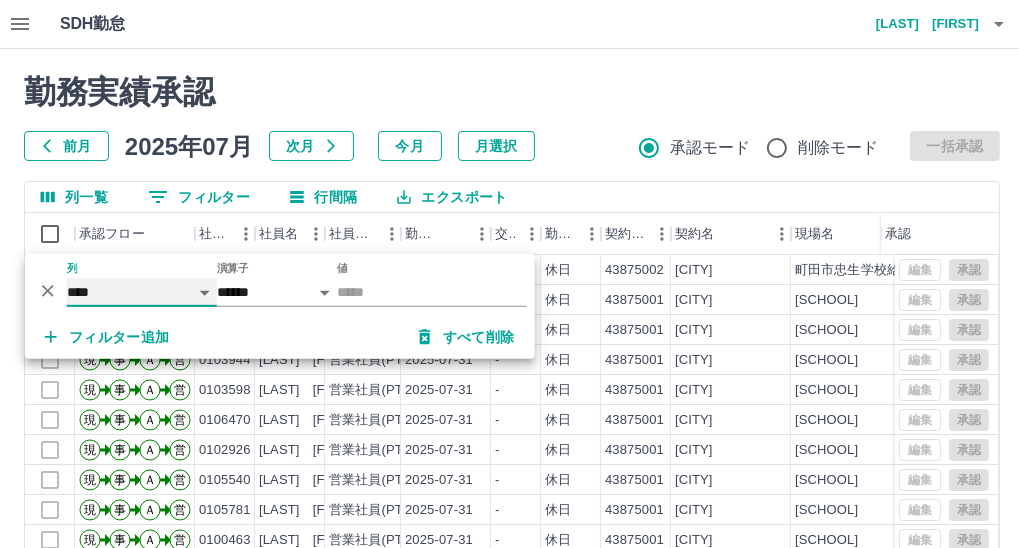click on "**** *** **** *** *** **** ***** *** *** ** ** ** **** **** **** ** ** *** **** *****" at bounding box center [142, 292] 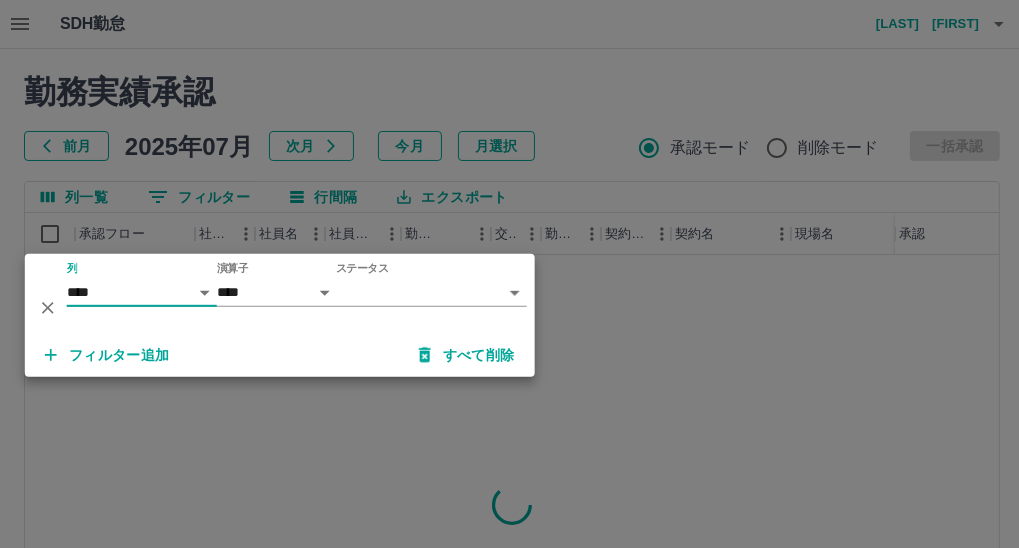 click on "SDH勤怠 [LAST]　[FIRST] 勤務実績承認 前月 2025年07月 次月 今月 月選択 承認モード 削除モード 一括承認 列一覧 0 フィルター 行間隔 エクスポート 承認フロー 社員番号 社員名 社員区分 勤務日 交通費 勤務区分 契約コード 契約名 現場名 始業 終業 休憩 所定開始 所定終業 承認 ページあたりの行数: 20 ** 1～20 / 25903 SDH勤怠 *** ** 列 **** *** **** *** *** **** ***** *** *** ** ** ** **** **** **** ** ** *** **** ***** 演算子 **** ****** ステータス ​ ********* フィルター追加 すべて削除" at bounding box center (509, 422) 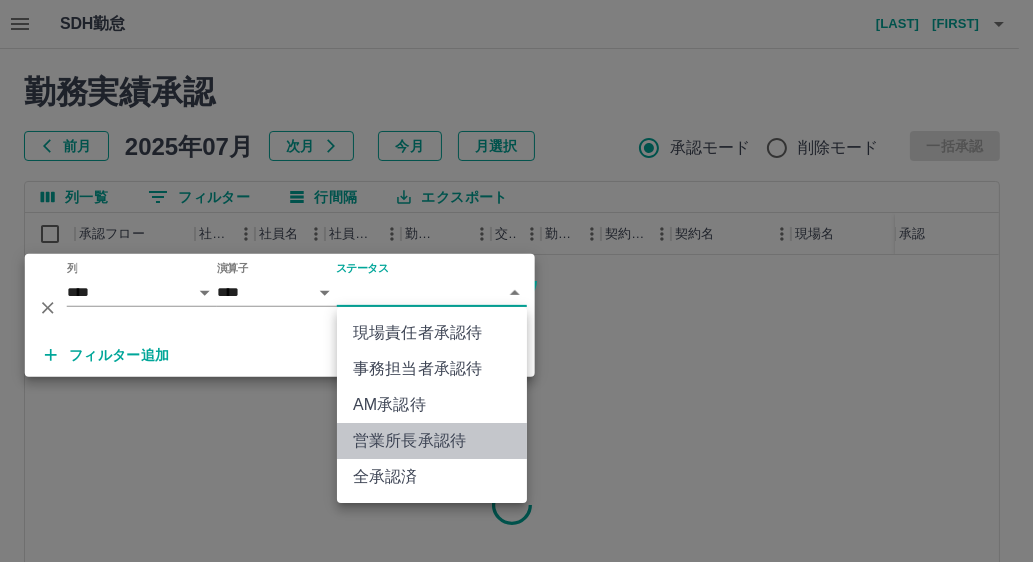click on "営業所長承認待" at bounding box center [432, 441] 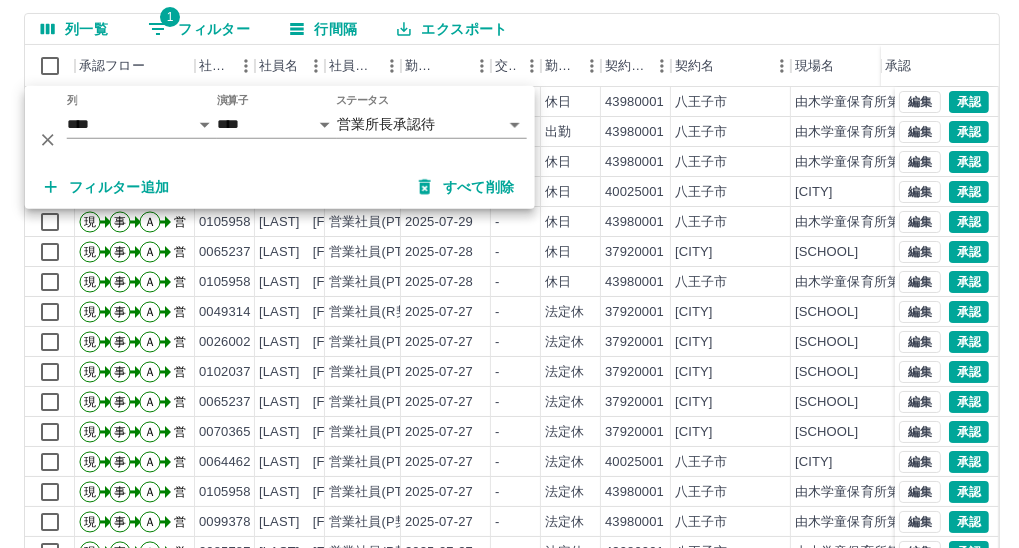 scroll, scrollTop: 296, scrollLeft: 0, axis: vertical 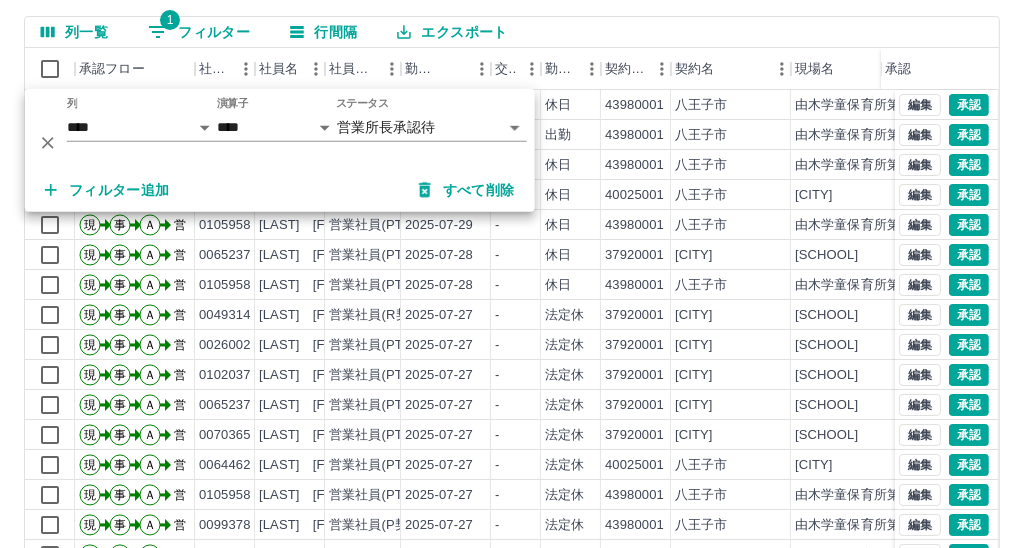 click on "列一覧 1 フィルター 行間隔 エクスポート" at bounding box center (512, 32) 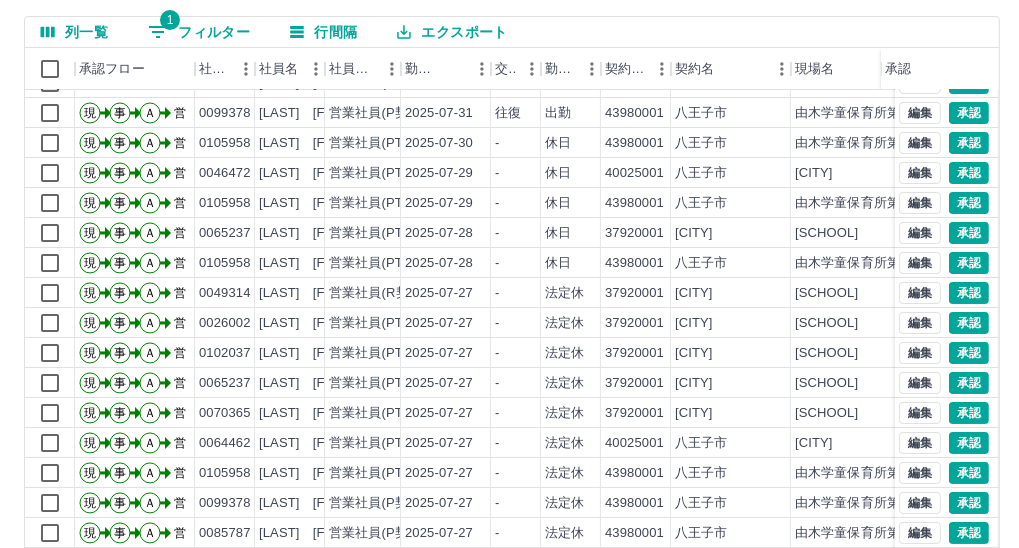 scroll, scrollTop: 0, scrollLeft: 0, axis: both 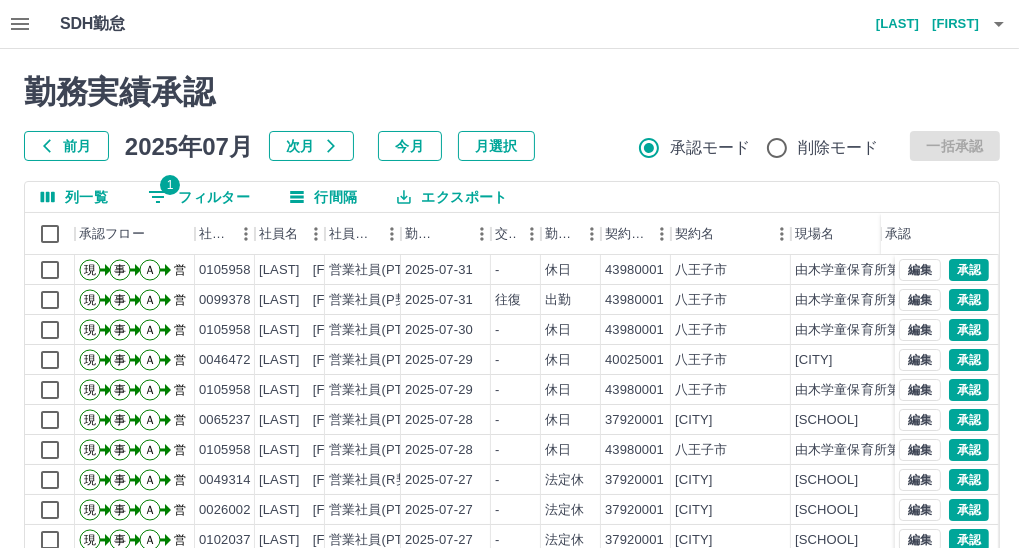 click on "1 フィルター" at bounding box center (199, 197) 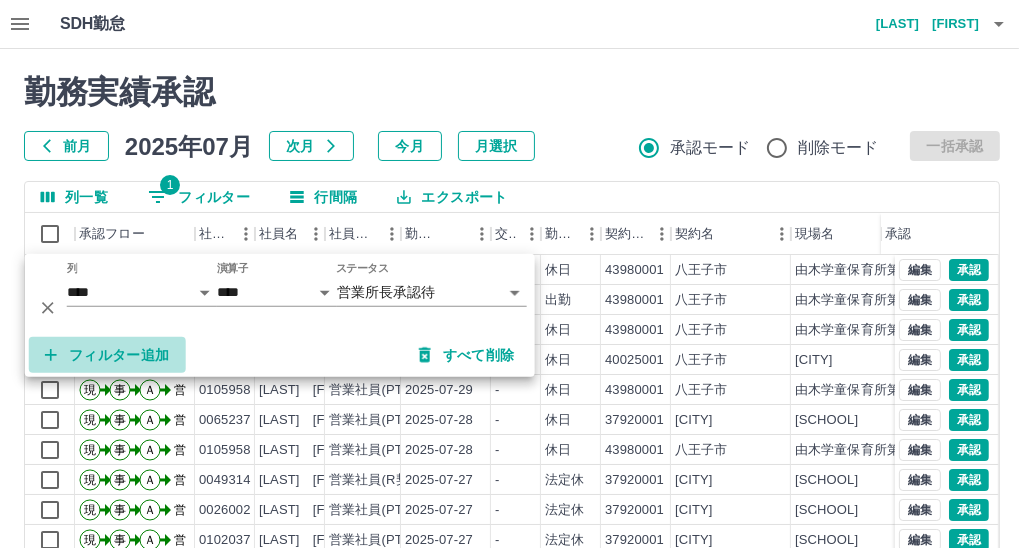 click 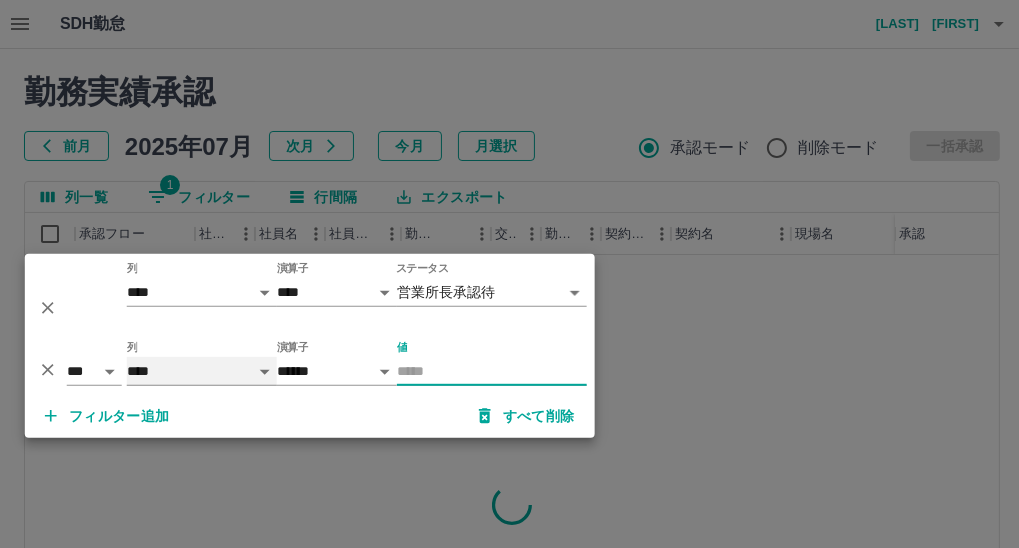 click on "**** *** **** *** *** **** ***** *** *** ** ** ** **** **** **** ** ** *** **** *****" at bounding box center [202, 371] 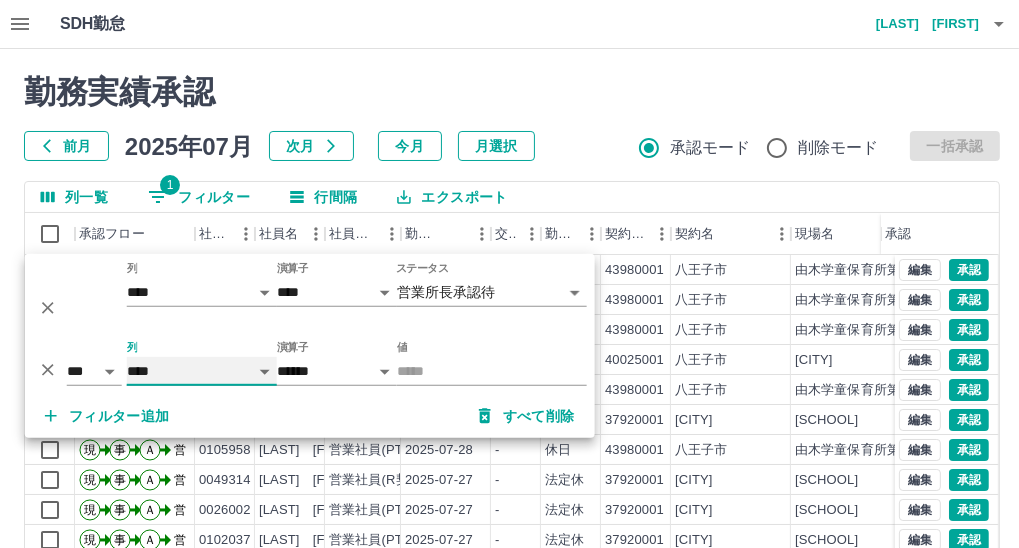 click on "**** *** **** *** *** **** ***** *** *** ** ** ** **** **** **** ** ** *** **** *****" at bounding box center [202, 371] 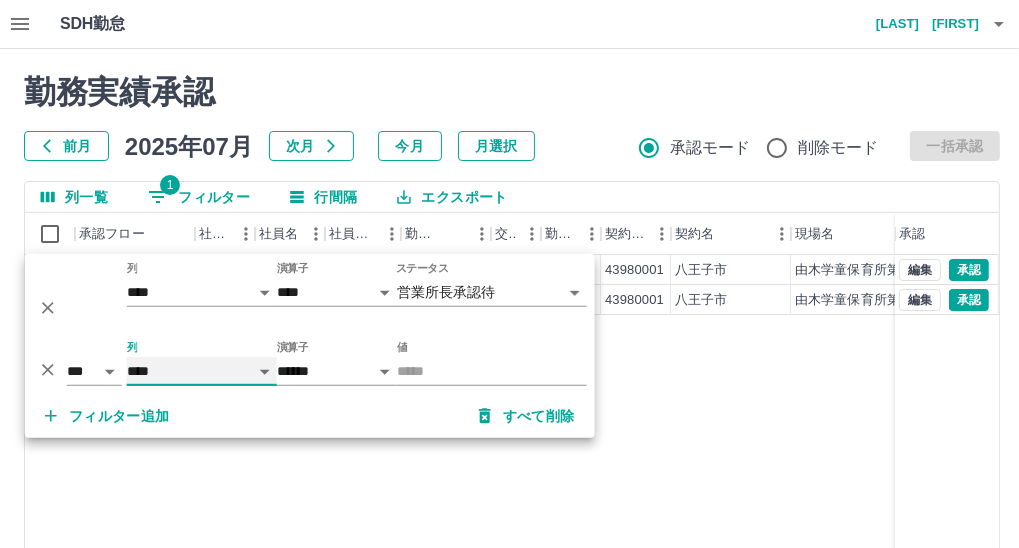 click on "**** *** **** *** *** **** ***** *** *** ** ** ** **** **** **** ** ** *** **** *****" at bounding box center (202, 371) 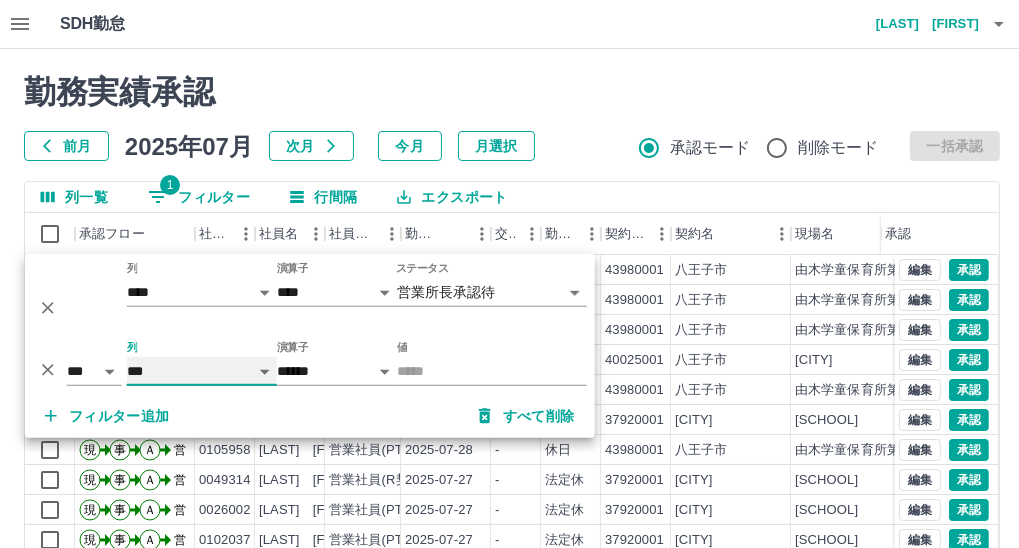 click on "**** *** **** *** *** **** ***** *** *** ** ** ** **** **** **** ** ** *** **** *****" at bounding box center (202, 371) 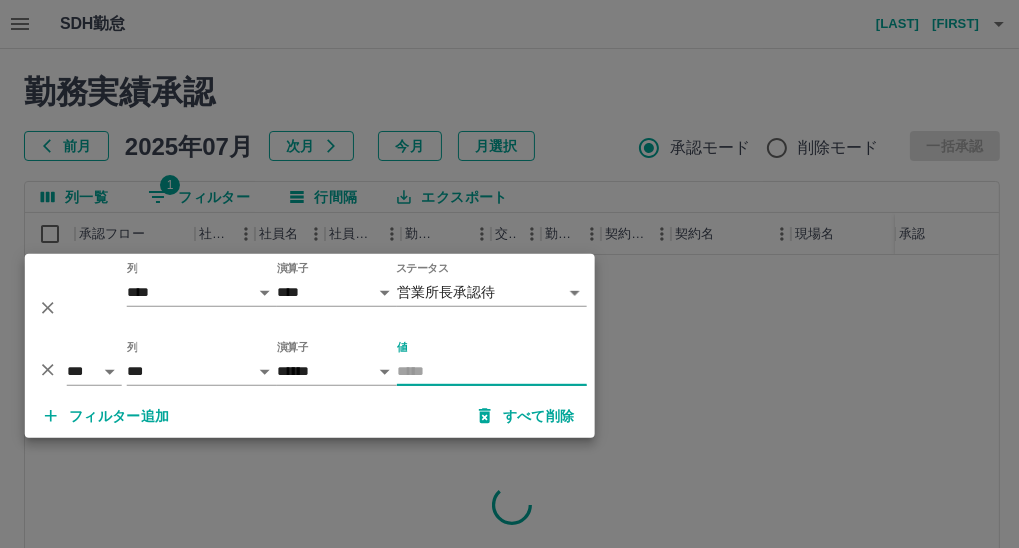 click on "値" at bounding box center [492, 371] 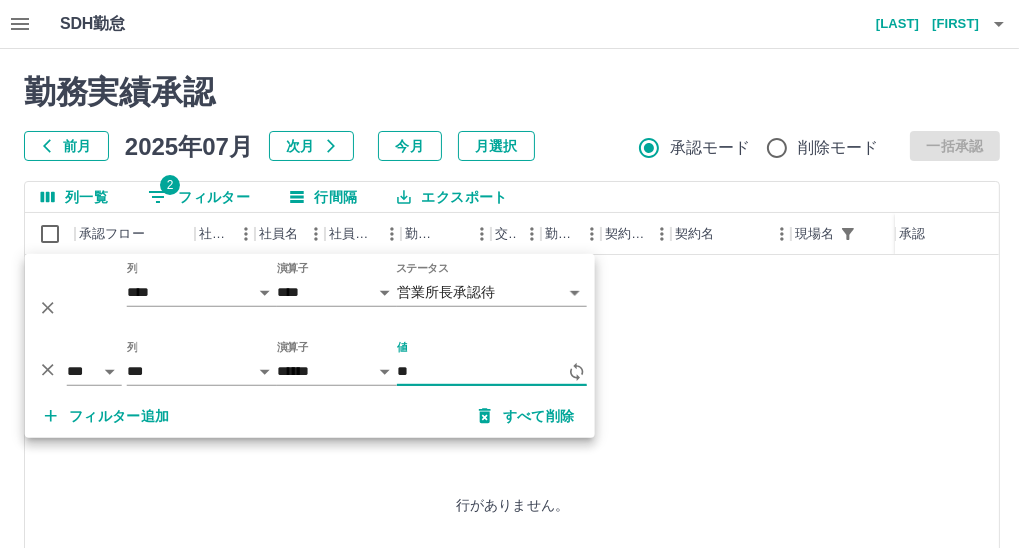 type on "*" 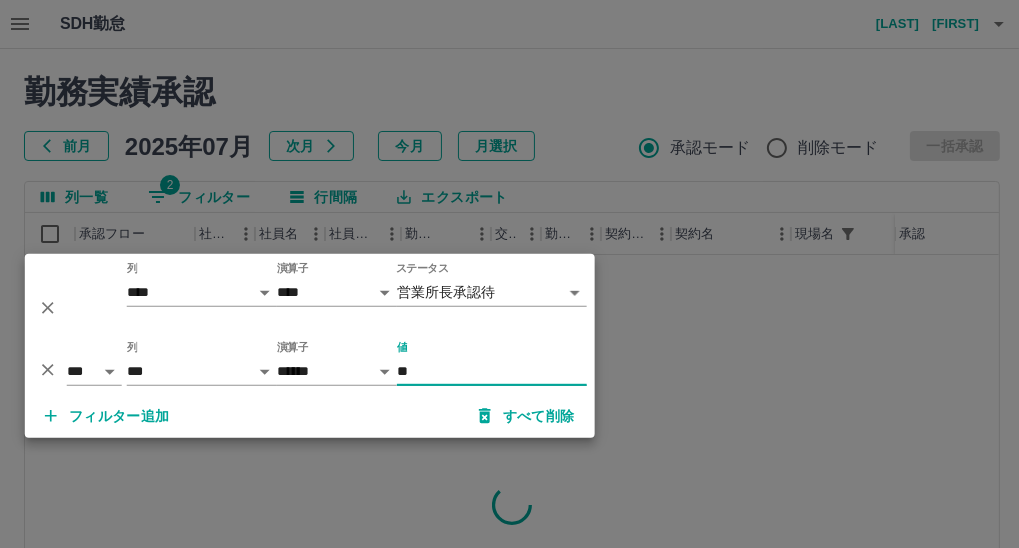 type on "**" 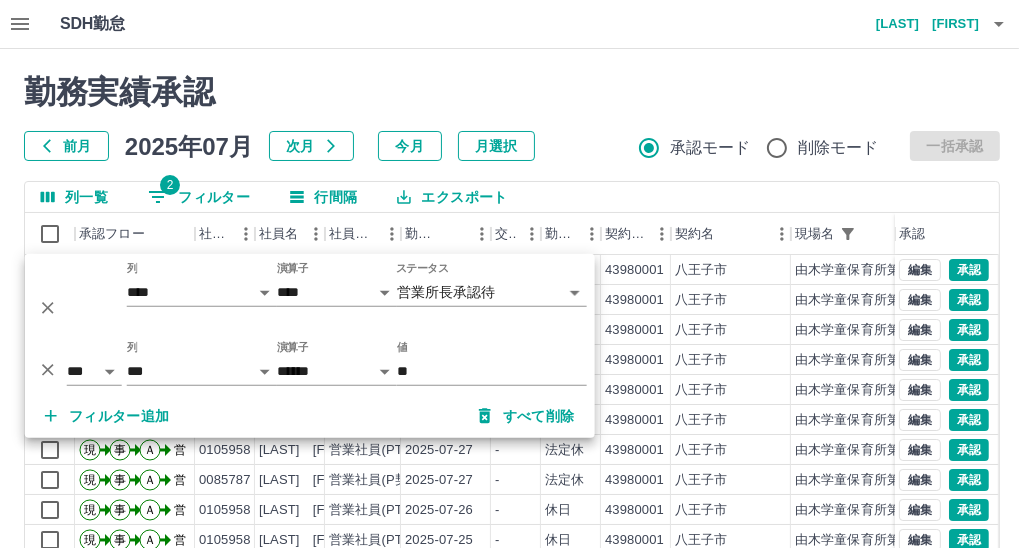 click on "前月 2025年07月 次月 今月 月選択 承認モード 削除モード 一括承認" at bounding box center [512, 146] 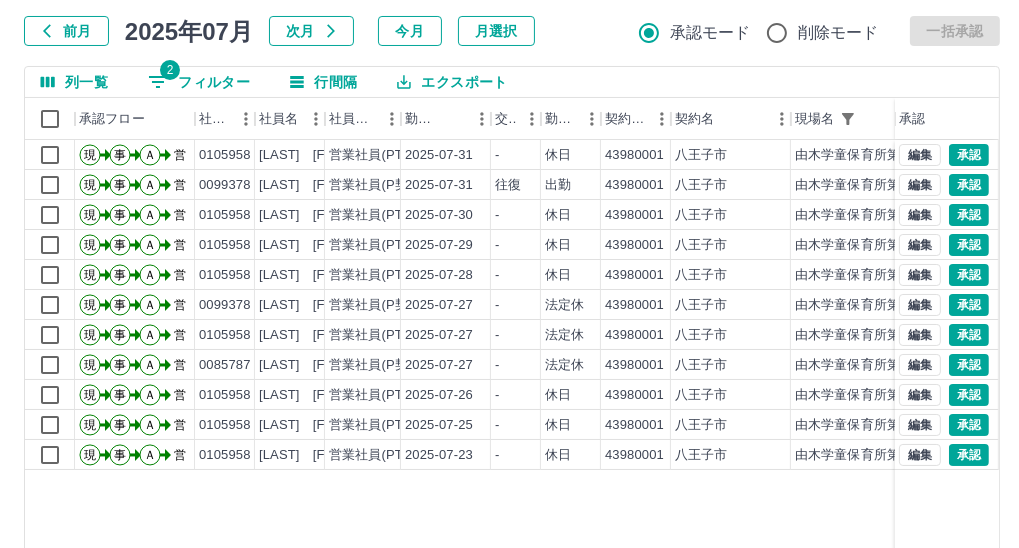 scroll, scrollTop: 0, scrollLeft: 0, axis: both 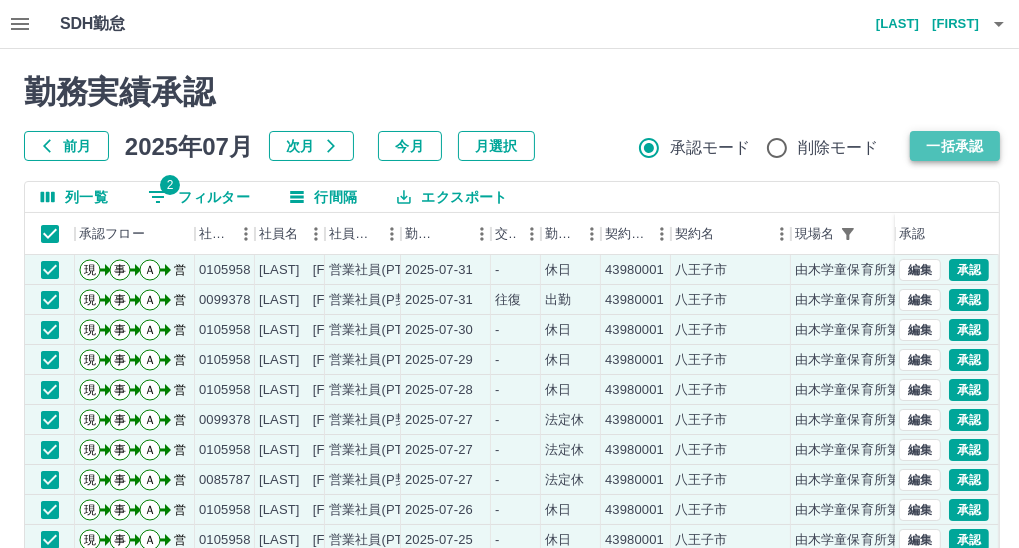 click on "一括承認" at bounding box center [955, 146] 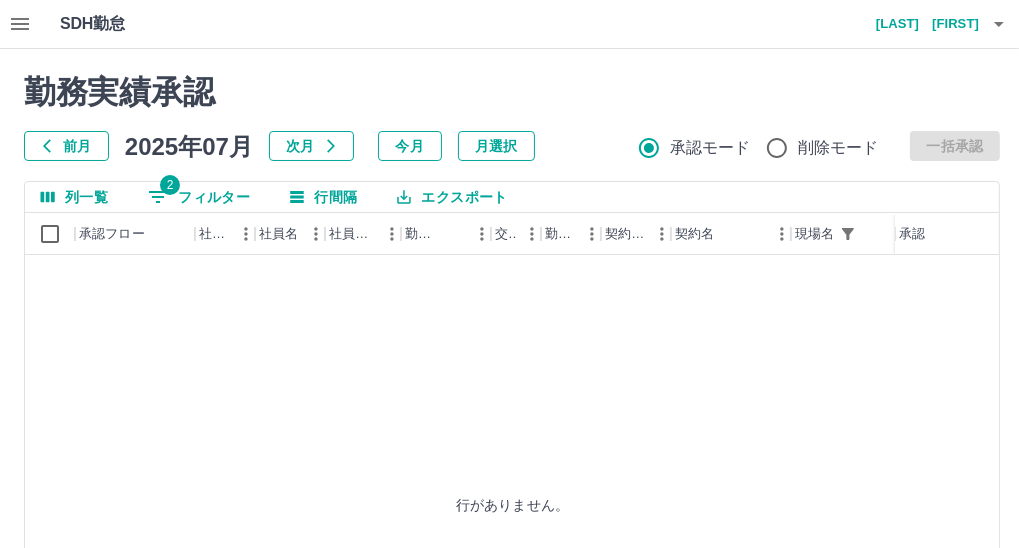 drag, startPoint x: 195, startPoint y: 278, endPoint x: 144, endPoint y: 313, distance: 61.854668 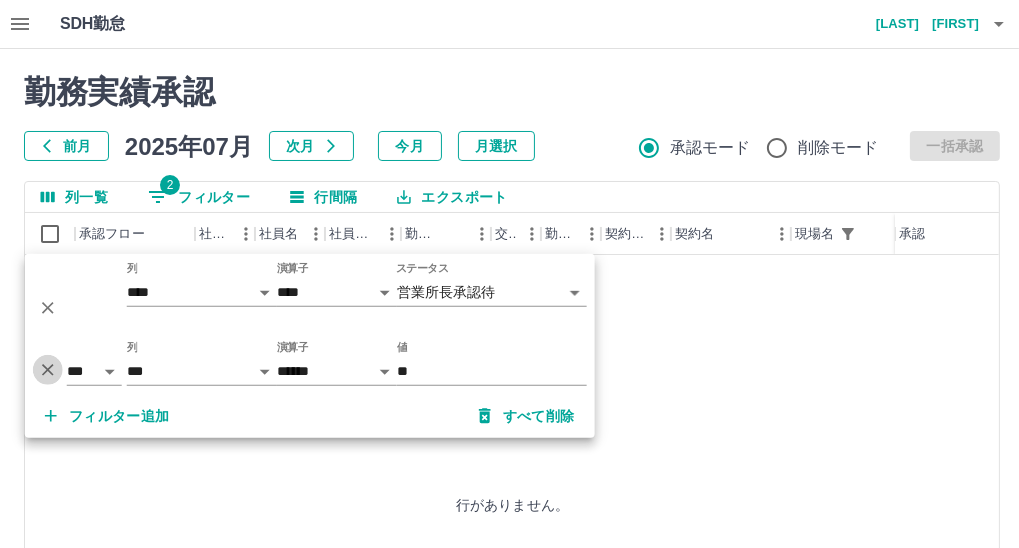 click 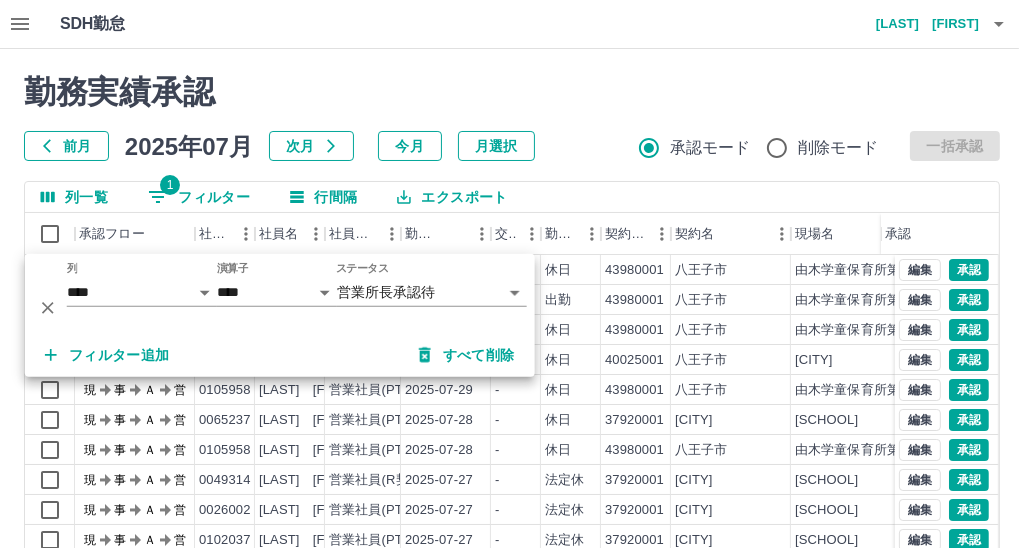 click on "勤務実績承認" at bounding box center [512, 92] 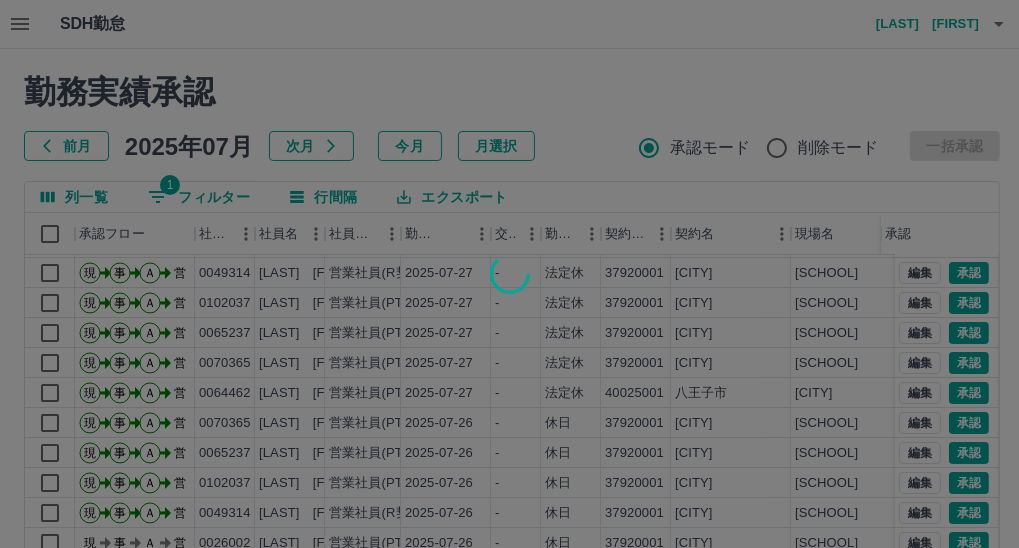 scroll, scrollTop: 0, scrollLeft: 0, axis: both 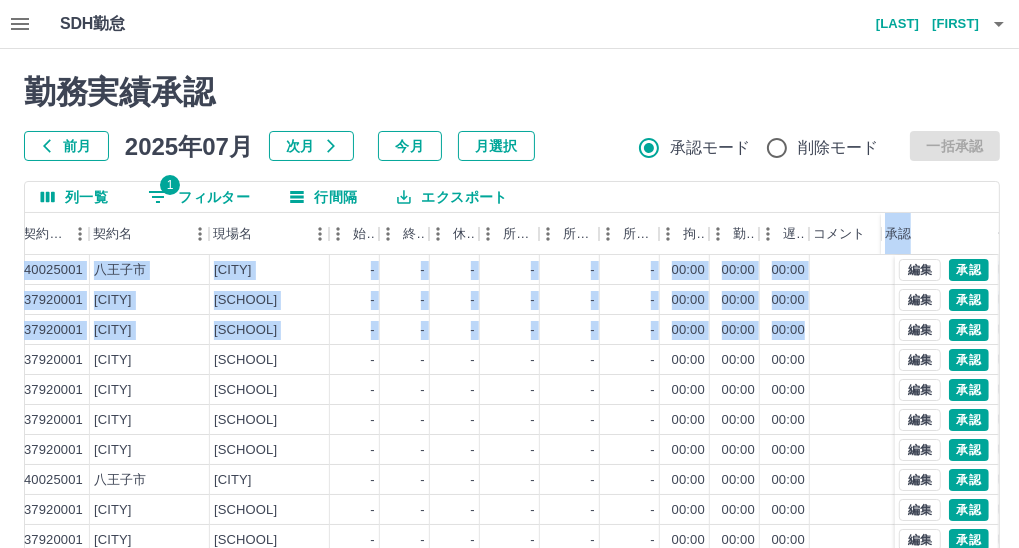 drag, startPoint x: 1000, startPoint y: 247, endPoint x: 875, endPoint y: 323, distance: 146.2908 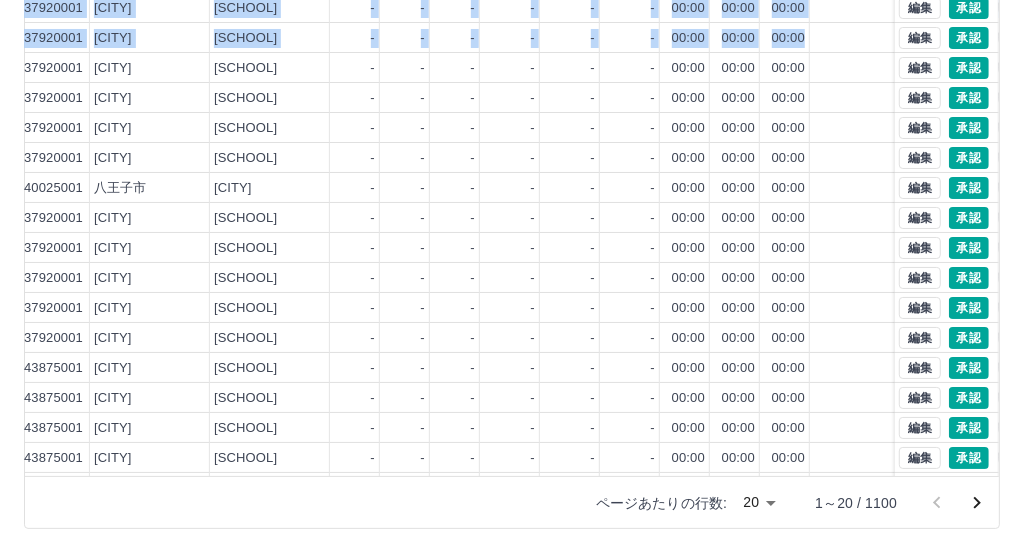 scroll, scrollTop: 296, scrollLeft: 0, axis: vertical 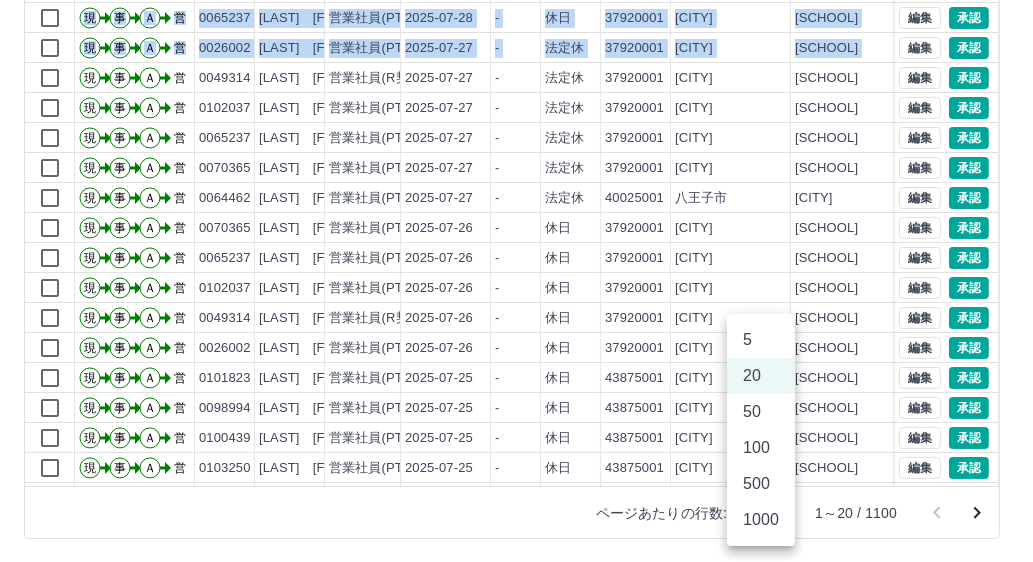 click on "SDH勤怠 [LAST]　[FIRST] 勤務実績承認 前月 2025年07月 次月 今月 月選択 承認モード 削除モード 一括承認 列一覧 1 フィルター 行間隔 エクスポート 承認フロー 社員番号 社員名 社員区分 勤務日 交通費 勤務区分 契約コード 契約名 現場名 始業 終業 休憩 所定開始 所定終業 承認 現 事 Ａ 営 0046472 [LAST]　[FIRST] 営業社員(PT契約) 2025-07-29  -  休日 40025001 [CITY] [CITY]小学校 - - - - - 現 事 Ａ 営 0065237 [LAST]　[FIRST] 営業社員(PT契約) 2025-07-28  -  休日 37920001 [CITY] [CITY]小学校 - - - - - 現 事 Ａ 営 0026002 [LAST]　[FIRST] 営業社員(PT契約) 2025-07-27  -  法定休 37920001 [CITY] [CITY]小学校 - - - - - 現 事 Ａ 営 0049314 [LAST]　[FIRST] 営業社員(R契約) 2025-07-27  -  法定休 37920001 [CITY] [CITY]小学校 - - - - - 現 事 Ａ 営 0102037 [LAST]　[FIRST] 2025-07-27  -  - -" at bounding box center [516, 140] 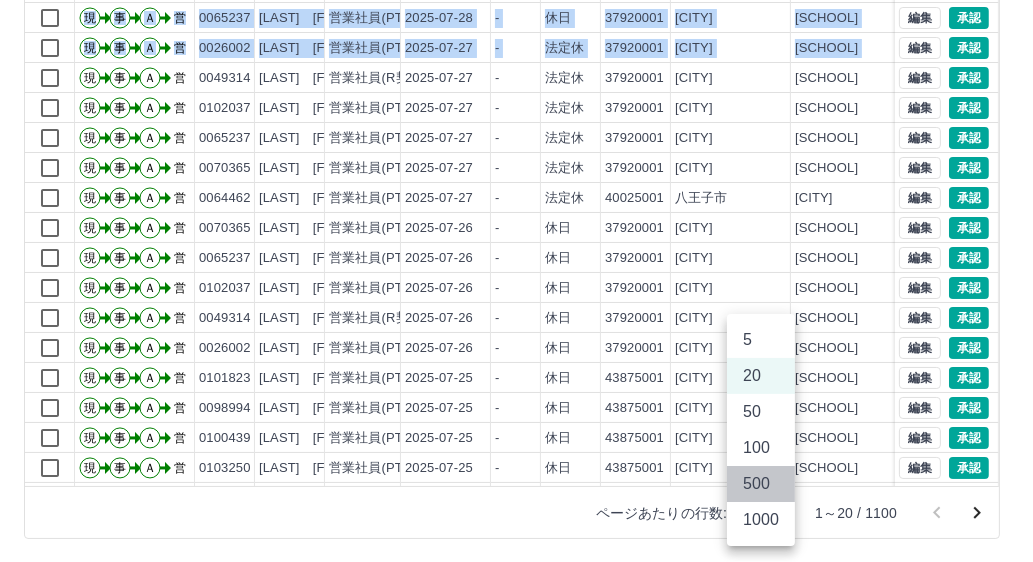 click on "500" at bounding box center [761, 484] 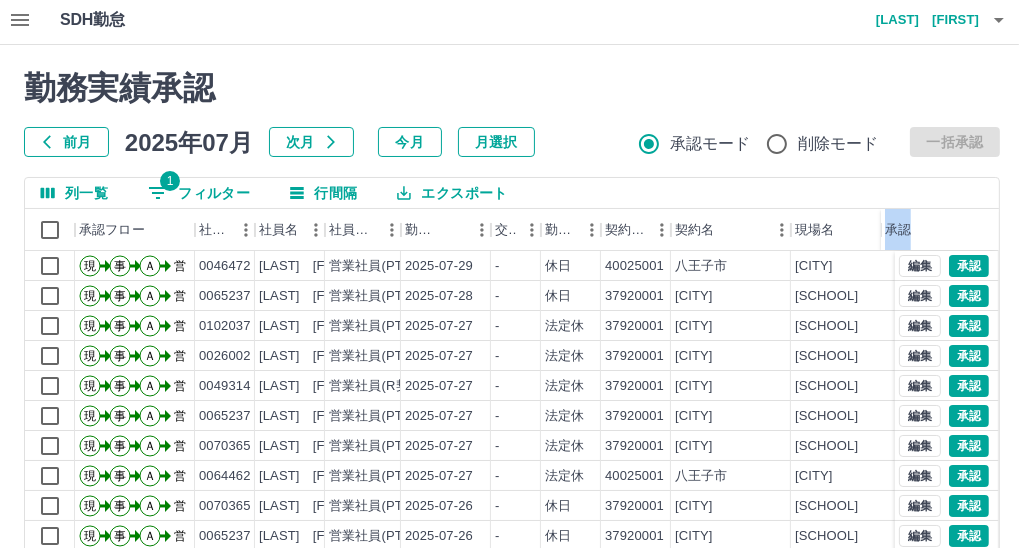 scroll, scrollTop: 0, scrollLeft: 0, axis: both 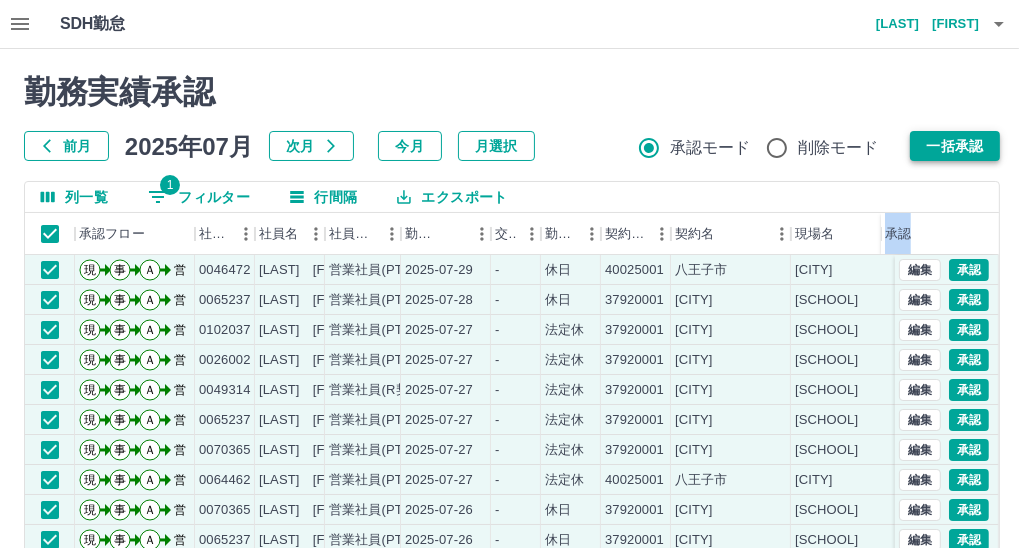 click on "一括承認" at bounding box center (955, 146) 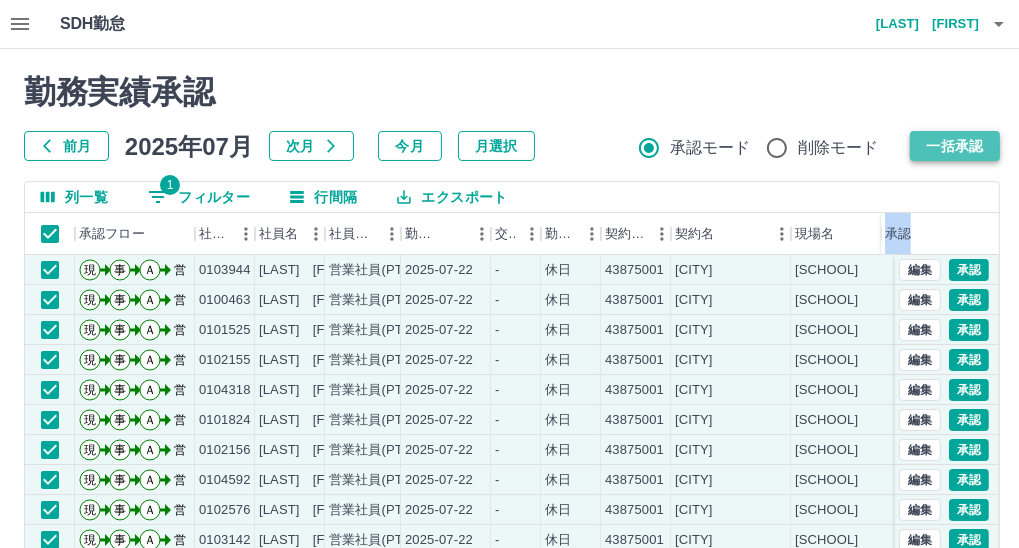 click on "一括承認" at bounding box center [955, 146] 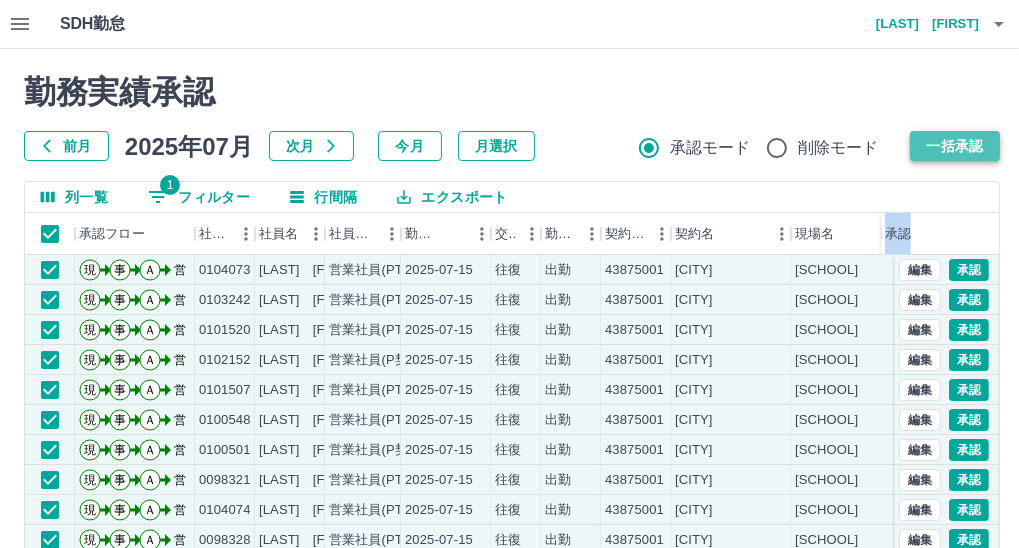click on "一括承認" at bounding box center (955, 146) 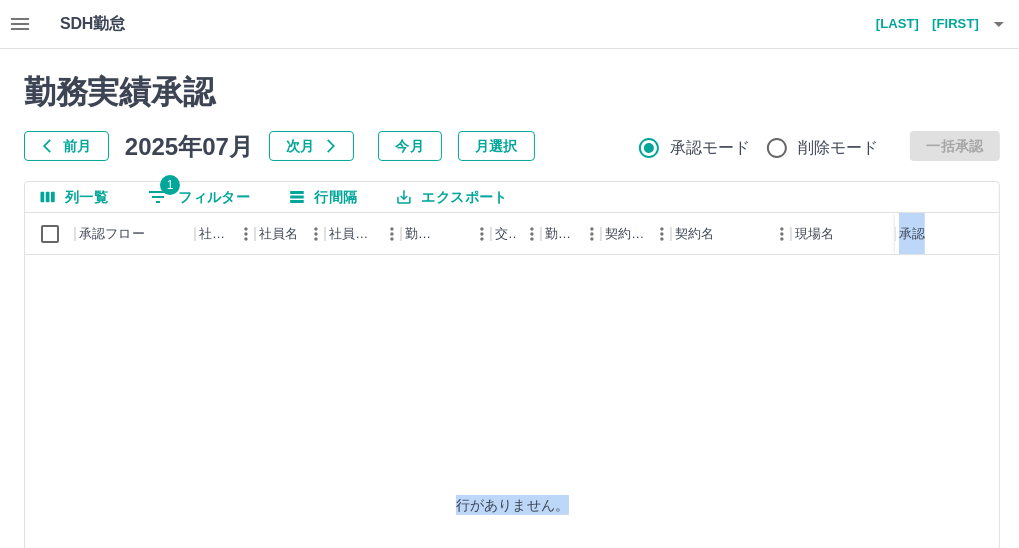 click on "行がありません。" at bounding box center (512, 505) 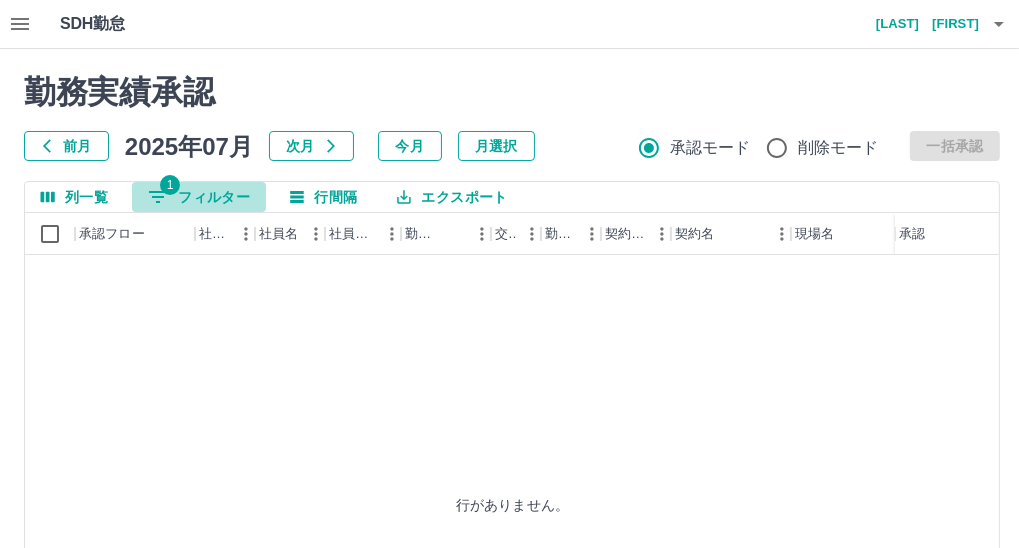 click on "1 フィルター" at bounding box center (199, 197) 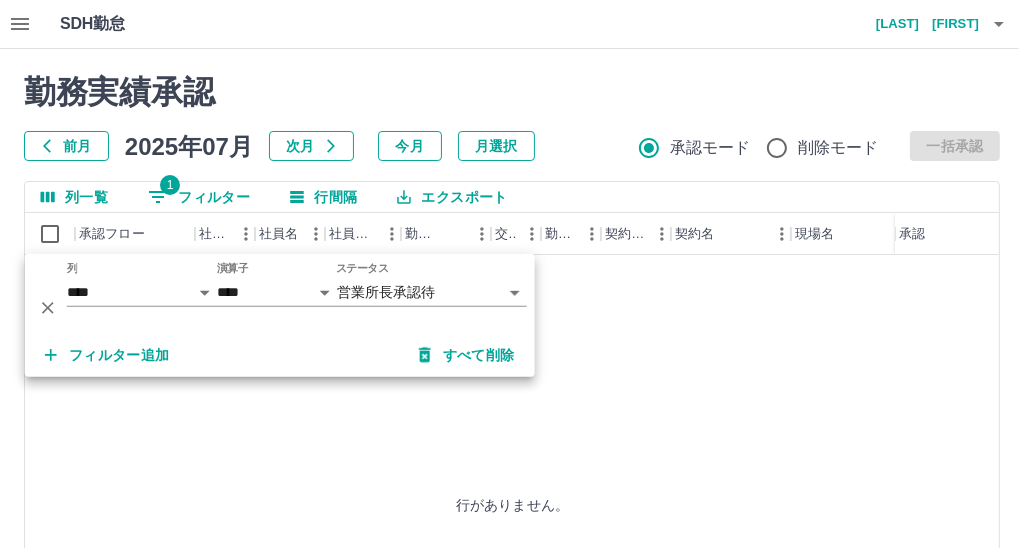 click on "**********" at bounding box center (509, 422) 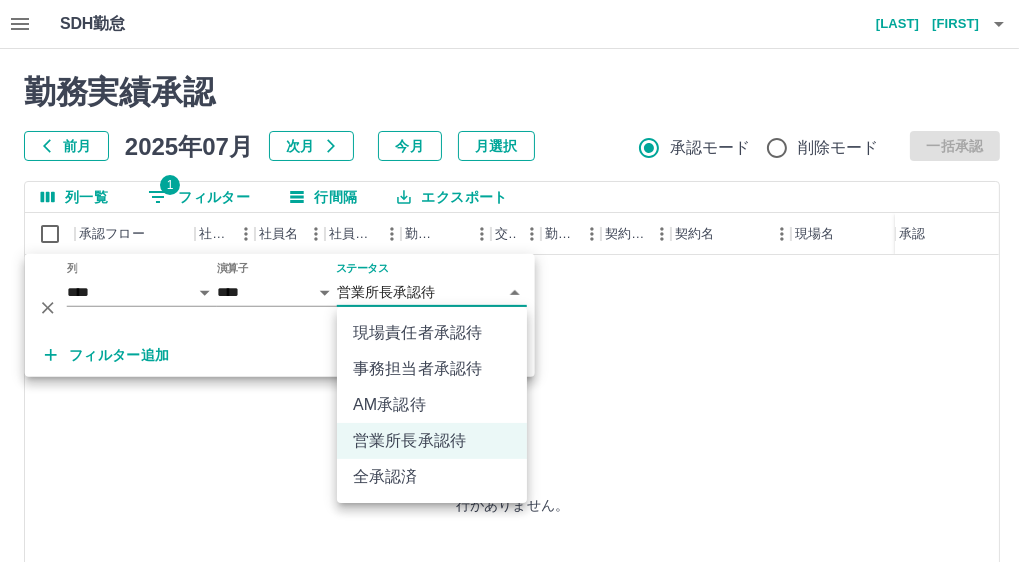click on "AM承認待" at bounding box center [432, 405] 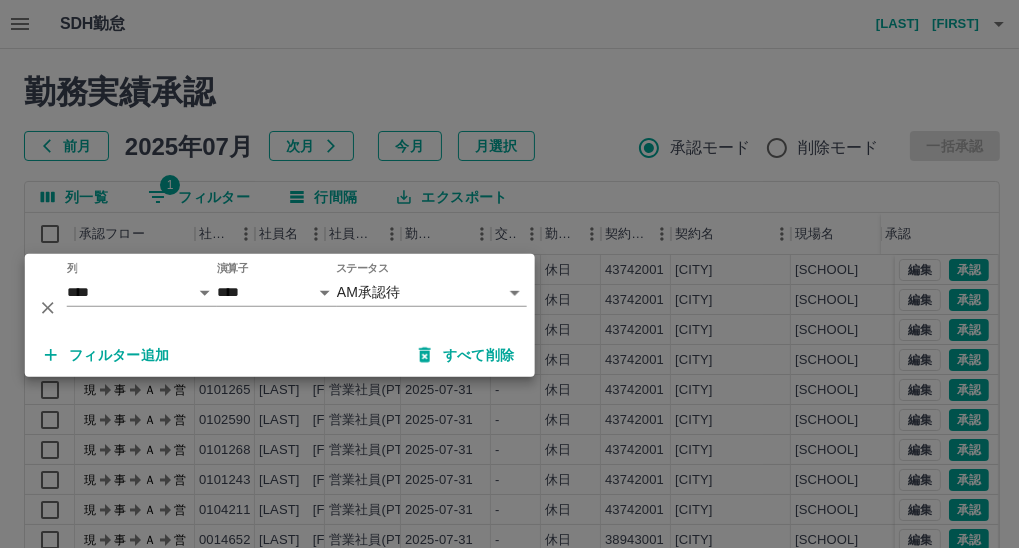 click at bounding box center [509, 274] 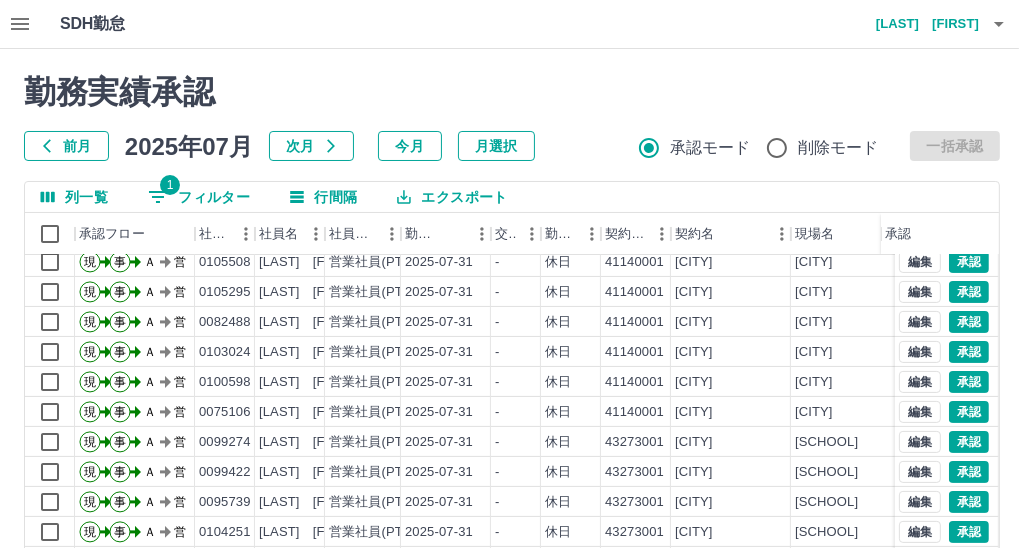 scroll, scrollTop: 480, scrollLeft: 0, axis: vertical 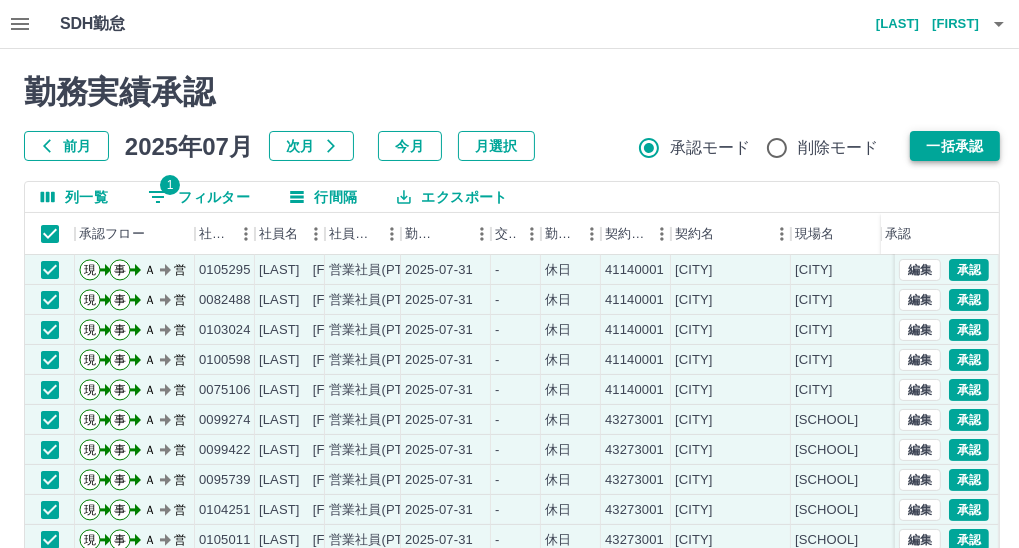 click on "一括承認" at bounding box center [955, 146] 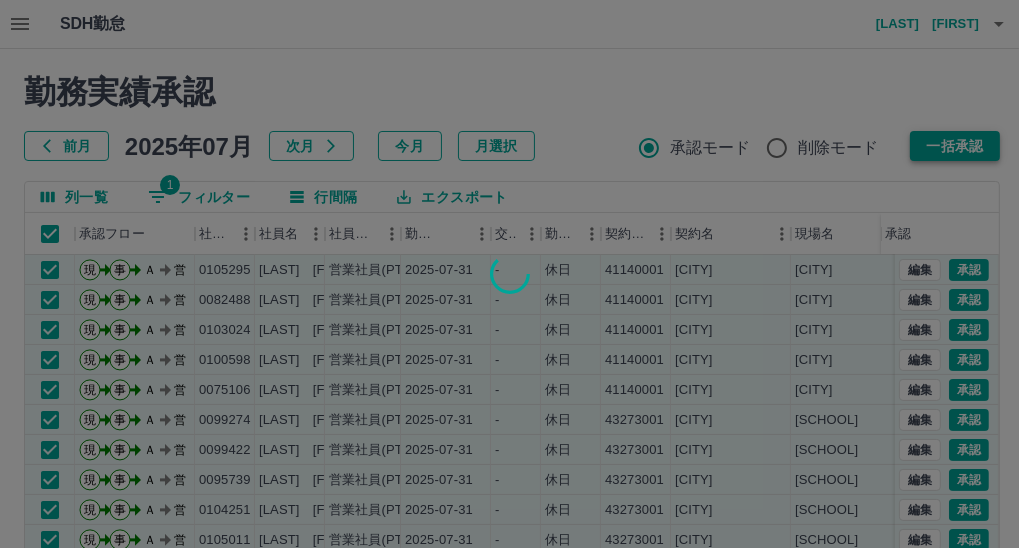 click at bounding box center [509, 274] 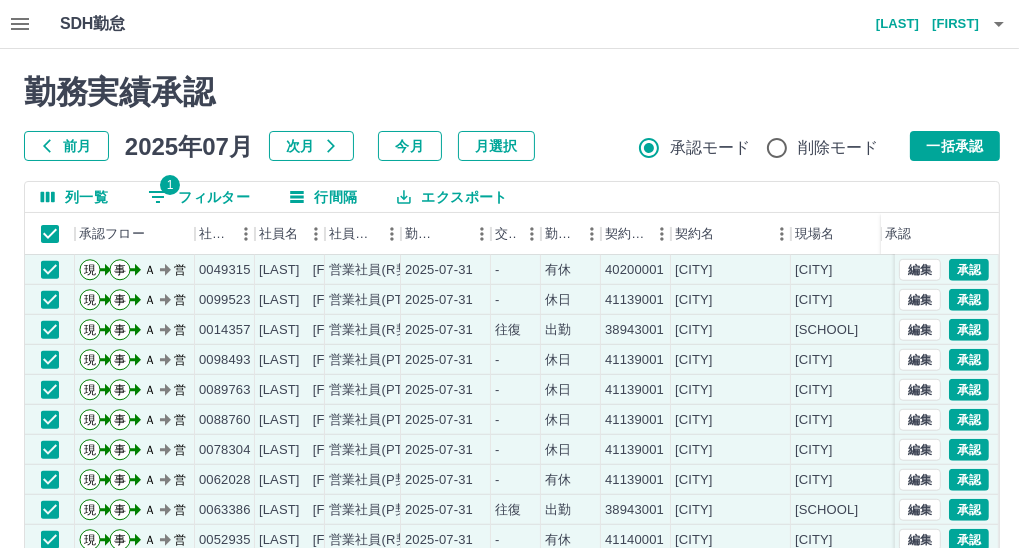 scroll, scrollTop: 1839, scrollLeft: 0, axis: vertical 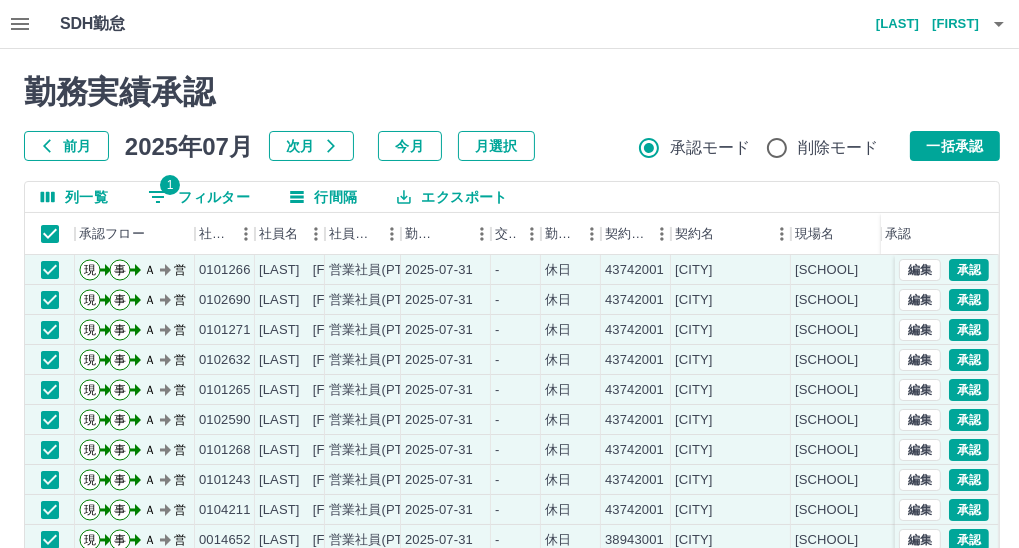 select on "**********" 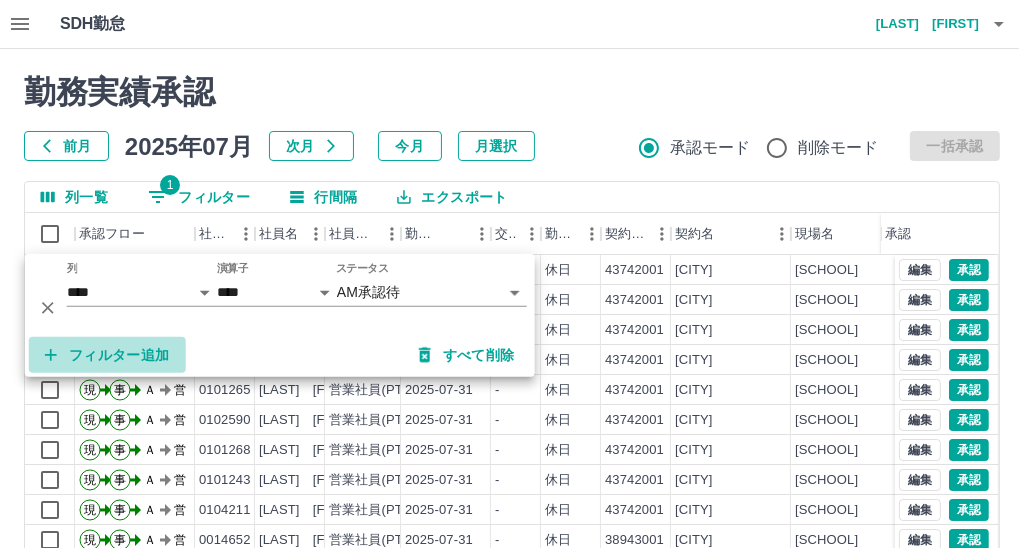 click 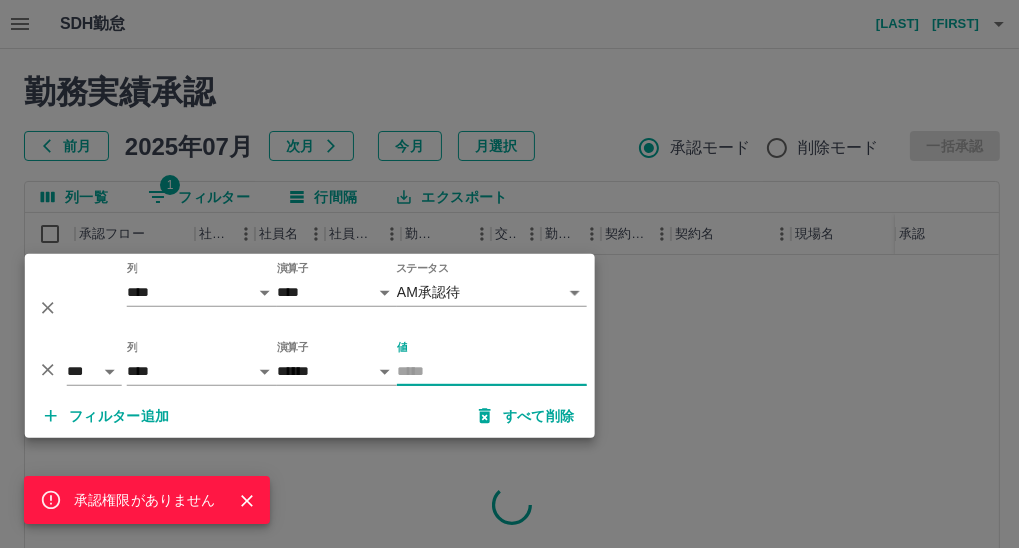 click on "値" at bounding box center [492, 371] 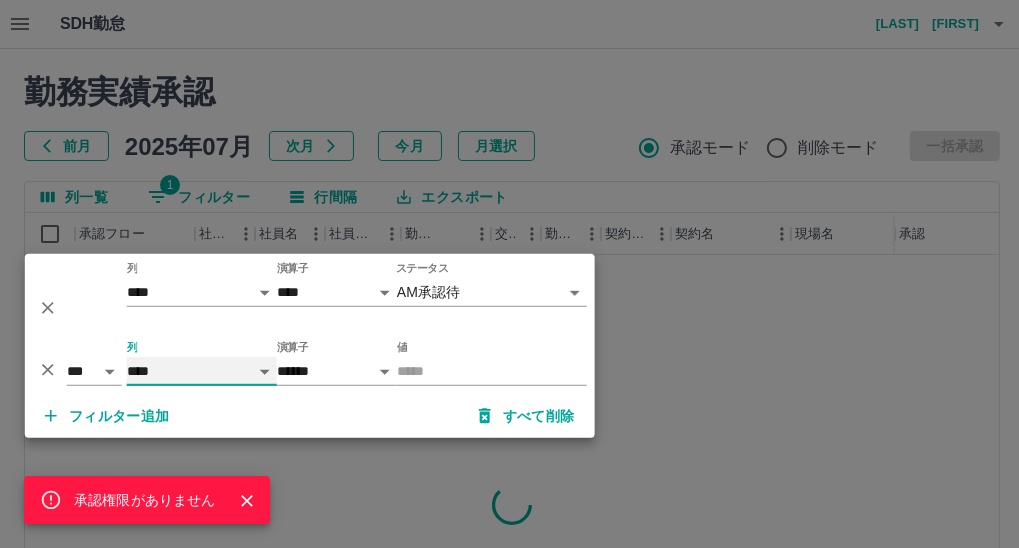click on "**** *** **** *** *** **** ***** *** *** ** ** ** **** **** **** ** ** *** **** *****" at bounding box center (202, 371) 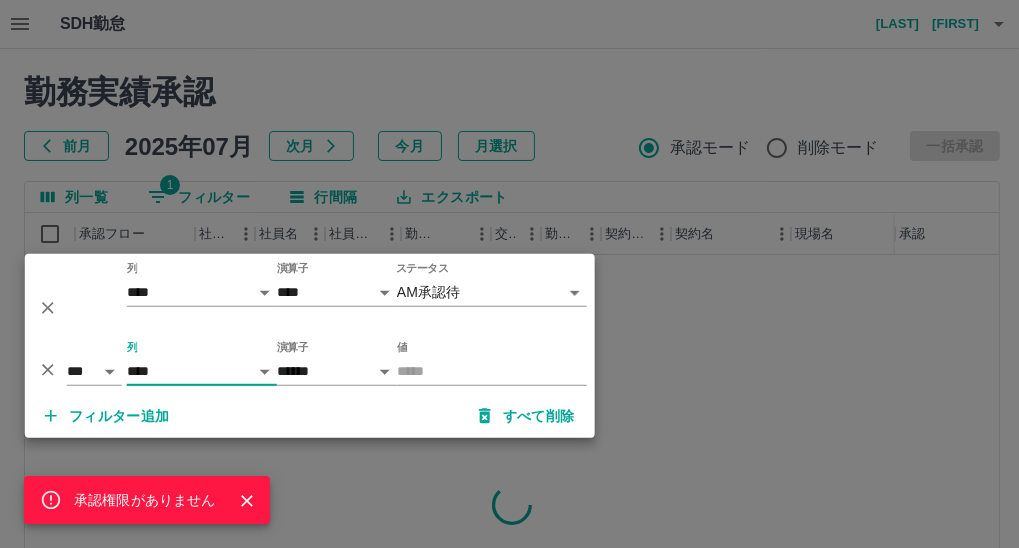 click on "値" at bounding box center (492, 371) 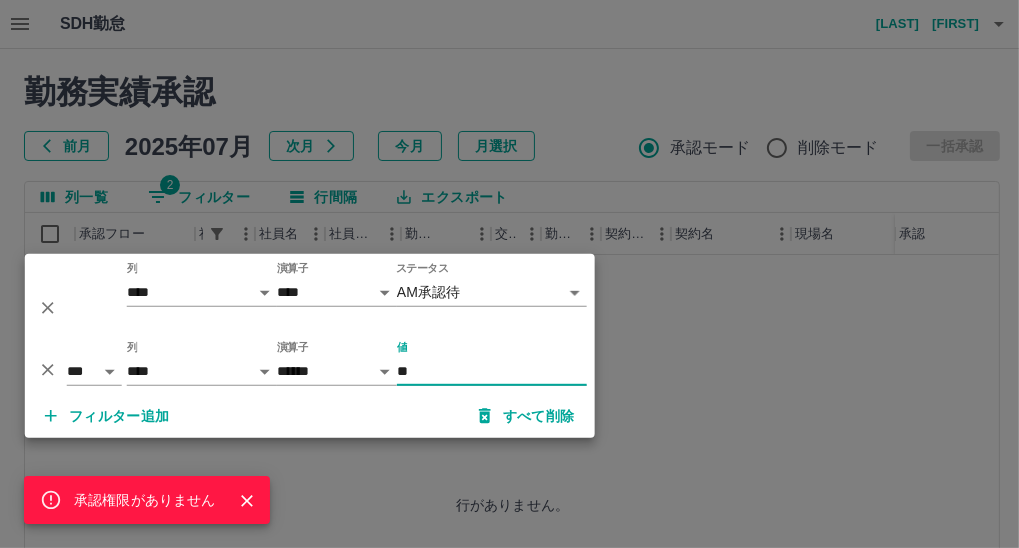 type on "**" 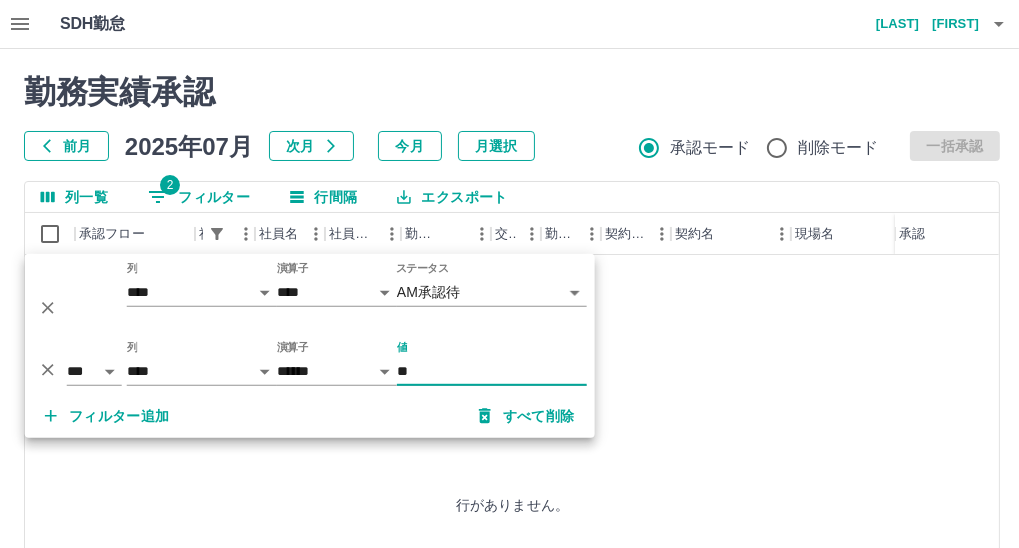 click on "行がありません。" at bounding box center (512, 505) 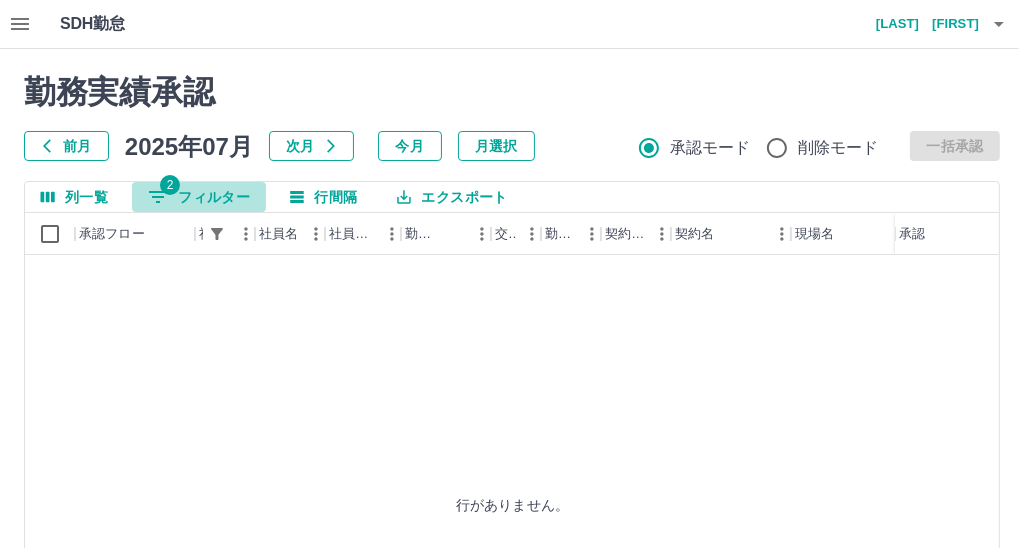 click on "2 フィルター" at bounding box center [199, 197] 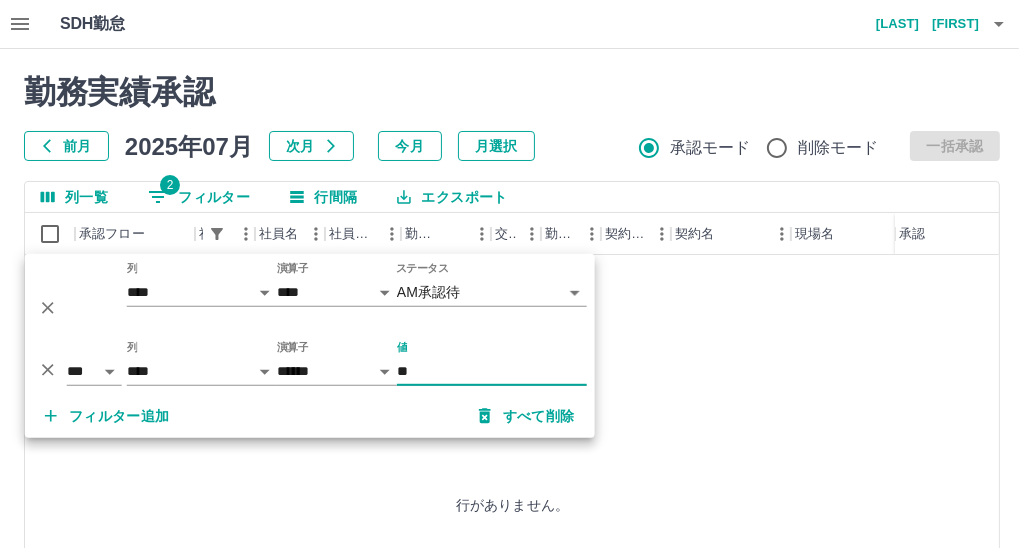 click on "**********" at bounding box center (509, 422) 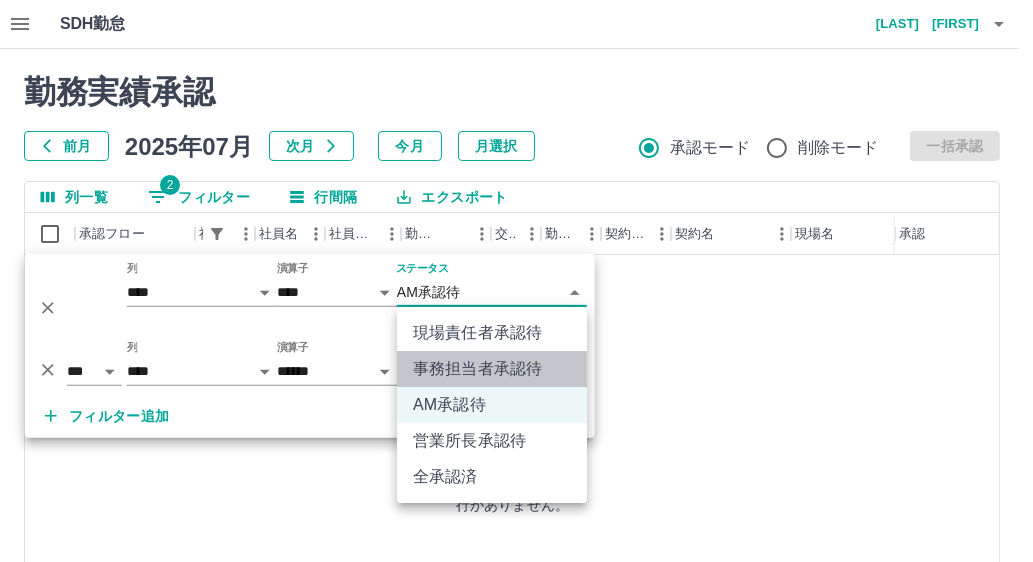 click on "事務担当者承認待" at bounding box center (492, 369) 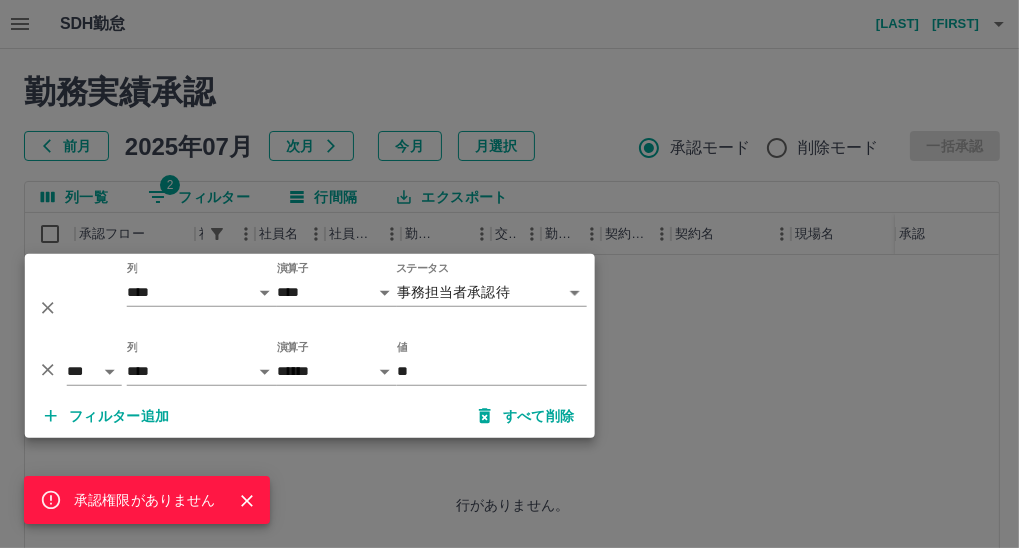 click on "承認権限がありません" at bounding box center (509, 274) 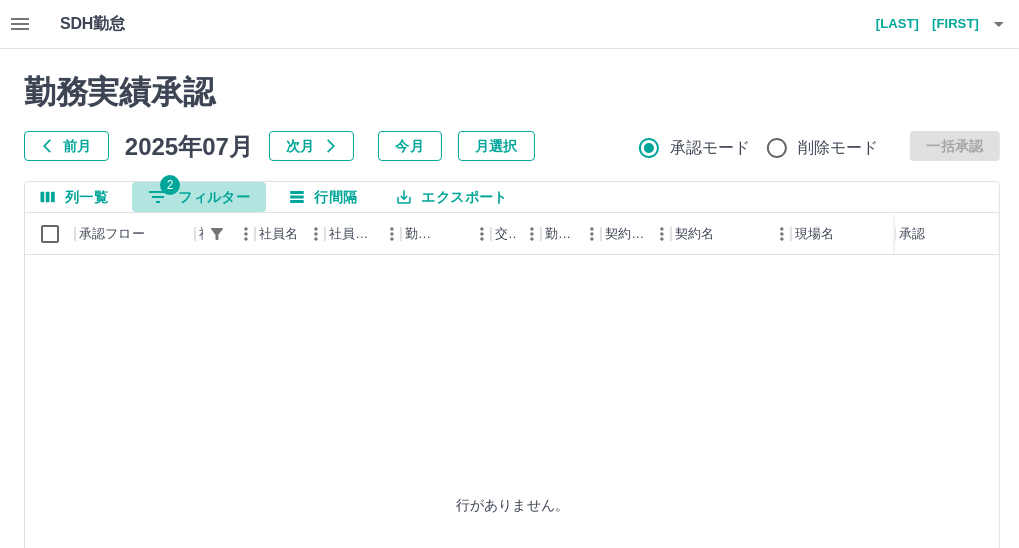 click on "2 フィルター" at bounding box center [199, 197] 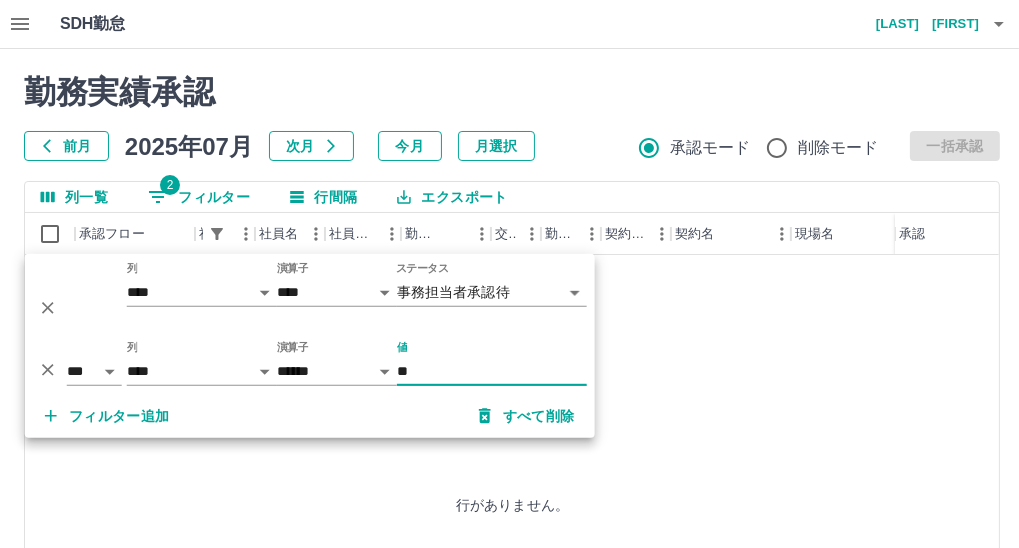 click on "**********" at bounding box center (509, 422) 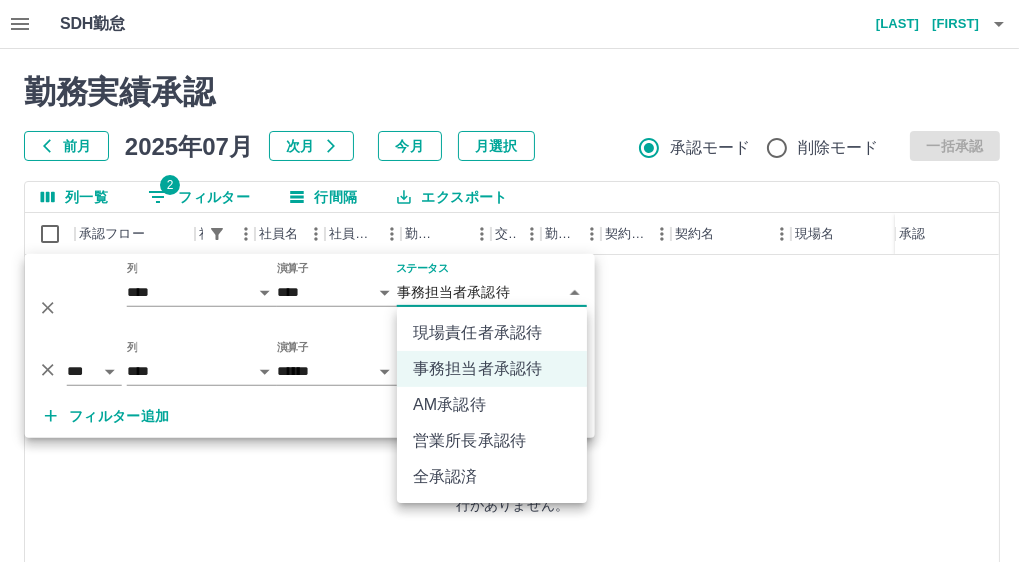 click on "現場責任者承認待" at bounding box center [492, 333] 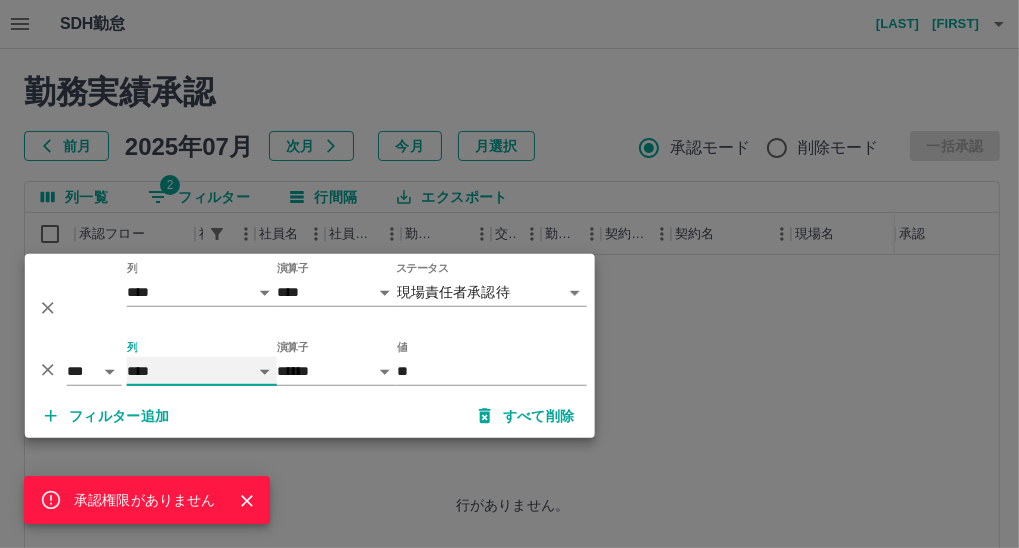 click on "**** *** **** *** *** **** ***** *** *** ** ** ** **** **** **** ** ** *** **** *****" at bounding box center (202, 371) 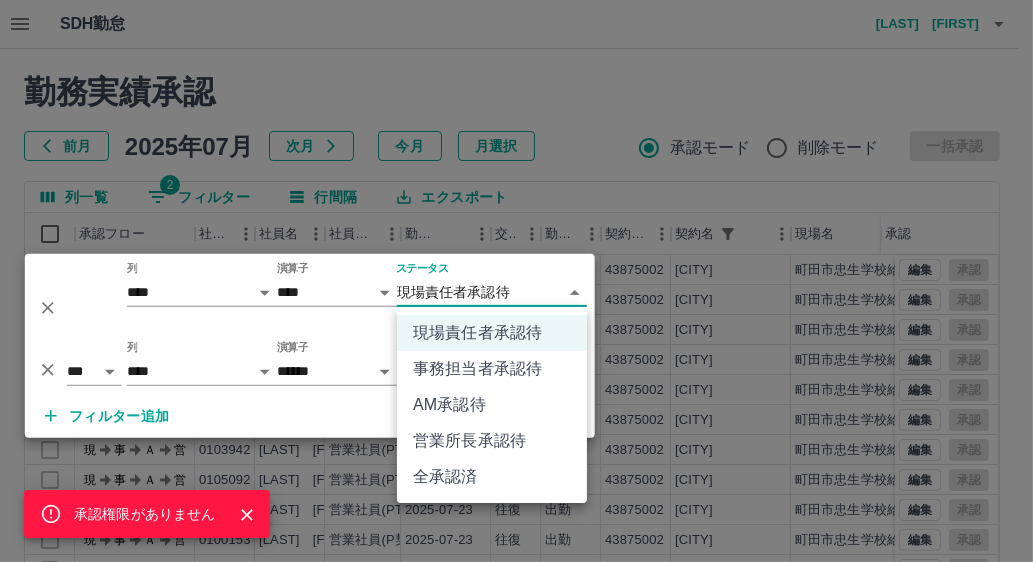 click on "SDH勤怠 [LAST]　[FIRST] 承認権限がありません 勤務実績承認 前月 2025年07月 次月 今月 月選択 承認モード 削除モード 一括承認 列一覧 2 フィルター 行間隔 エクスポート 承認フロー 社員番号 社員名 社員区分 勤務日 交通費 勤務区分 契約コード 契約名 現場名 始業 終業 休憩 所定開始 所定終業 承認 現 事 Ａ 営 0100153 [LAST]　[FIRST] 営業社員(P契約) 2025-07-25 往復 出勤 43875002 [CITY] [CITY][SCHOOL]　自主事業 08:30 17:30 01:00 08:30 17:30 現 事 Ａ 営 0103942 [LAST]　[FIRST] 営業社員(PT契約) 2025-07-25 往復 出勤 43875002 [CITY] [CITY][SCHOOL]　自主事業 10:00 15:00 00:00 10:00 15:00 現 事 Ａ 営 0103942 [LAST]　[FIRST] 営業社員(PT契約) 2025-07-24  -  休日 43875002 [CITY] [CITY][SCHOOL]　自主事業 - - - - - 現 事 Ａ 営 0105092 [LAST]　[FIRST] 営業社員(PT契約) 現" at bounding box center [516, 422] 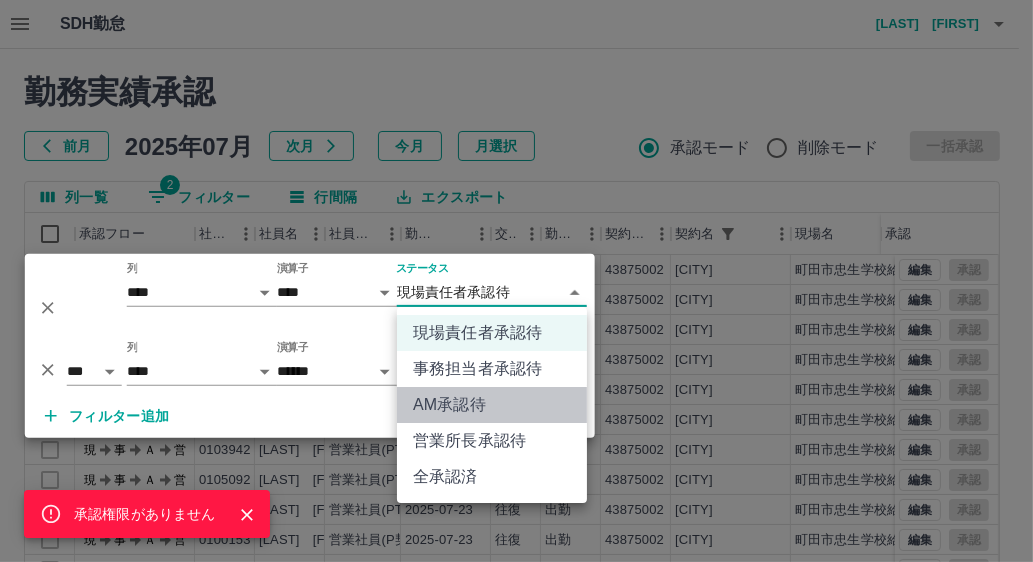 click on "AM承認待" at bounding box center (492, 405) 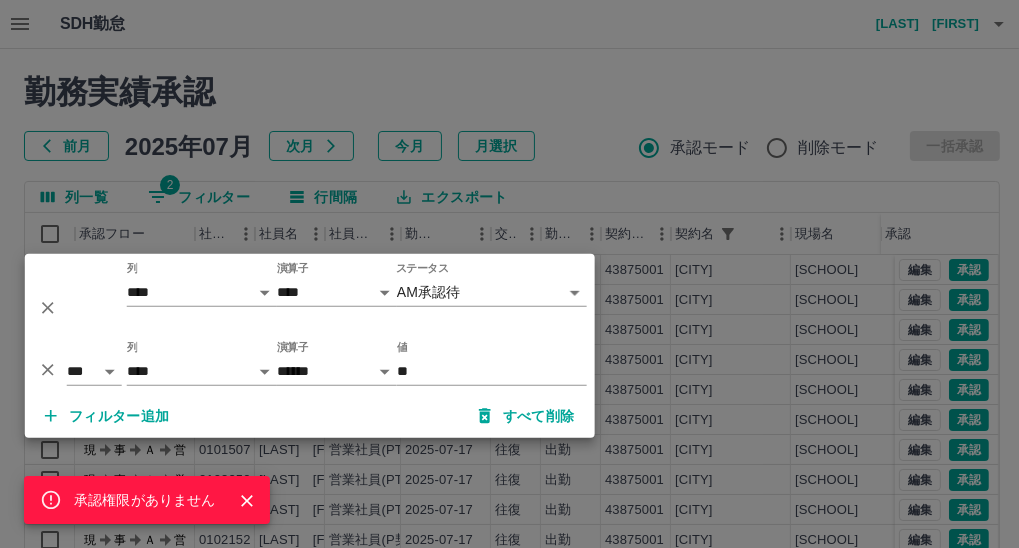 click on "承認権限がありません" at bounding box center (509, 274) 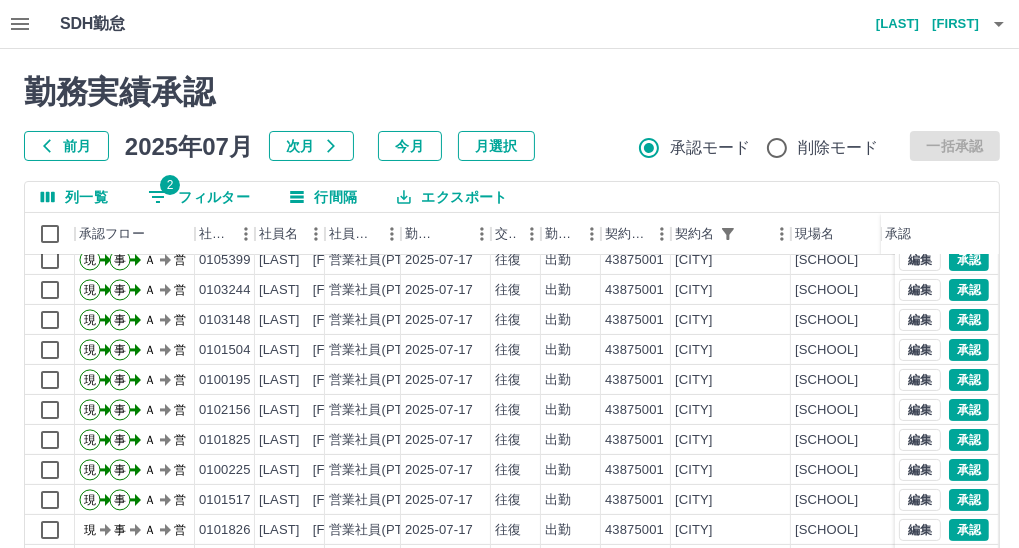scroll, scrollTop: 800, scrollLeft: 0, axis: vertical 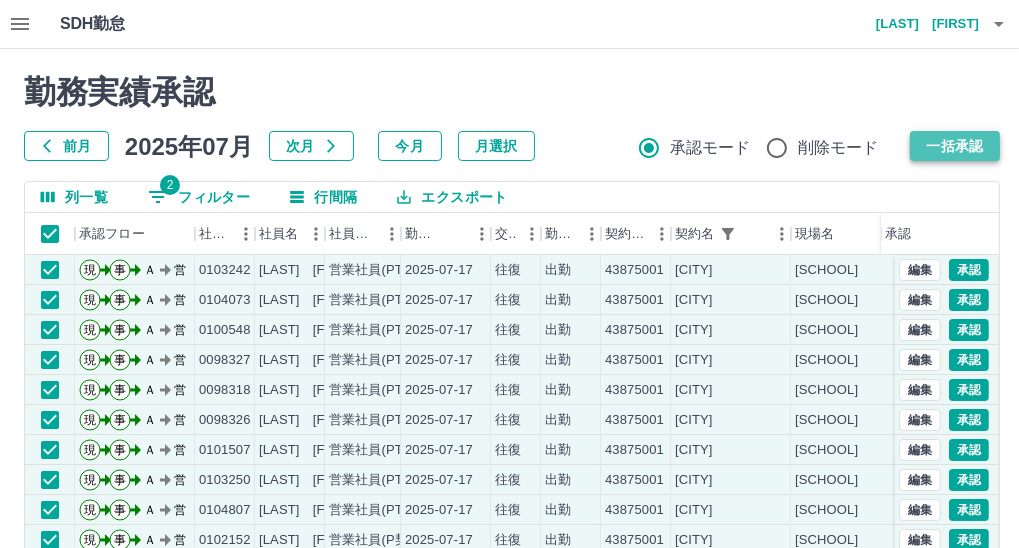 click on "一括承認" at bounding box center (955, 146) 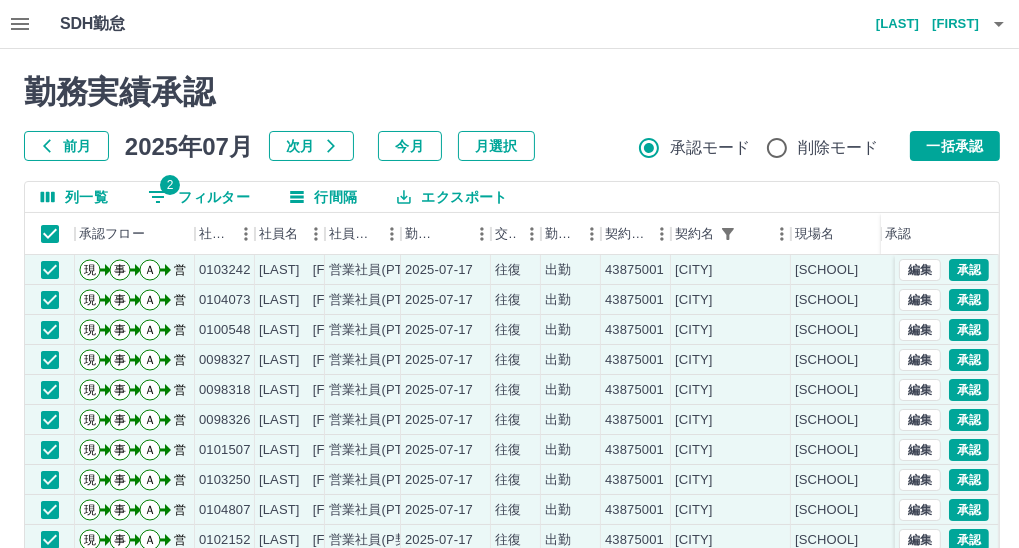 click on "勤務実績承認" at bounding box center [512, 92] 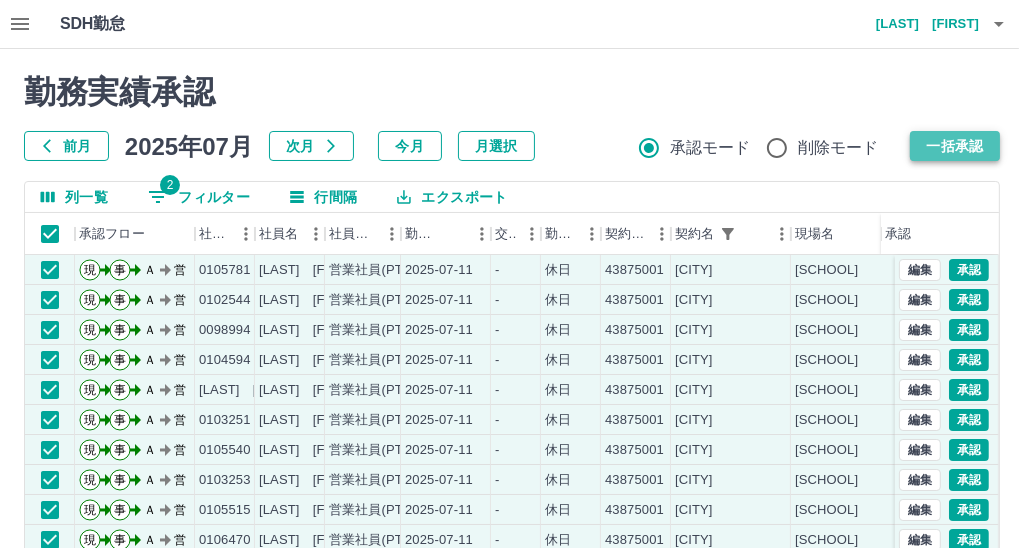 click on "一括承認" at bounding box center (955, 146) 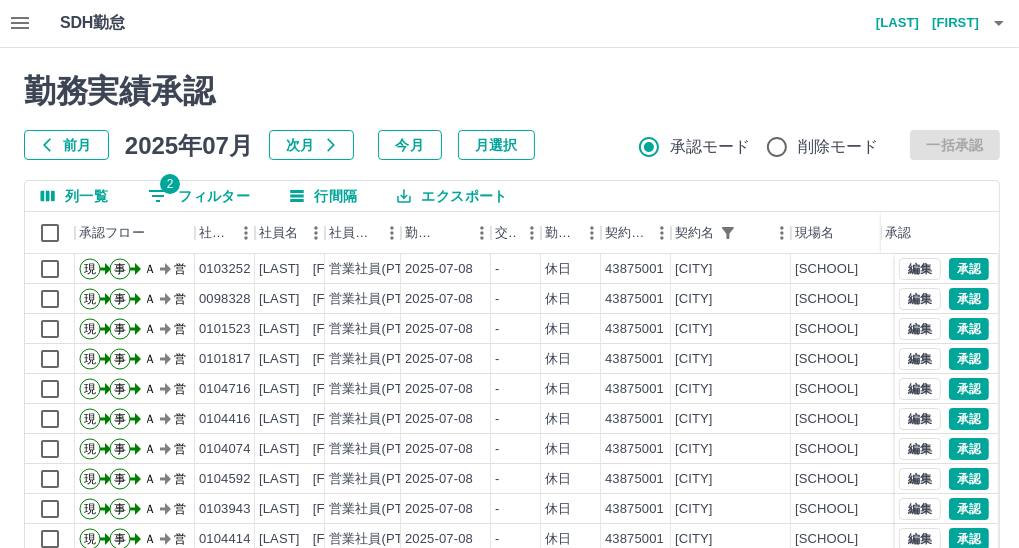 scroll, scrollTop: 0, scrollLeft: 0, axis: both 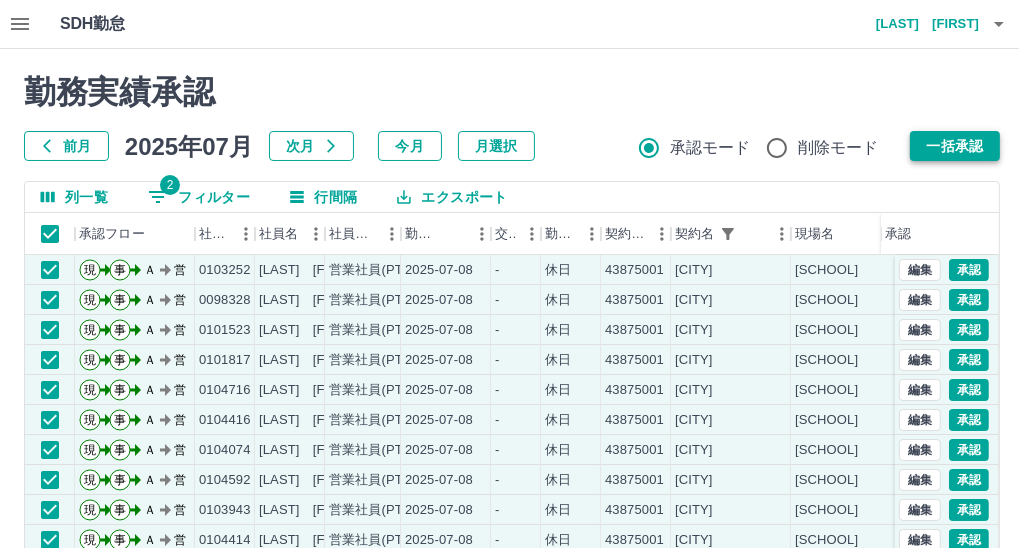 click on "一括承認" at bounding box center (955, 146) 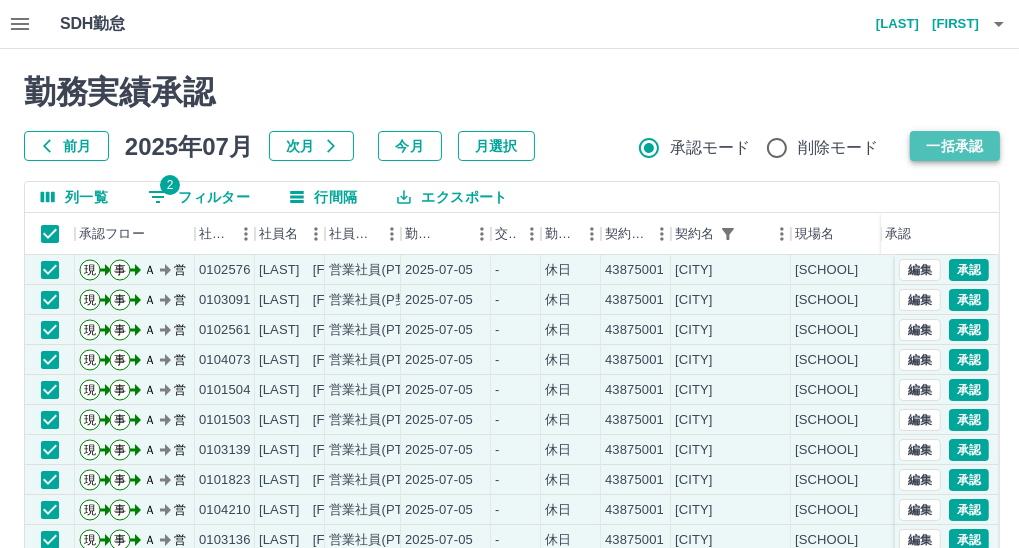 click on "一括承認" at bounding box center [955, 146] 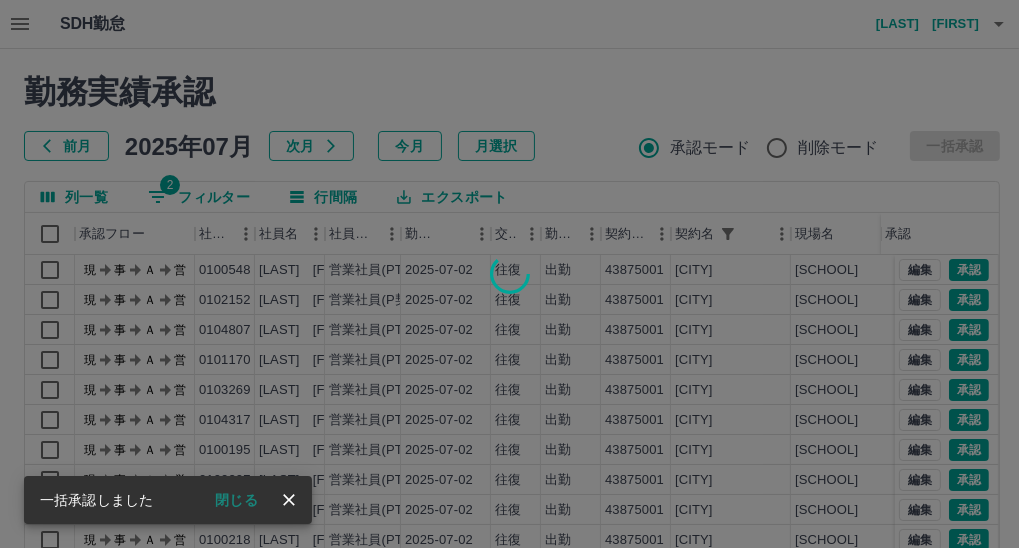 click at bounding box center [509, 274] 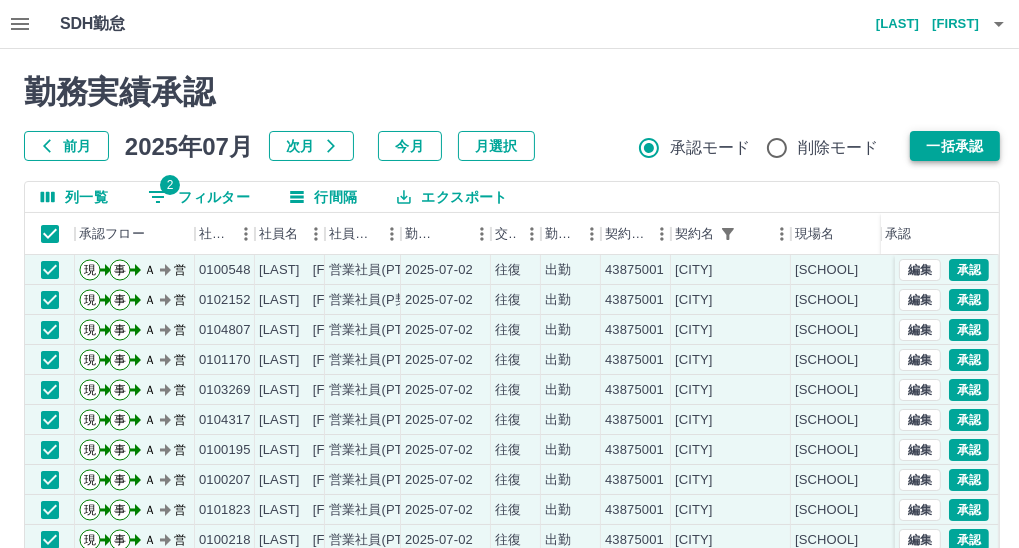 click on "一括承認" at bounding box center (955, 146) 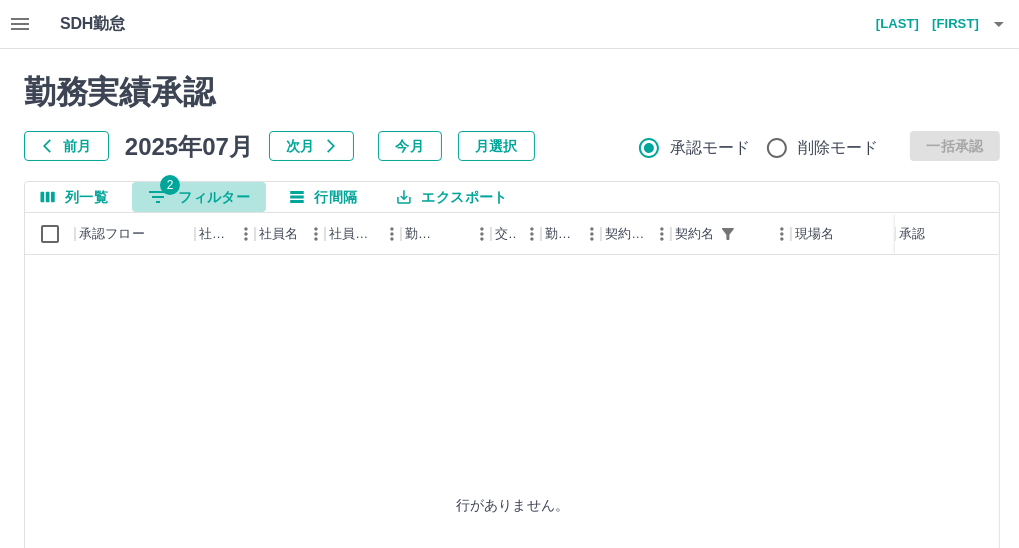 click on "2 フィルター" at bounding box center [199, 197] 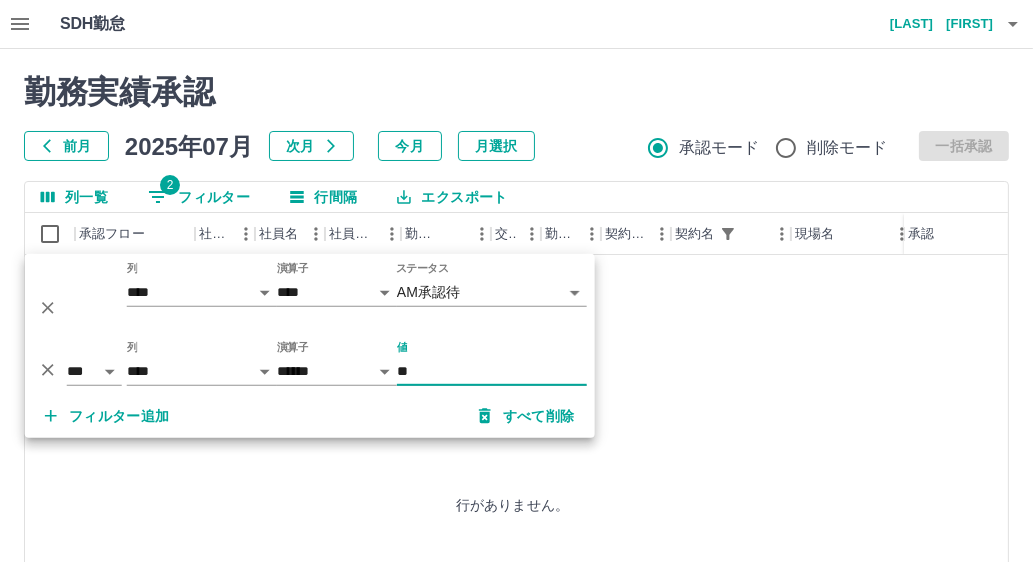 click on "**********" at bounding box center [516, 422] 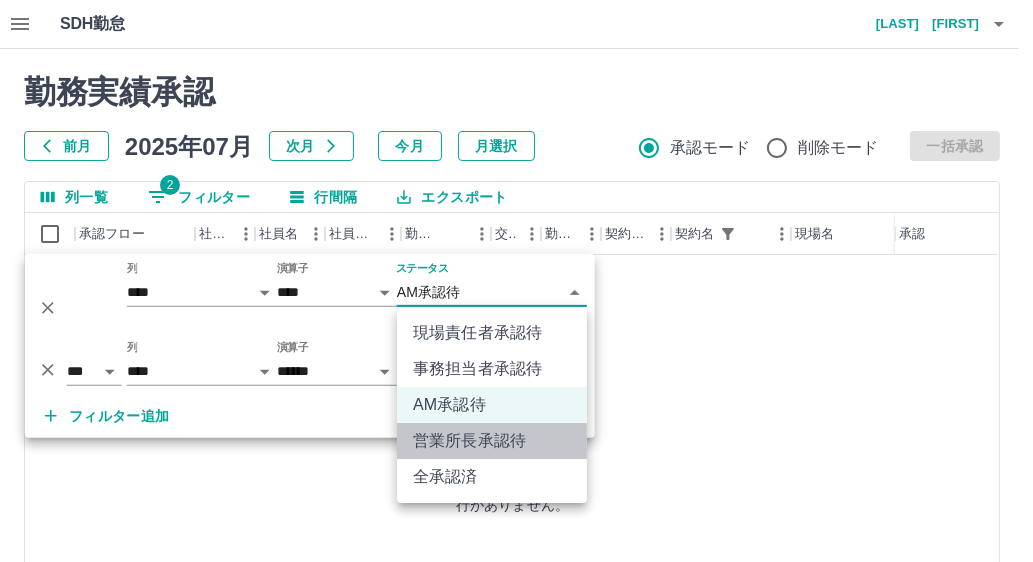 click on "営業所長承認待" at bounding box center [492, 441] 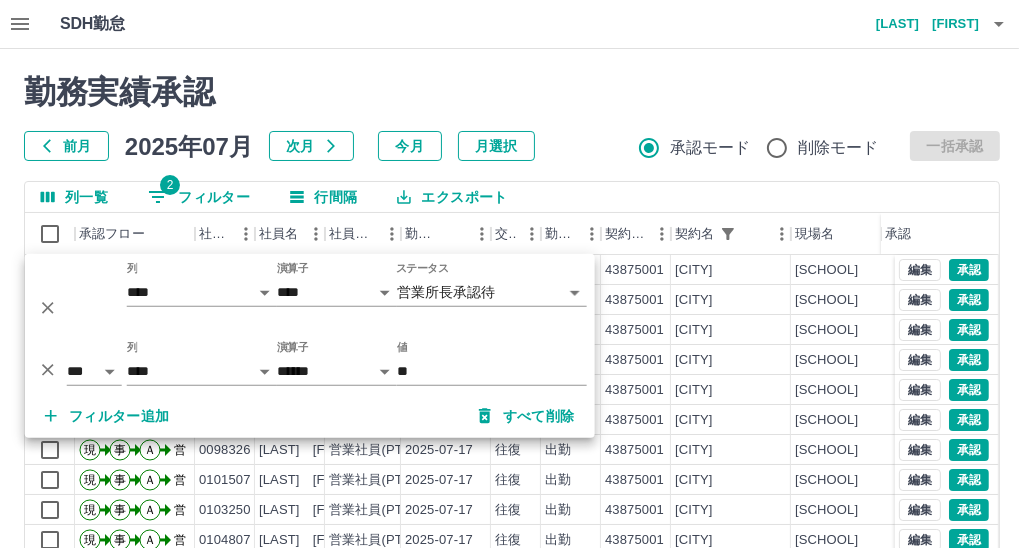 click on "勤務実績承認 前月 2025年07月 次月 今月 月選択 承認モード 削除モード 一括承認 列一覧 2 フィルター 行間隔 エクスポート 承認フロー 社員番号 社員名 社員区分 勤務日 交通費 勤務区分 契約コード 契約名 現場名 始業 終業 休憩 所定開始 所定終業 承認 現 事 Ａ 営 0101257 [LAST]　[FIRST] 営業社員(PT契約) 2025-07-30 往復 出勤 43875001 [CITY] [CITY]学校給食センター 08:00 16:00 01:00 08:00 16:00 現 事 Ａ 営 0103242 [LAST]　[FIRST] 営業社員(PT契約) 2025-07-17 往復 出勤 43875001 [CITY] [CITY]学校給食センター 08:30 15:30 01:00 08:30 15:30 現 事 Ａ 営 0104073 [LAST]　[FIRST] 営業社員(PT契約) 2025-07-17 往復 出勤 43875001 [CITY] [CITY]学校給食センター 06:30 15:30 01:00 06:30 15:30 現 事 Ａ 営 0100548 [LAST]　[FIRST] 営業社員(PT契約) 2025-07-17 往復 出勤 43875001 [CITY] [CITY]学校給食センター 07:00" at bounding box center [512, 447] 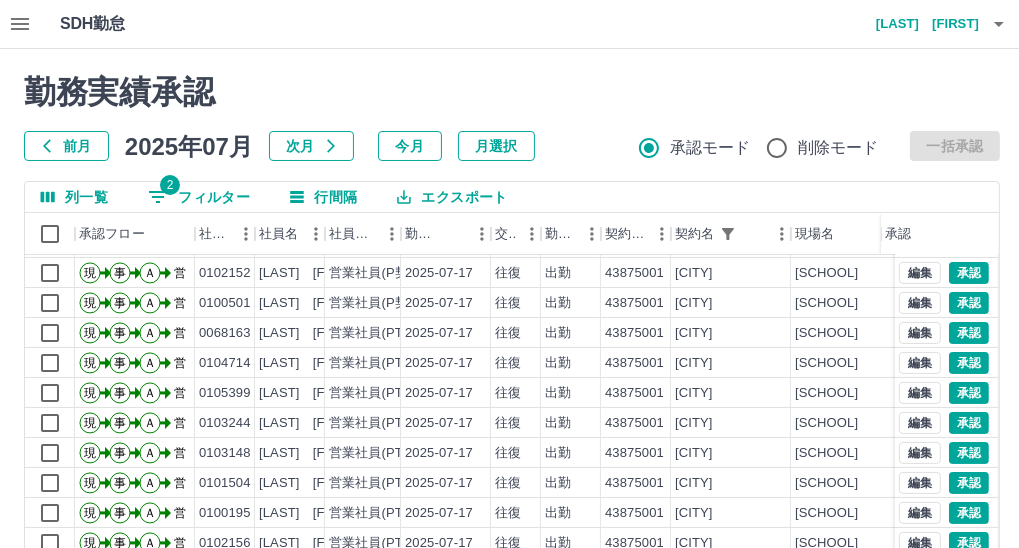 scroll, scrollTop: 319, scrollLeft: 0, axis: vertical 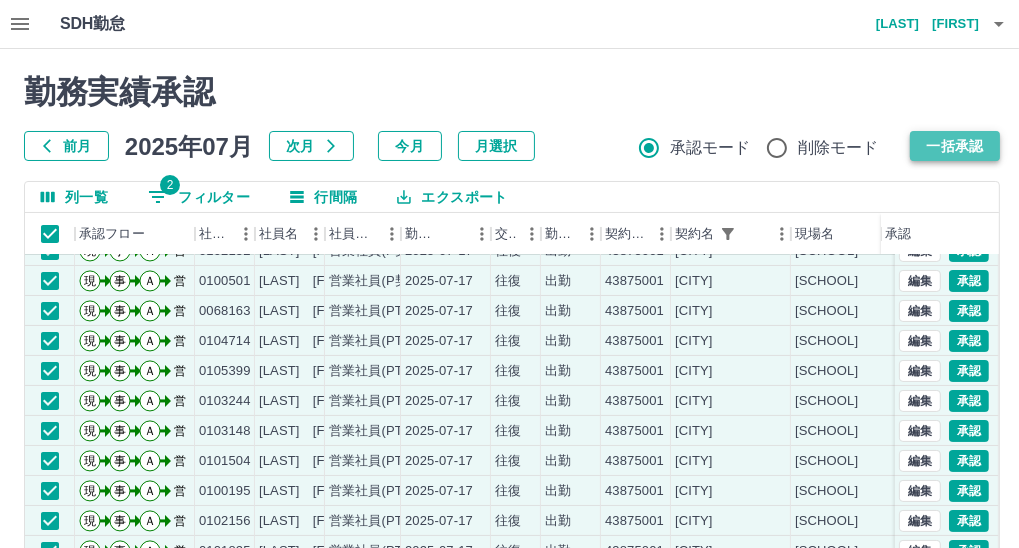 click on "一括承認" at bounding box center (955, 146) 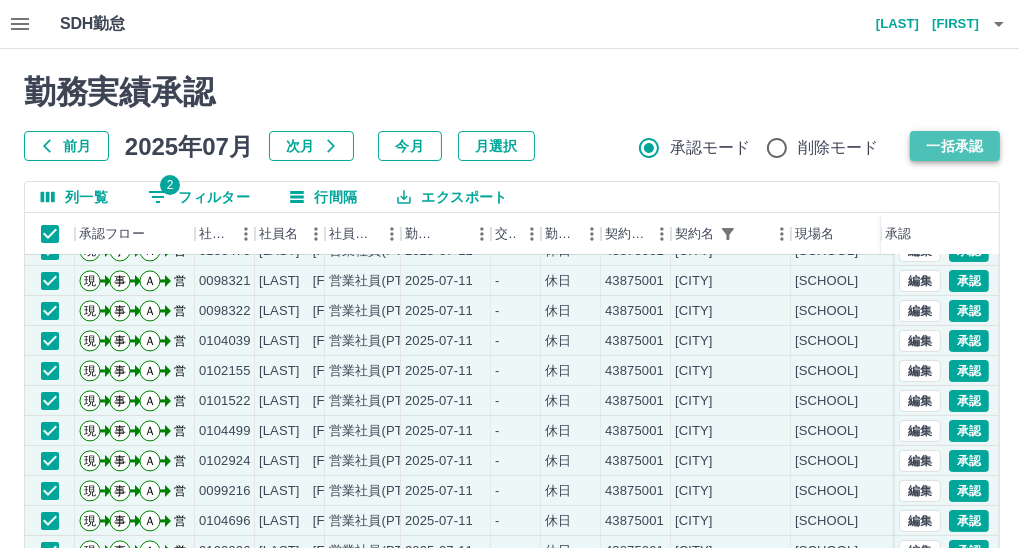 click on "一括承認" at bounding box center [955, 146] 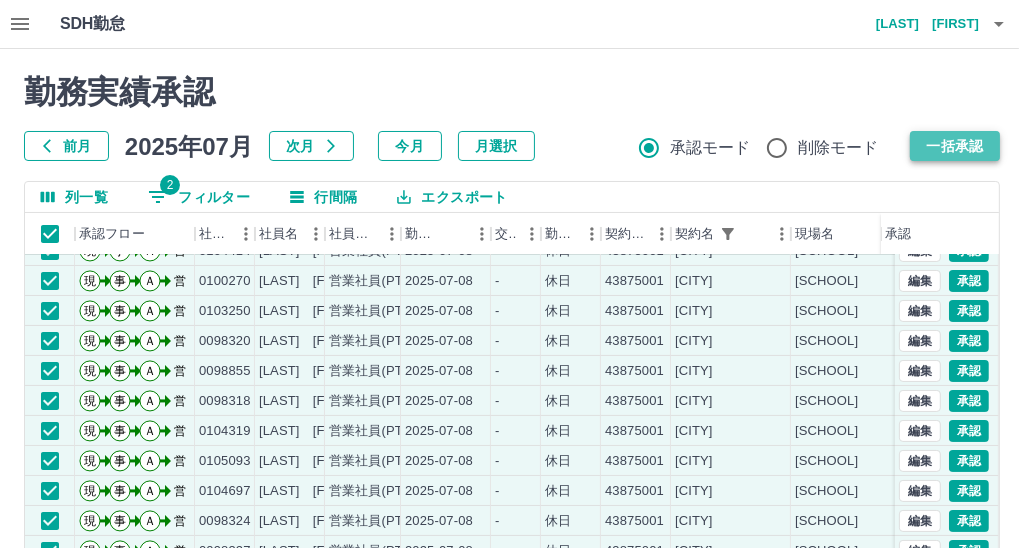 click on "一括承認" at bounding box center [955, 146] 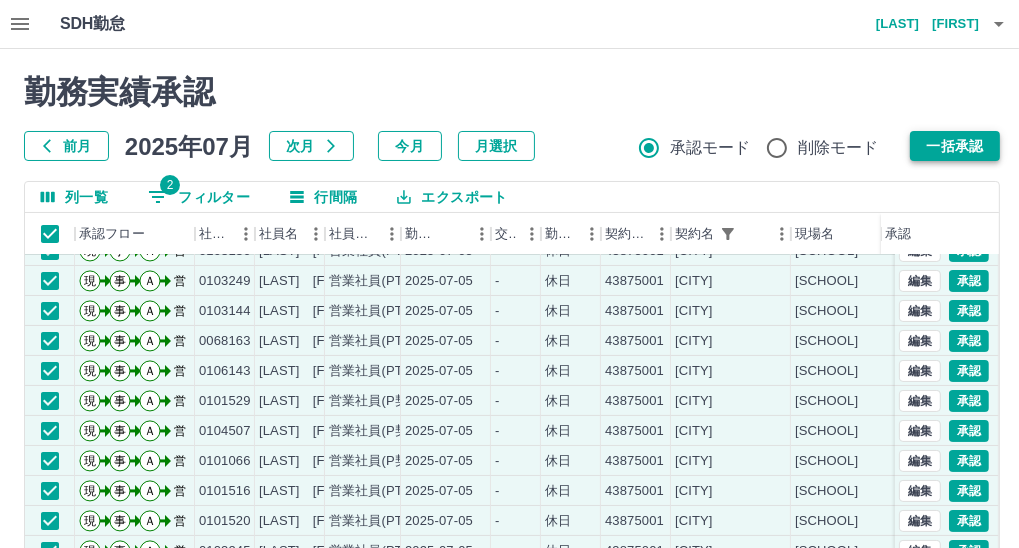 click on "一括承認" at bounding box center (955, 146) 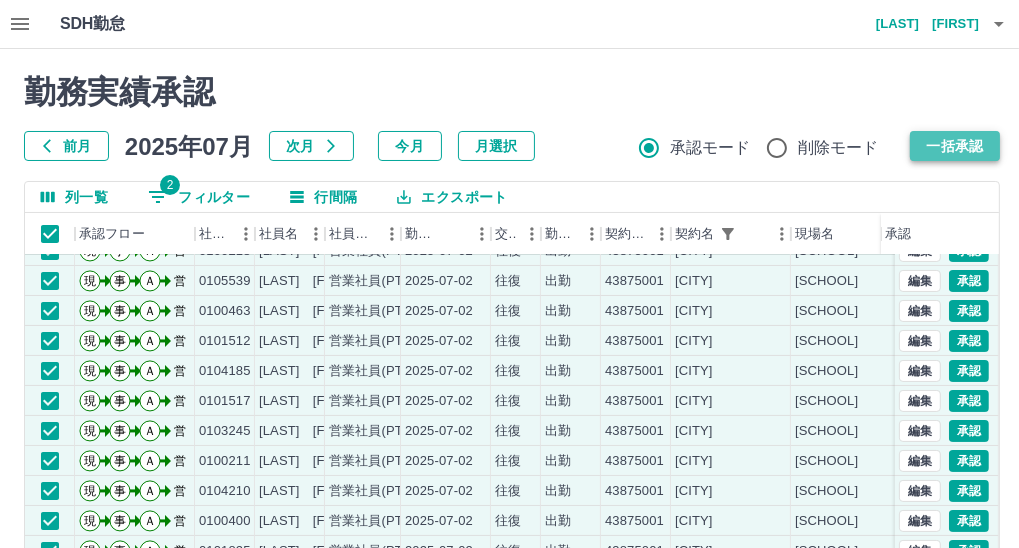 click on "一括承認" at bounding box center [955, 146] 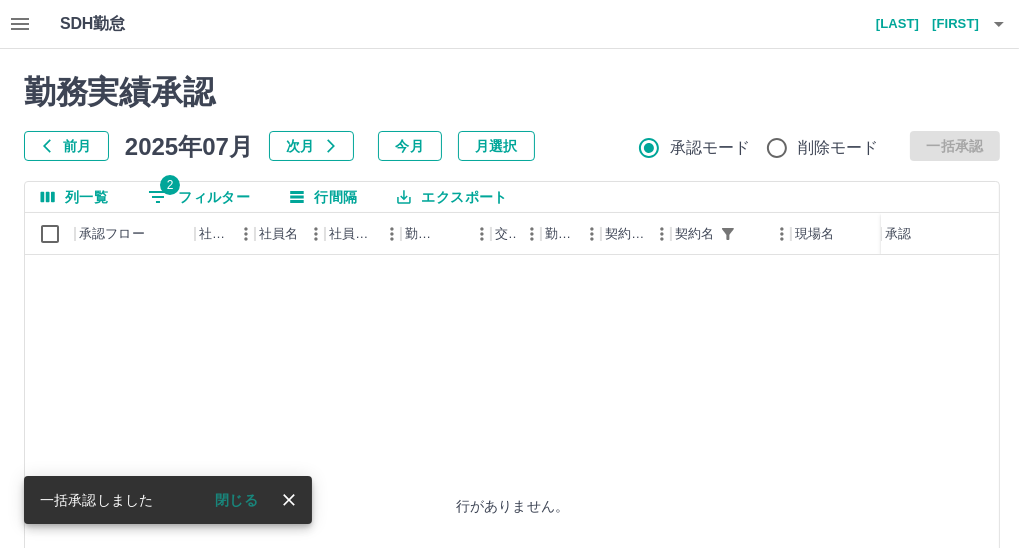 scroll, scrollTop: 0, scrollLeft: 0, axis: both 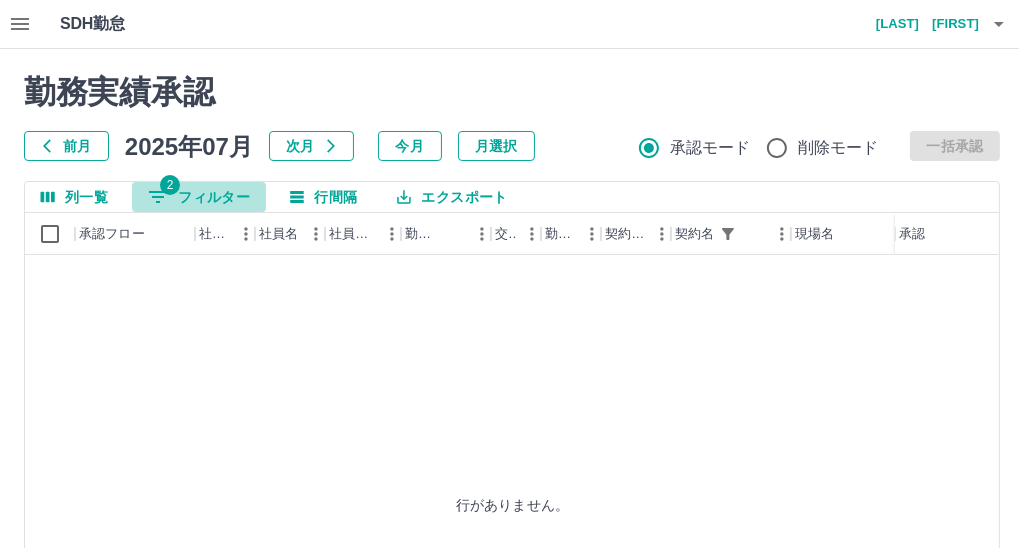 click on "2 フィルター" at bounding box center (199, 197) 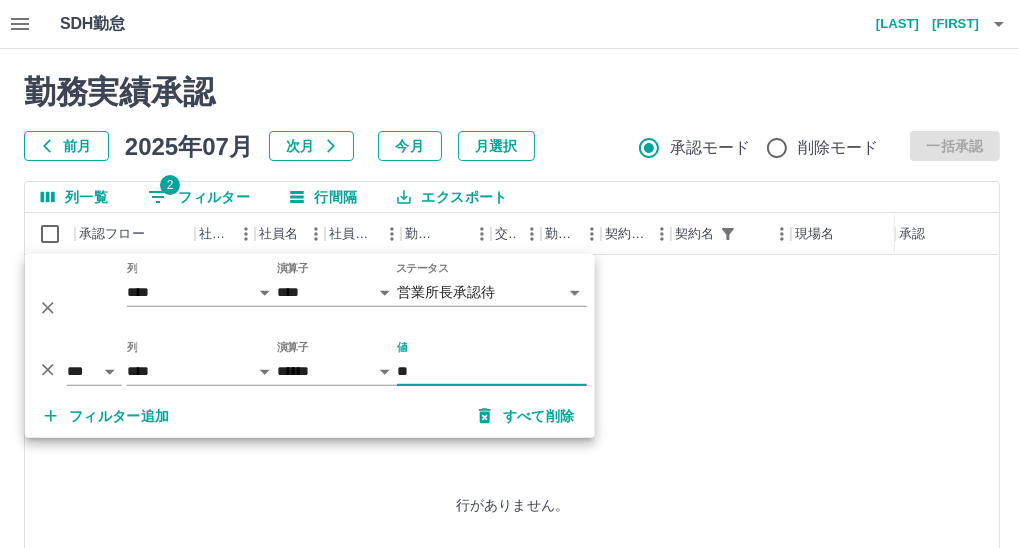 type on "*" 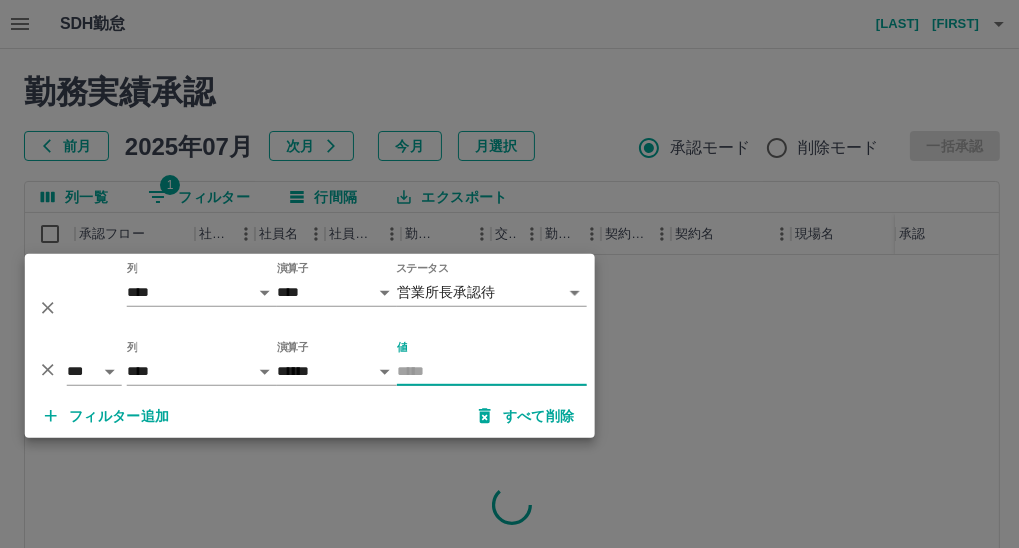 type 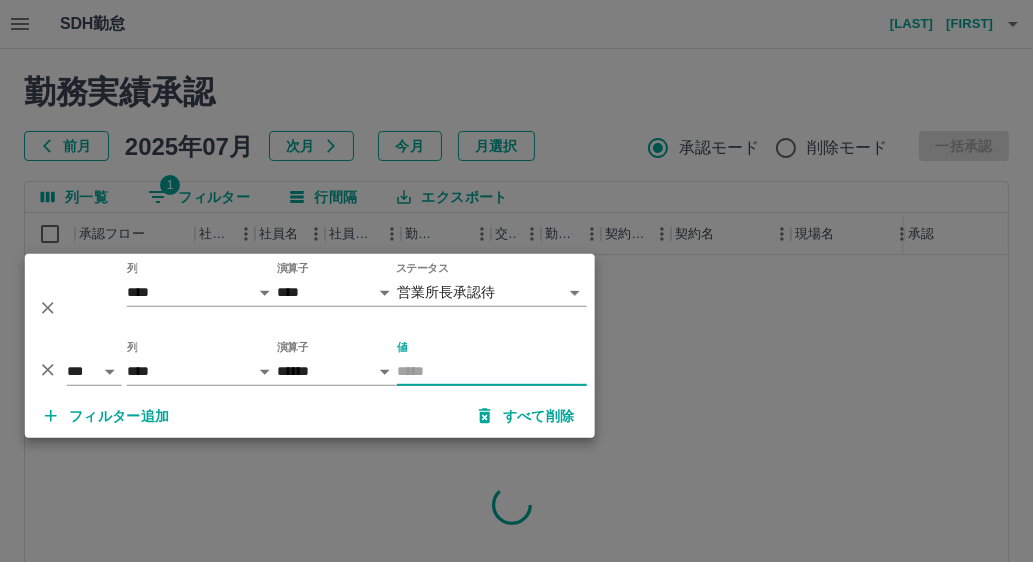 click on "**********" at bounding box center (516, 422) 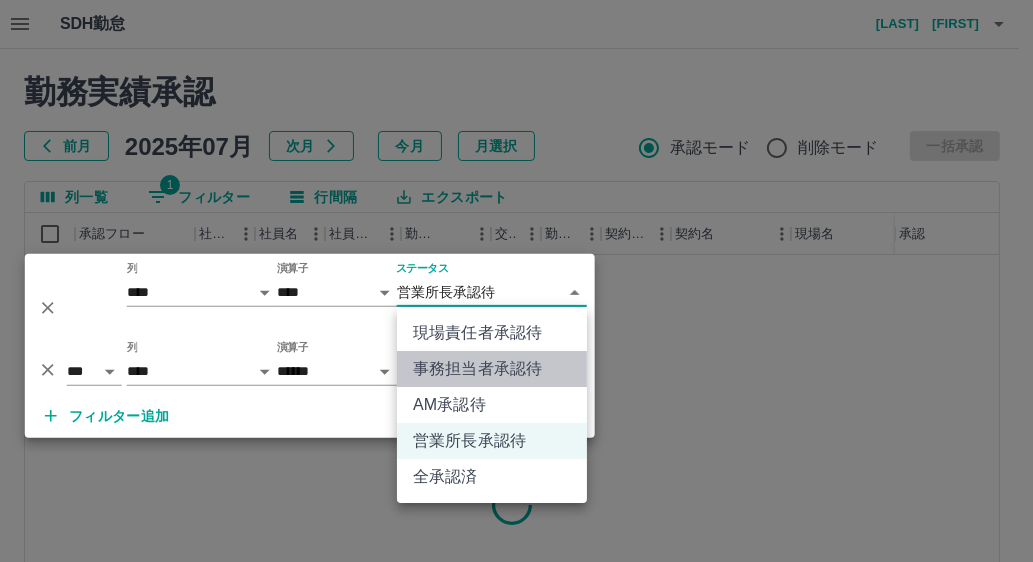 click on "事務担当者承認待" at bounding box center (492, 369) 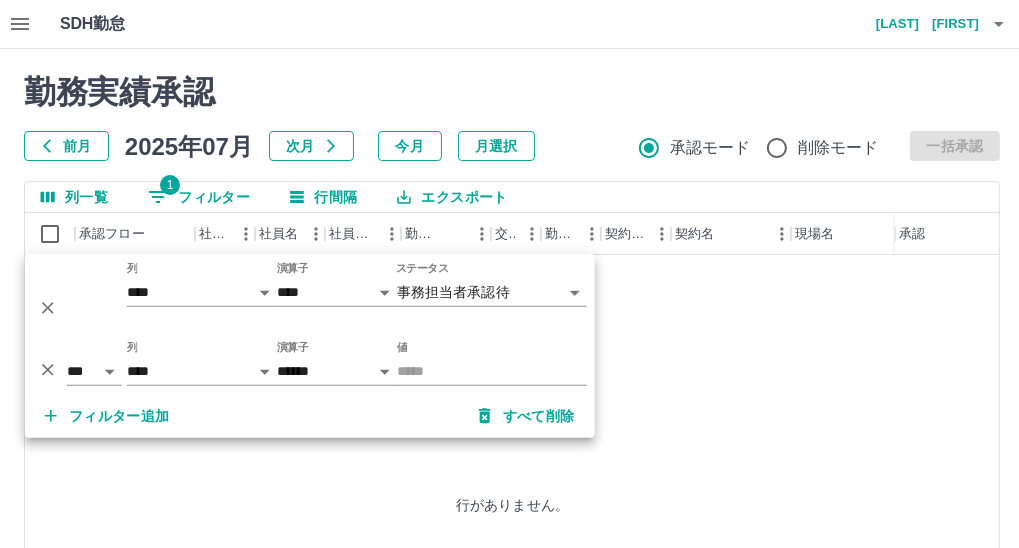 click on "行がありません。" at bounding box center (512, 505) 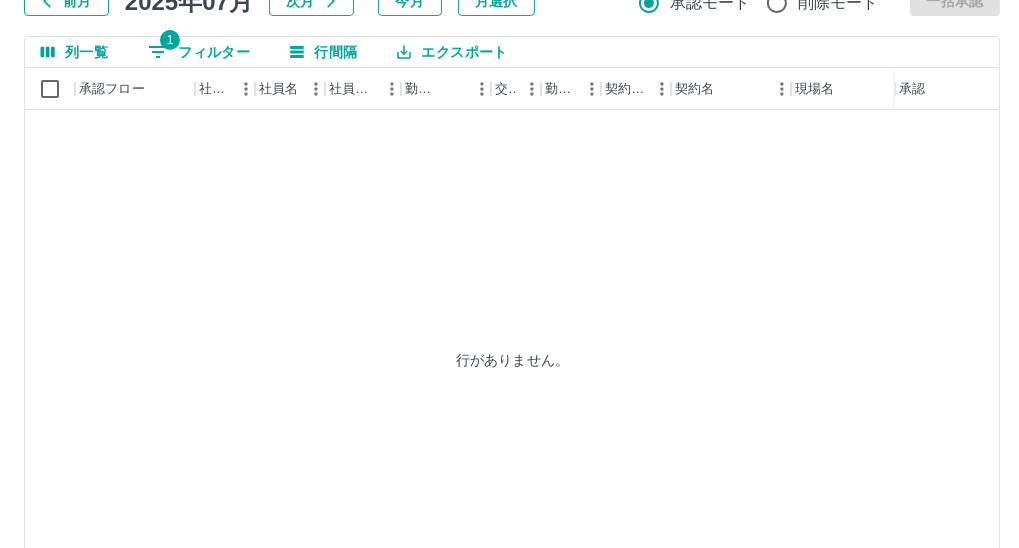 scroll, scrollTop: 0, scrollLeft: 0, axis: both 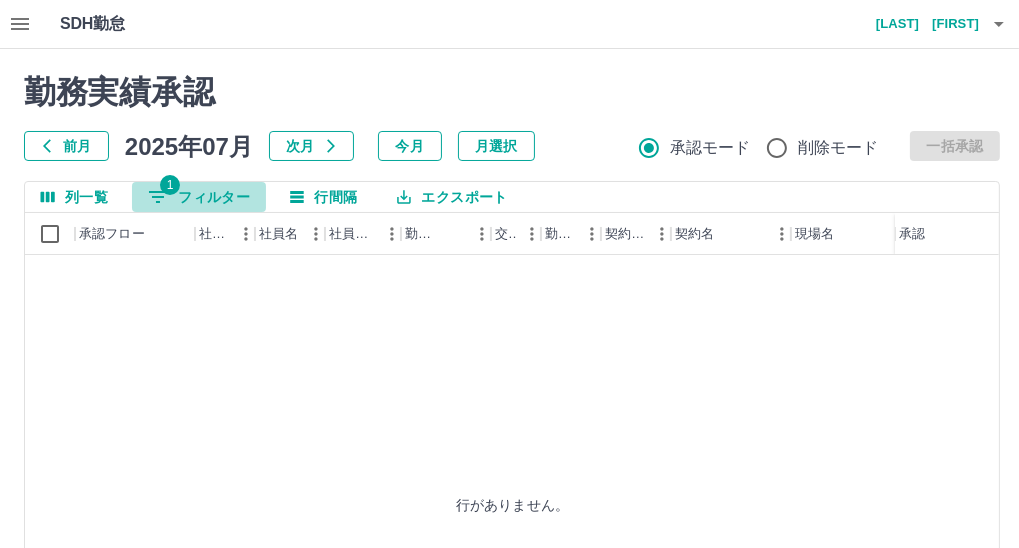 click on "1 フィルター" at bounding box center (199, 197) 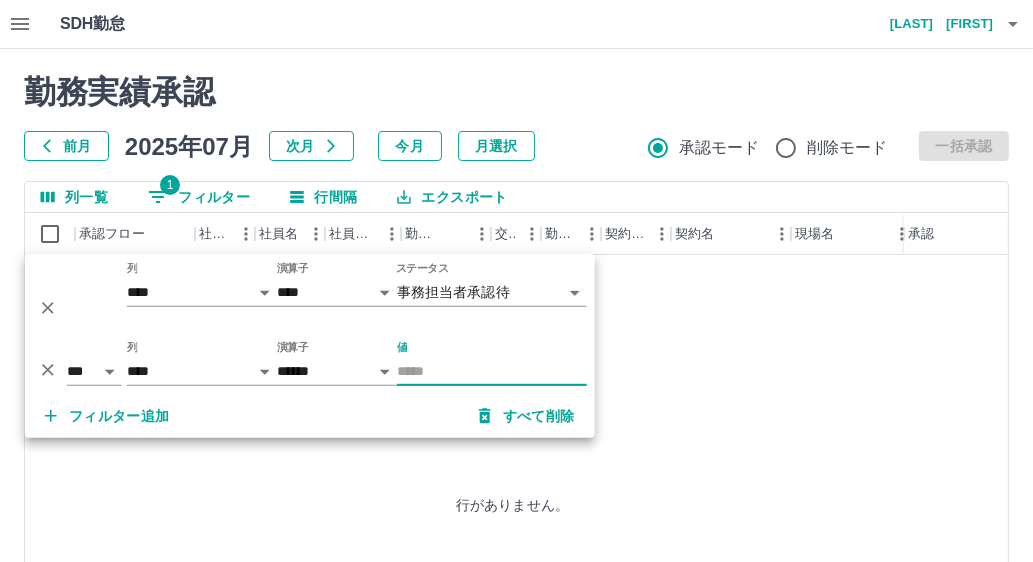 click on "**********" at bounding box center [516, 422] 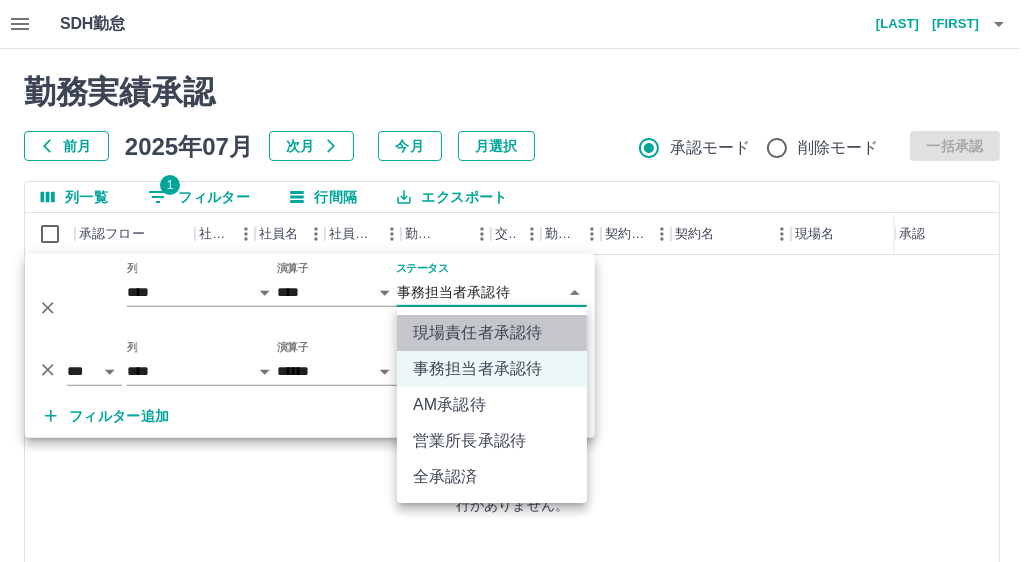 click on "現場責任者承認待" at bounding box center (492, 333) 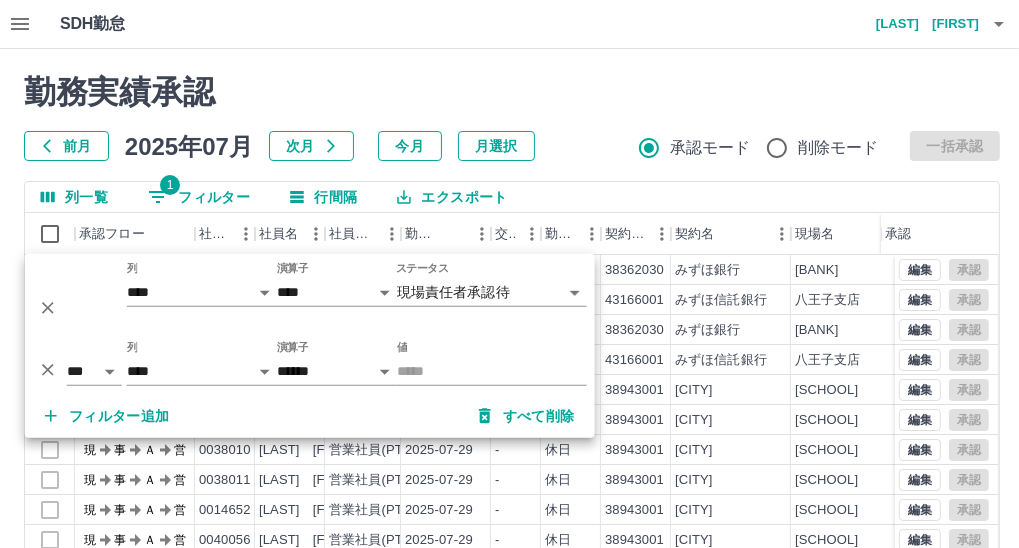 click on "勤務実績承認 前月 2025年07月 次月 今月 月選択 承認モード 削除モード 一括承認" at bounding box center (512, 117) 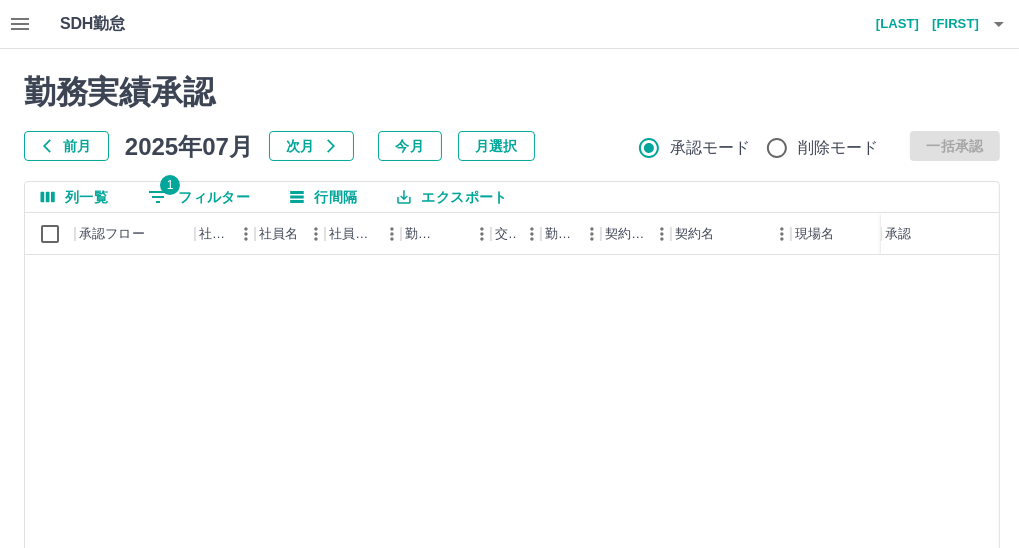 scroll, scrollTop: 8529, scrollLeft: 0, axis: vertical 